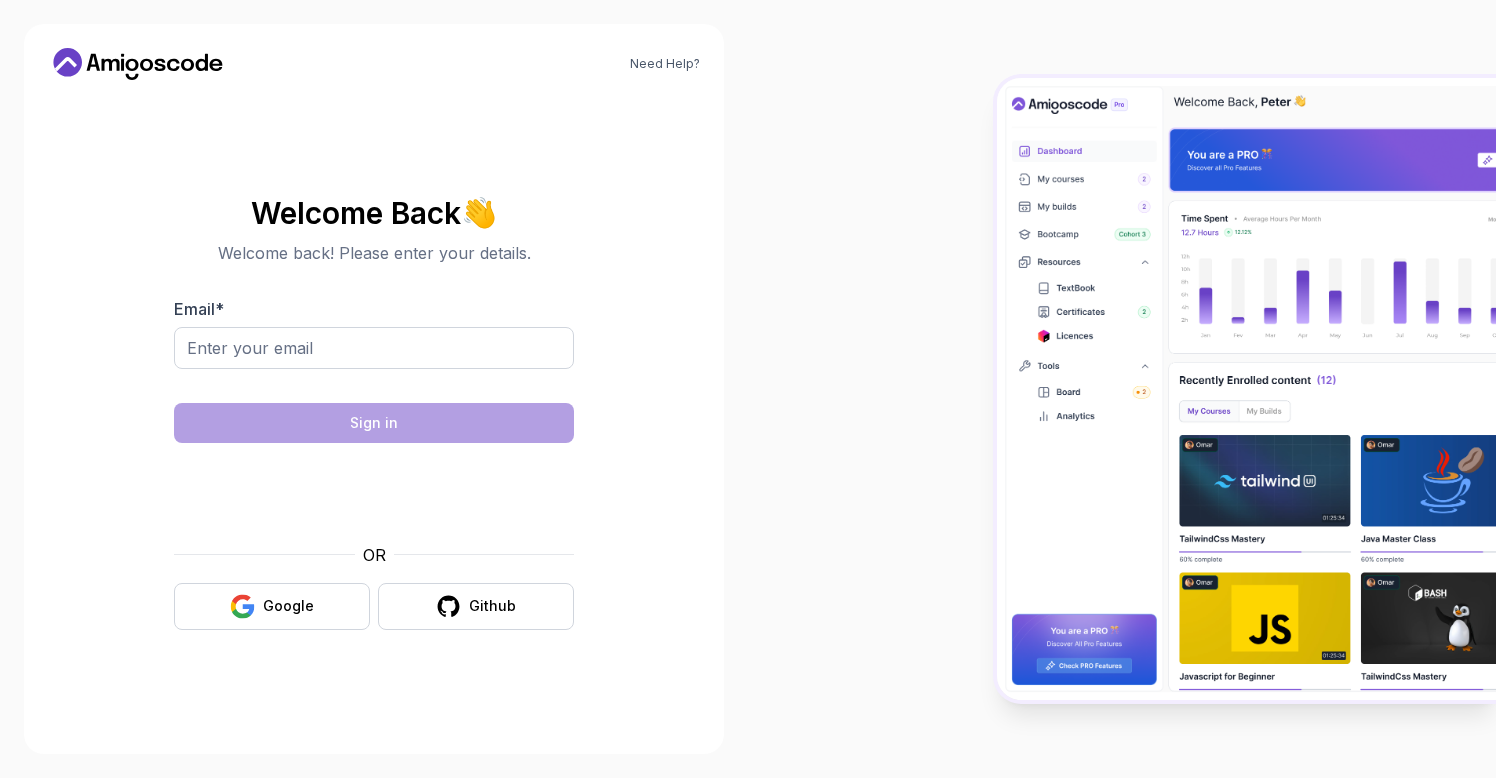 scroll, scrollTop: 0, scrollLeft: 0, axis: both 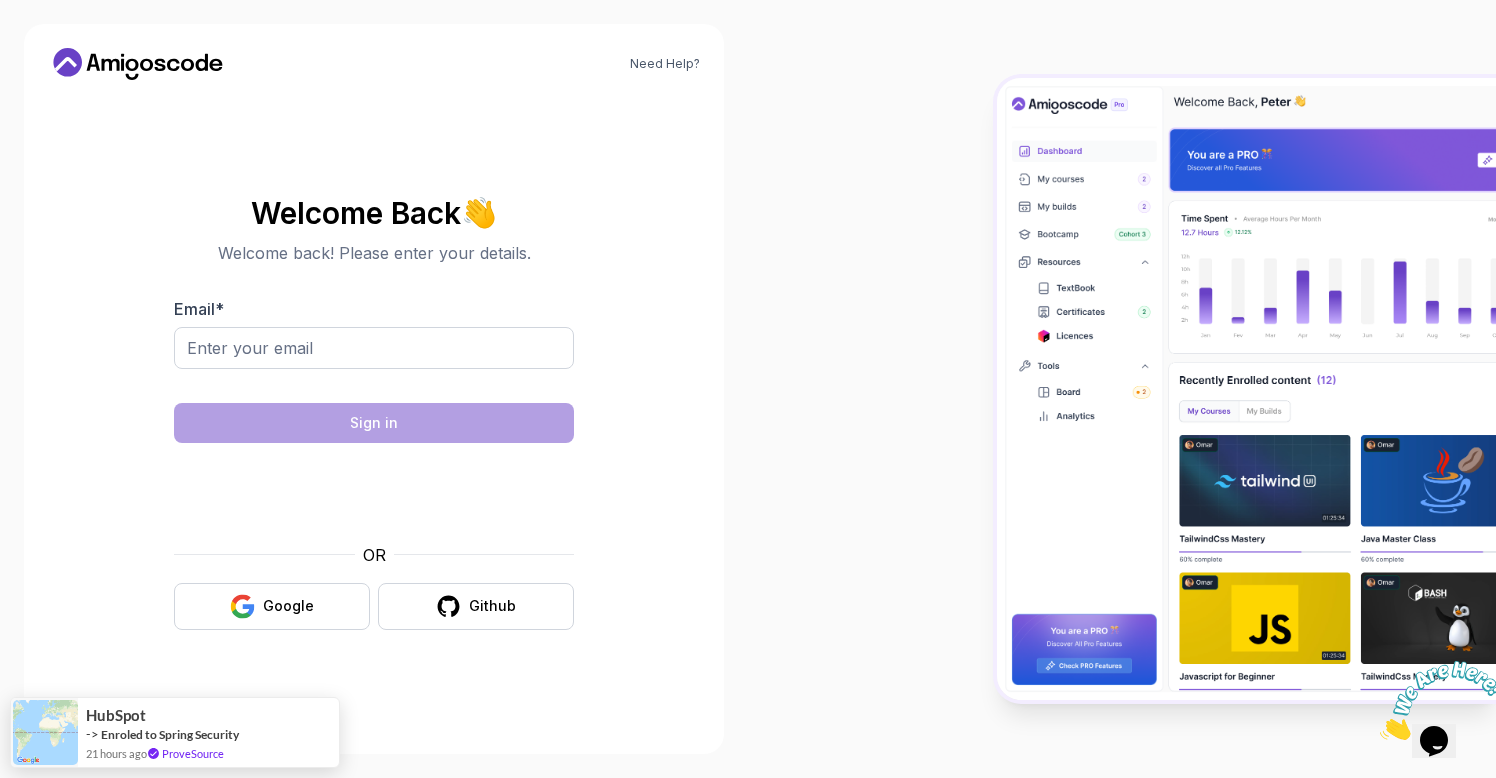 click on "Email *" at bounding box center [374, 344] 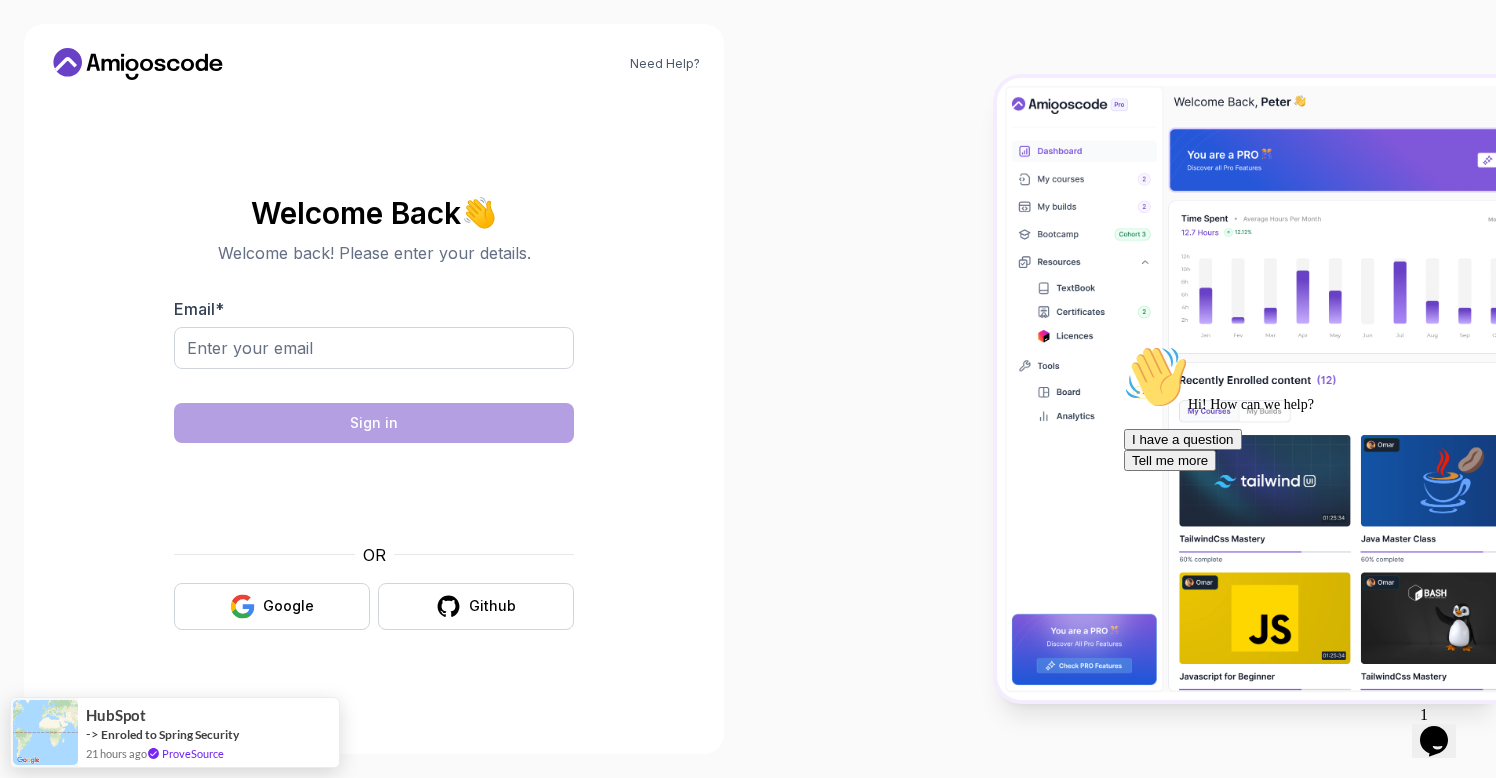 click on "Welcome Back 👋 Welcome back! Please enter your details. Email * Sign in OR Google Github" at bounding box center [374, 413] 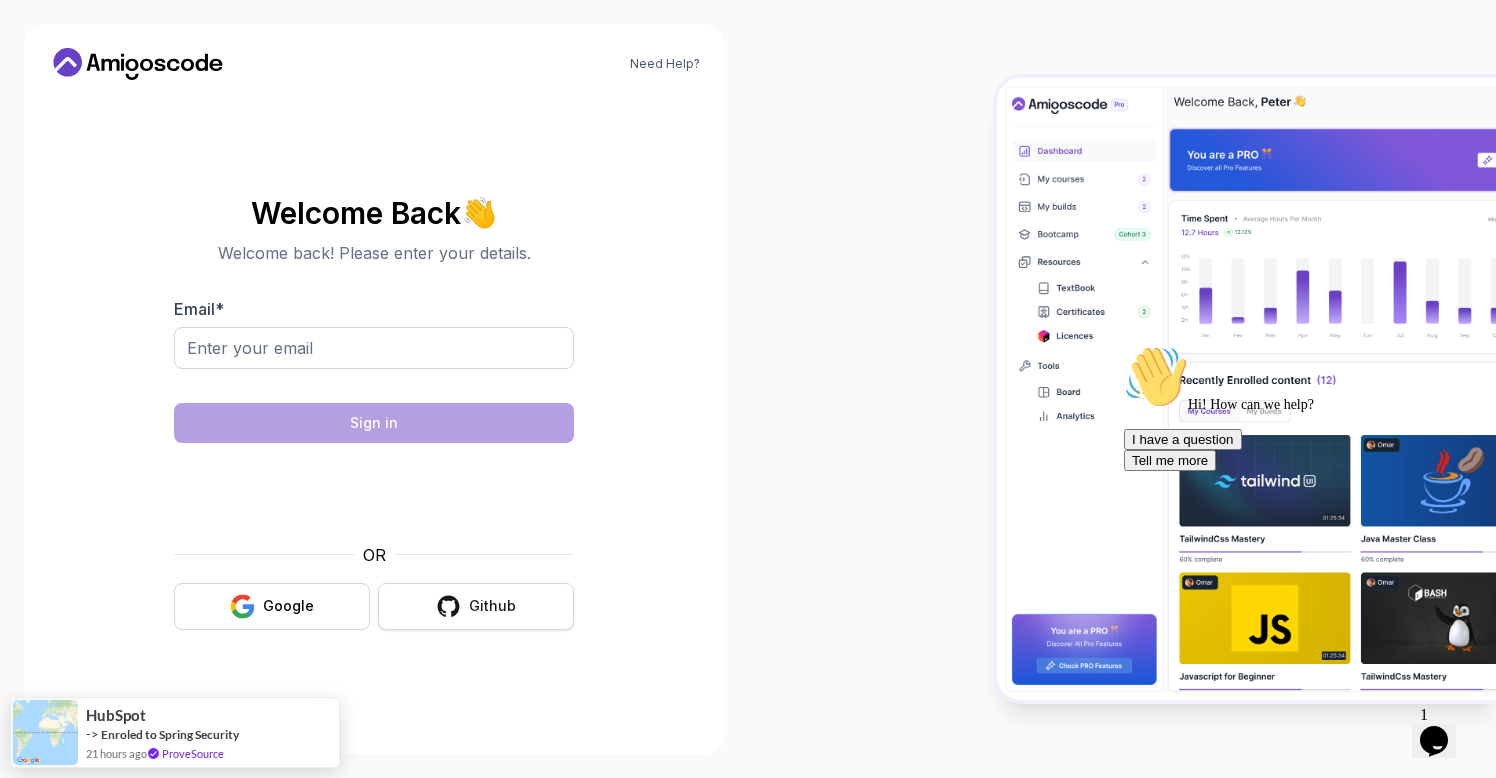 click 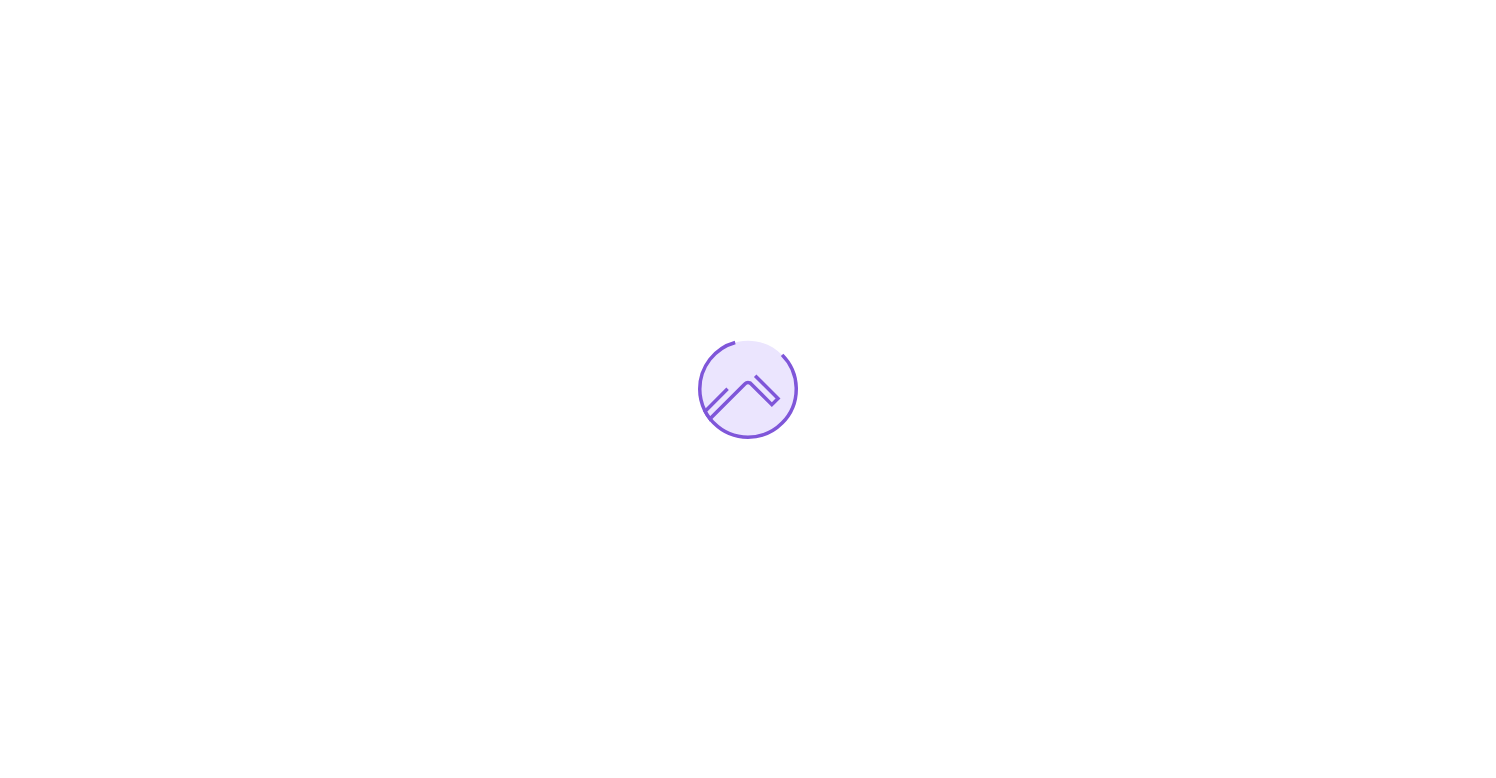 scroll, scrollTop: 0, scrollLeft: 0, axis: both 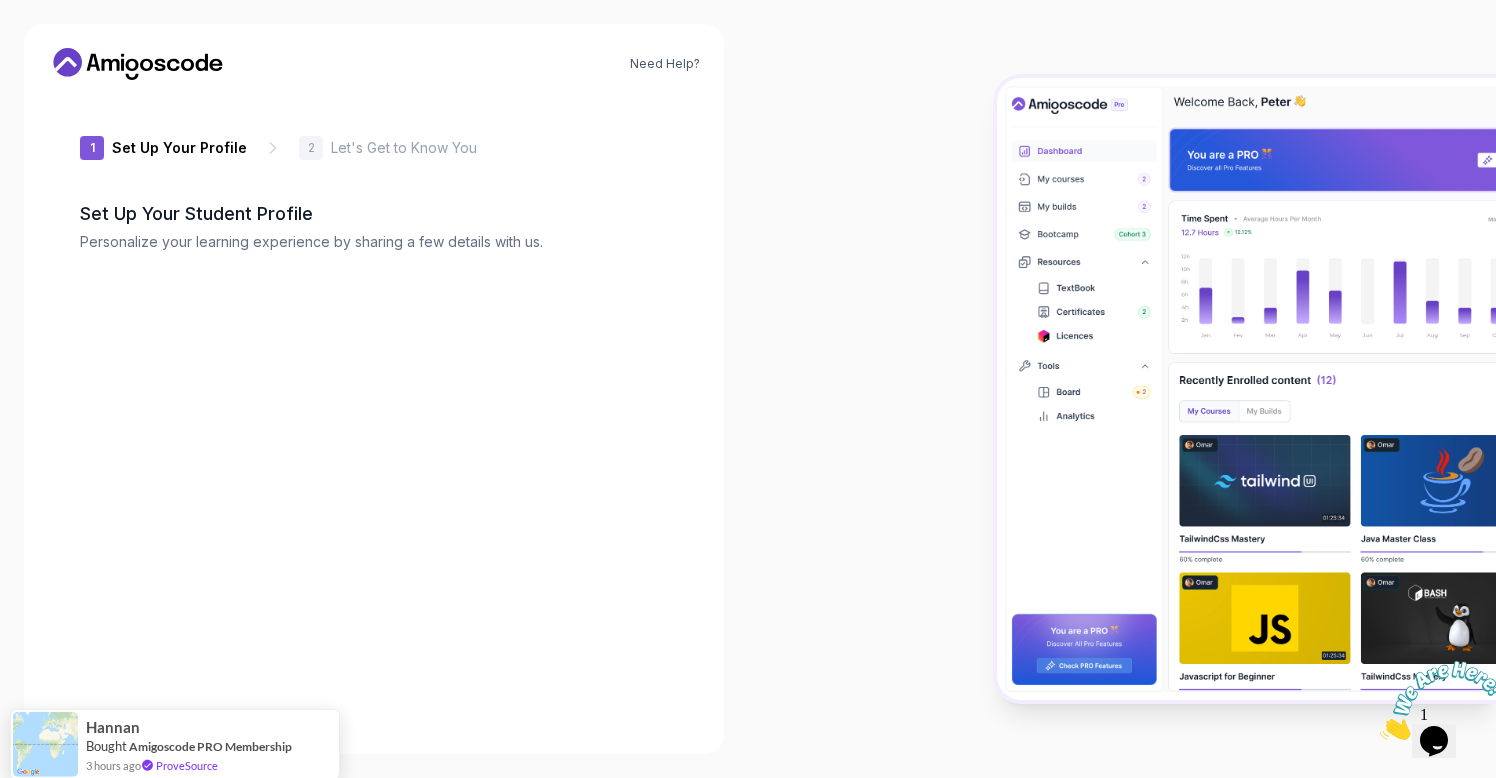 type on "briskpantherf9121" 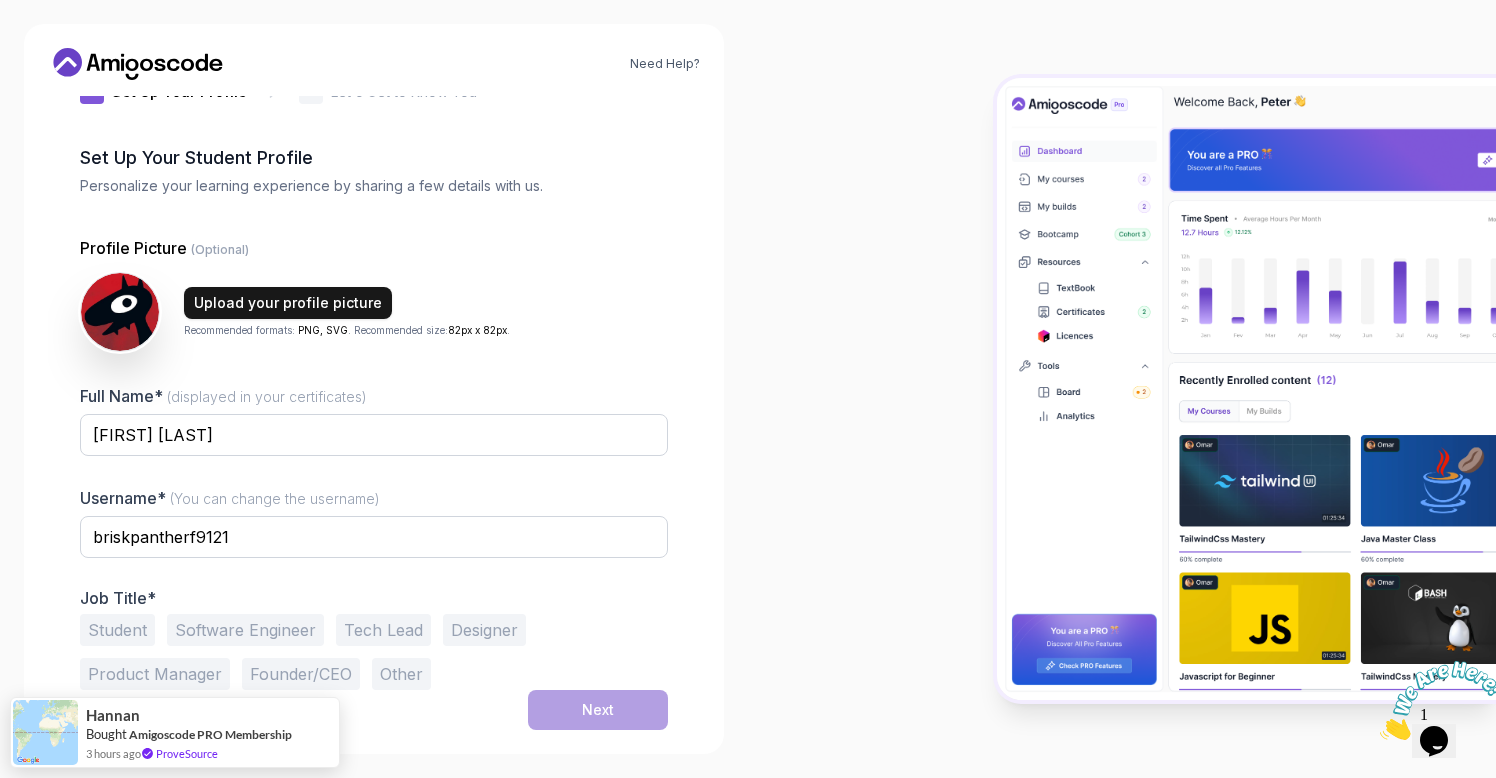 scroll, scrollTop: 56, scrollLeft: 0, axis: vertical 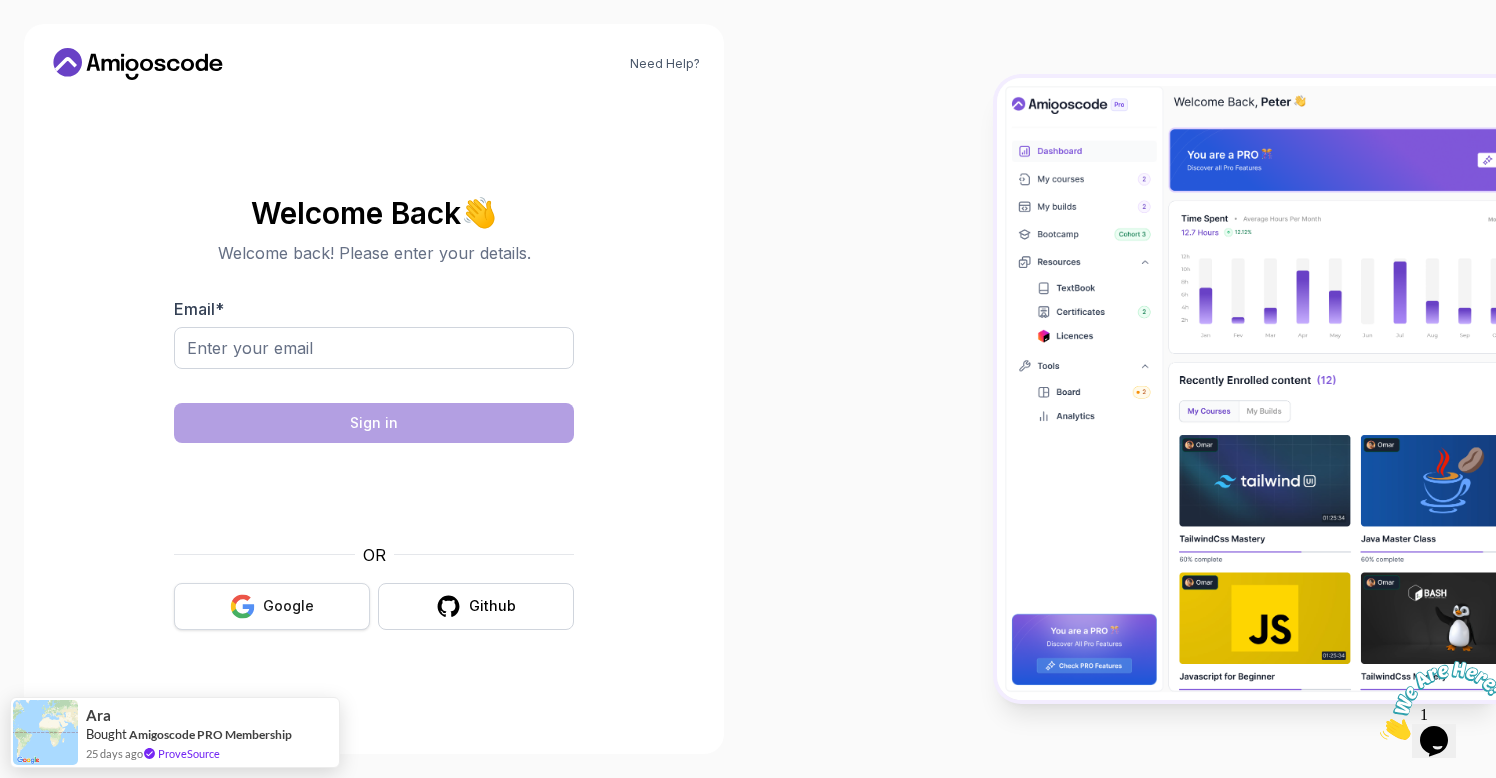 click on "Google" at bounding box center (288, 606) 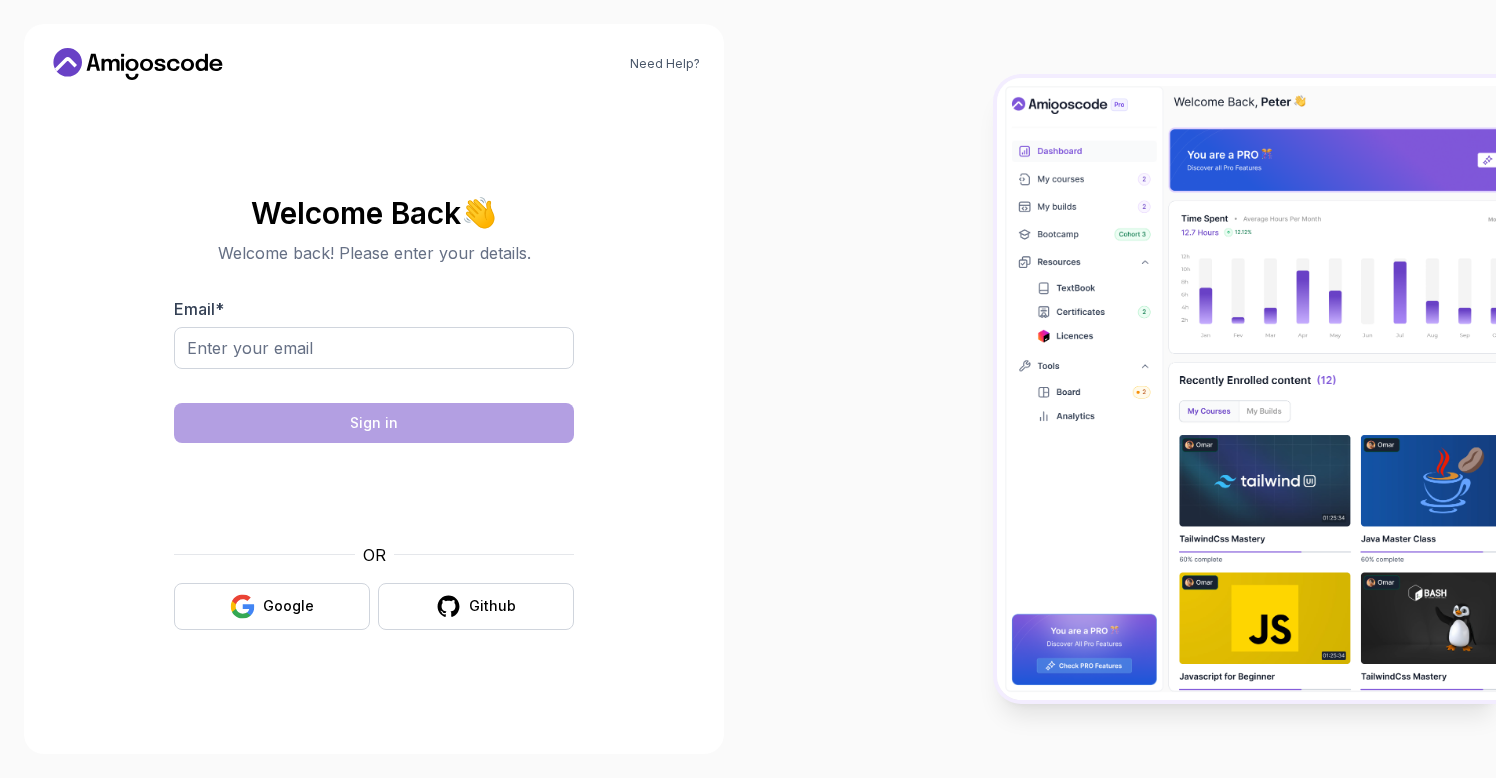 scroll, scrollTop: 0, scrollLeft: 0, axis: both 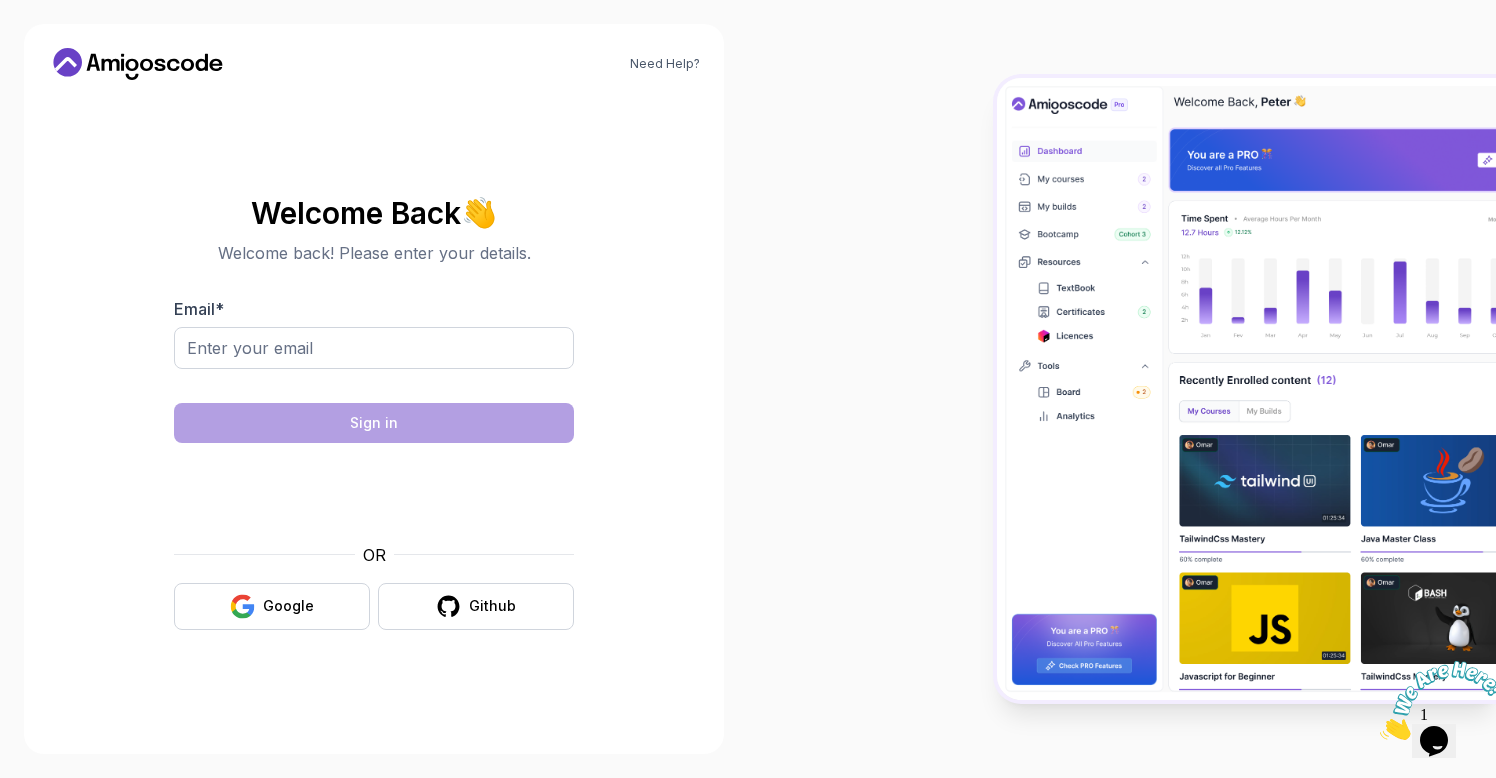 click at bounding box center [1122, 389] 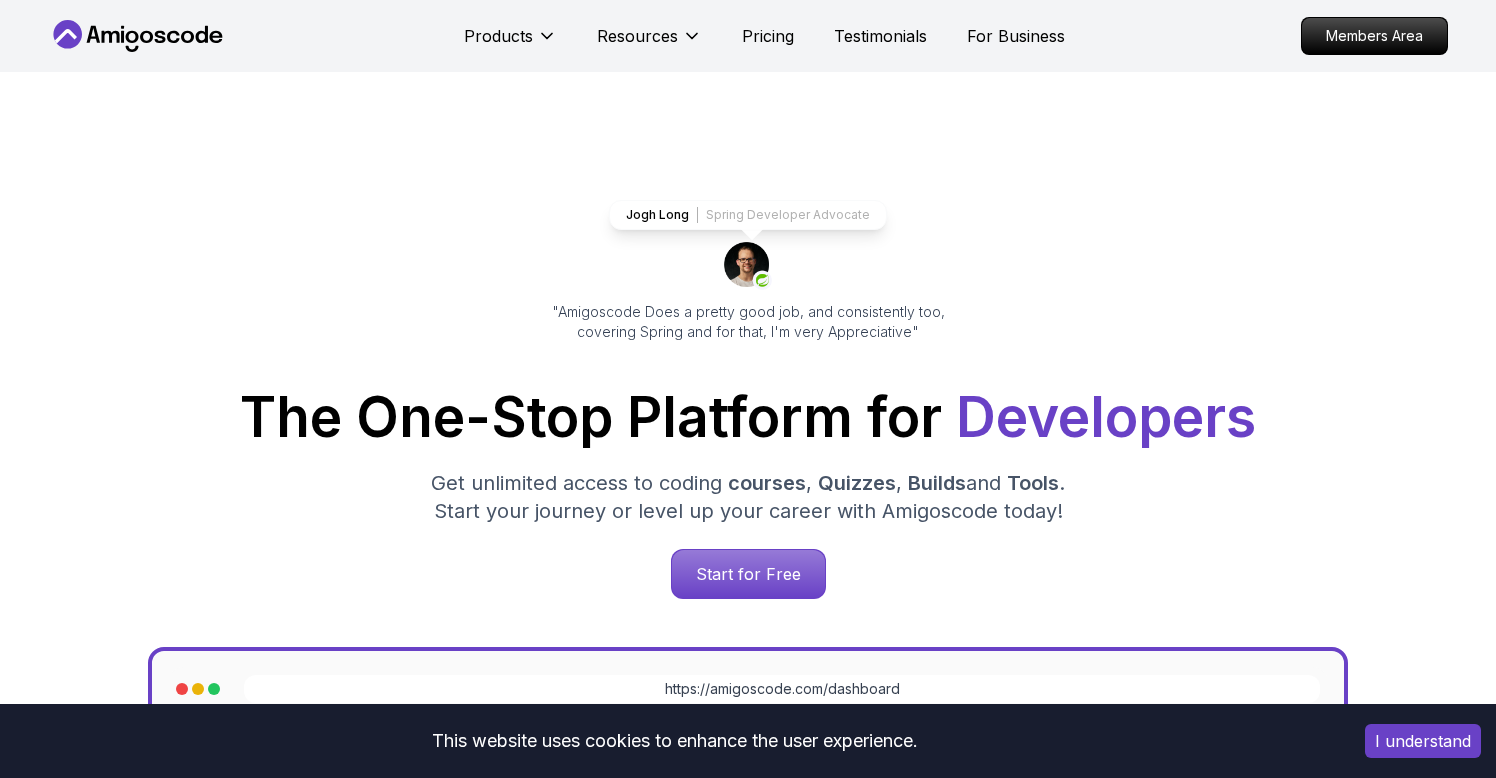 scroll, scrollTop: 0, scrollLeft: 0, axis: both 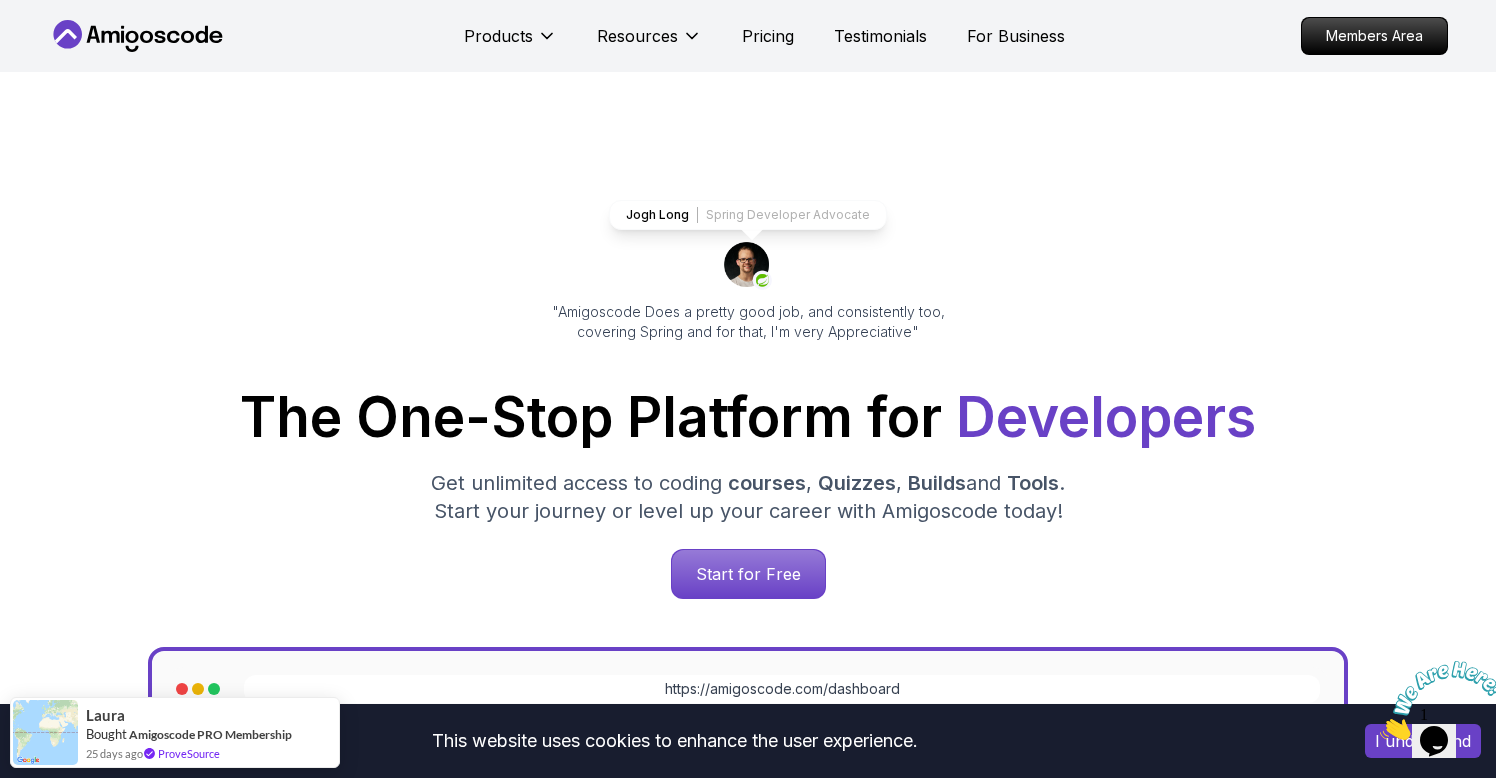 click on "This website uses cookies to enhance the user experience. I understand Products Resources Pricing Testimonials For Business Members Area Products Resources Pricing Testimonials For Business Members Area Jogh Long Spring Developer Advocate "Amigoscode Does a pretty good job, and consistently too, covering Spring and for that, I'm very Appreciative" The One-Stop Platform for   Developers Get unlimited access to coding   courses ,   Quizzes ,   Builds  and   Tools . Start your journey or level up your career with Amigoscode today! Start for Free https://amigoscode.com/dashboard OUR AMIGO STUDENTS WORK IN TOP COMPANIES Courses Builds Discover Amigoscode's Latest   Premium Courses! Get unlimited access to coding   courses ,   Quizzes ,   Builds  and   Tools . Start your journey or level up your career with Amigoscode today! Browse all  courses Advanced Spring Boot Pro Dive deep into Spring Boot with our advanced course, designed to take your skills from intermediate to expert level. NEW Spring Boot for Beginners" at bounding box center (748, 5861) 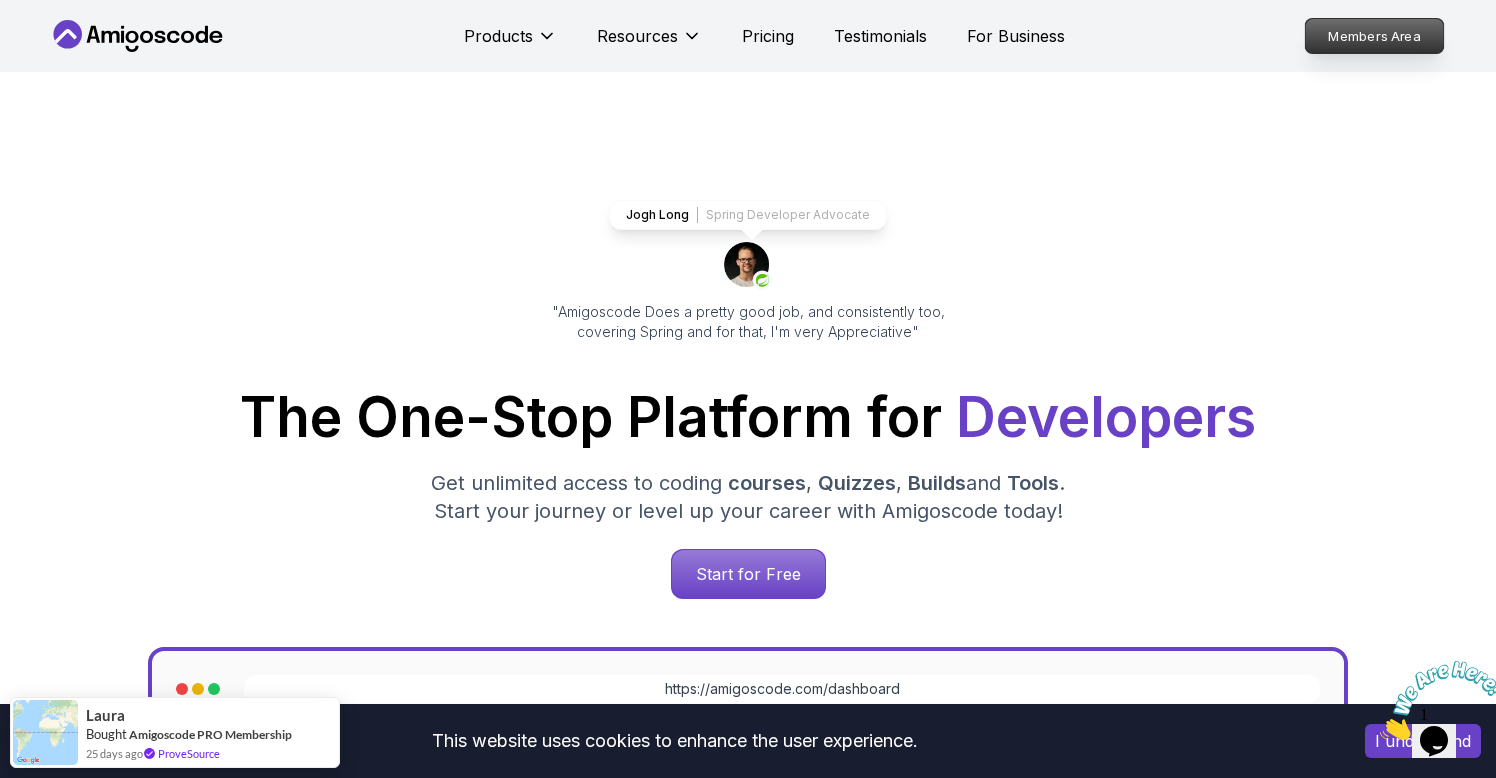 click on "Members Area" at bounding box center (1375, 36) 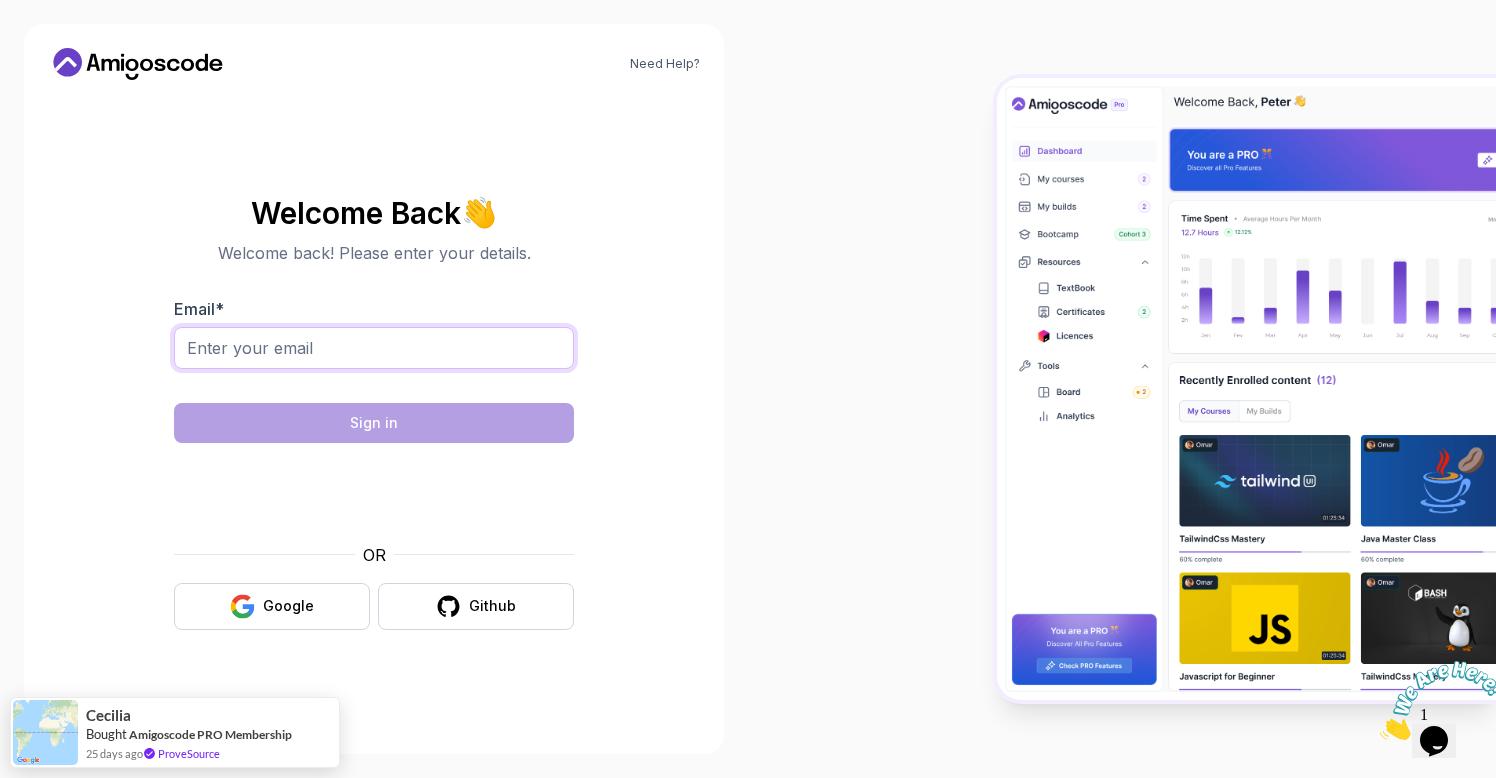 click on "Email *" at bounding box center (374, 348) 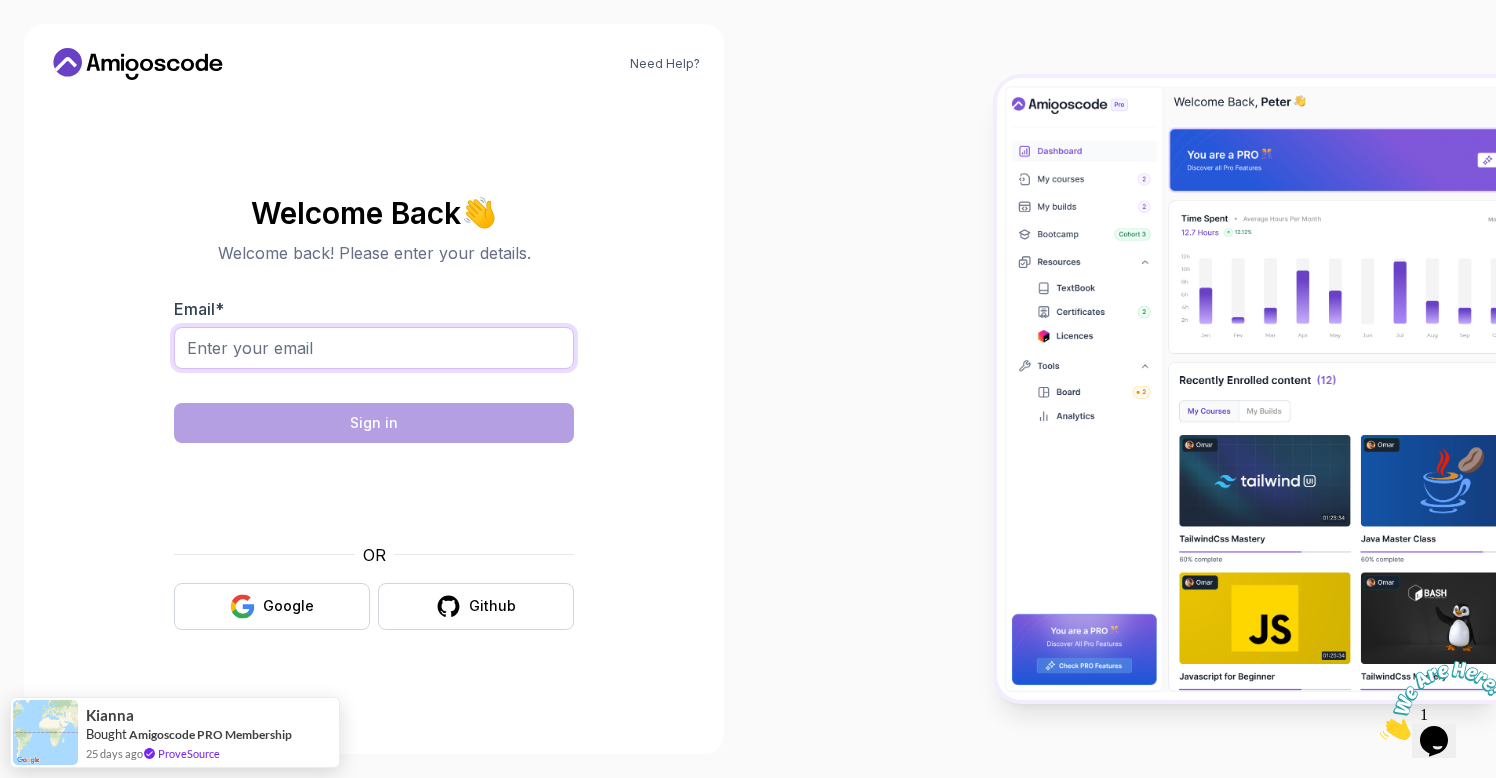 type on "captcha.prowler_0n@icloud.com" 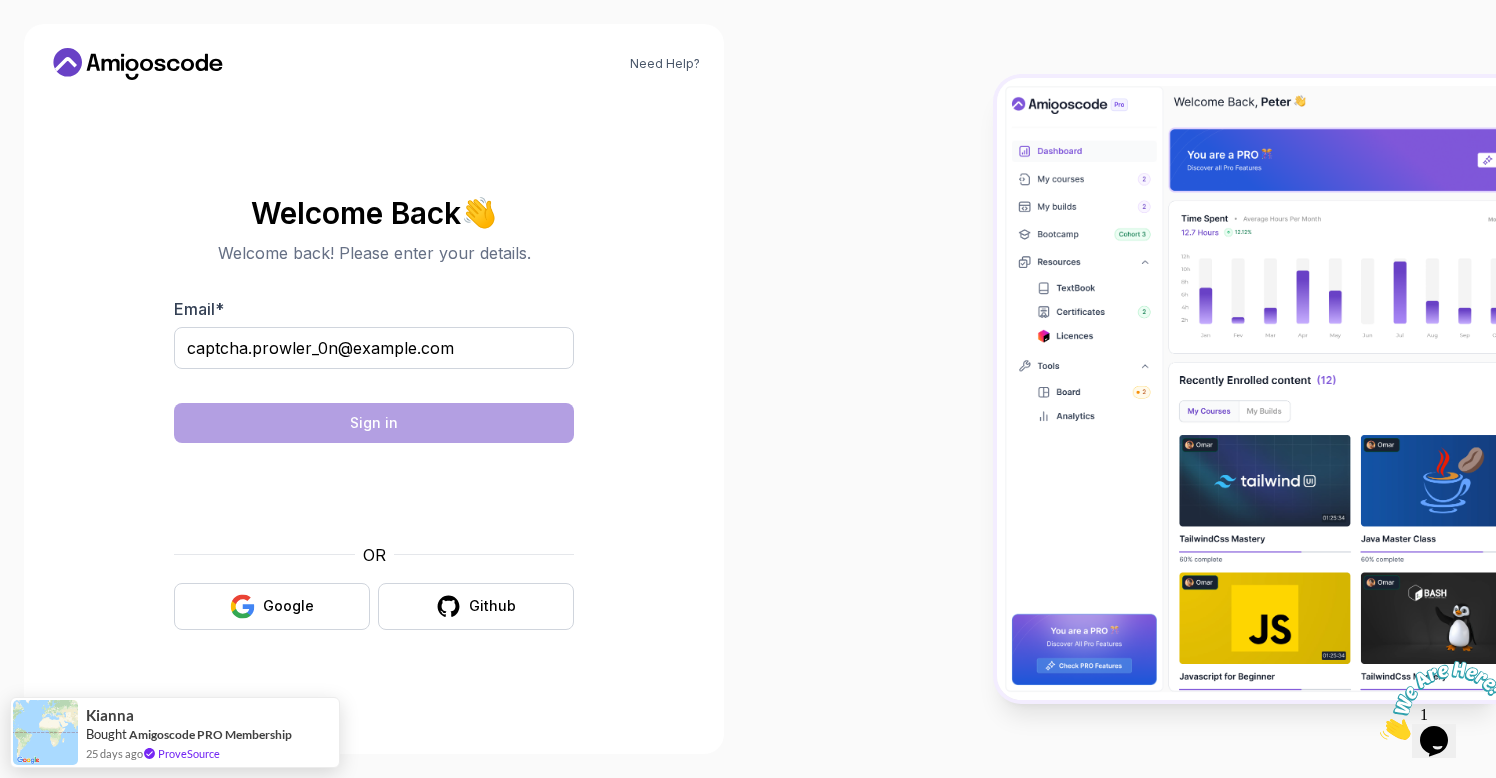 click at bounding box center (1122, 389) 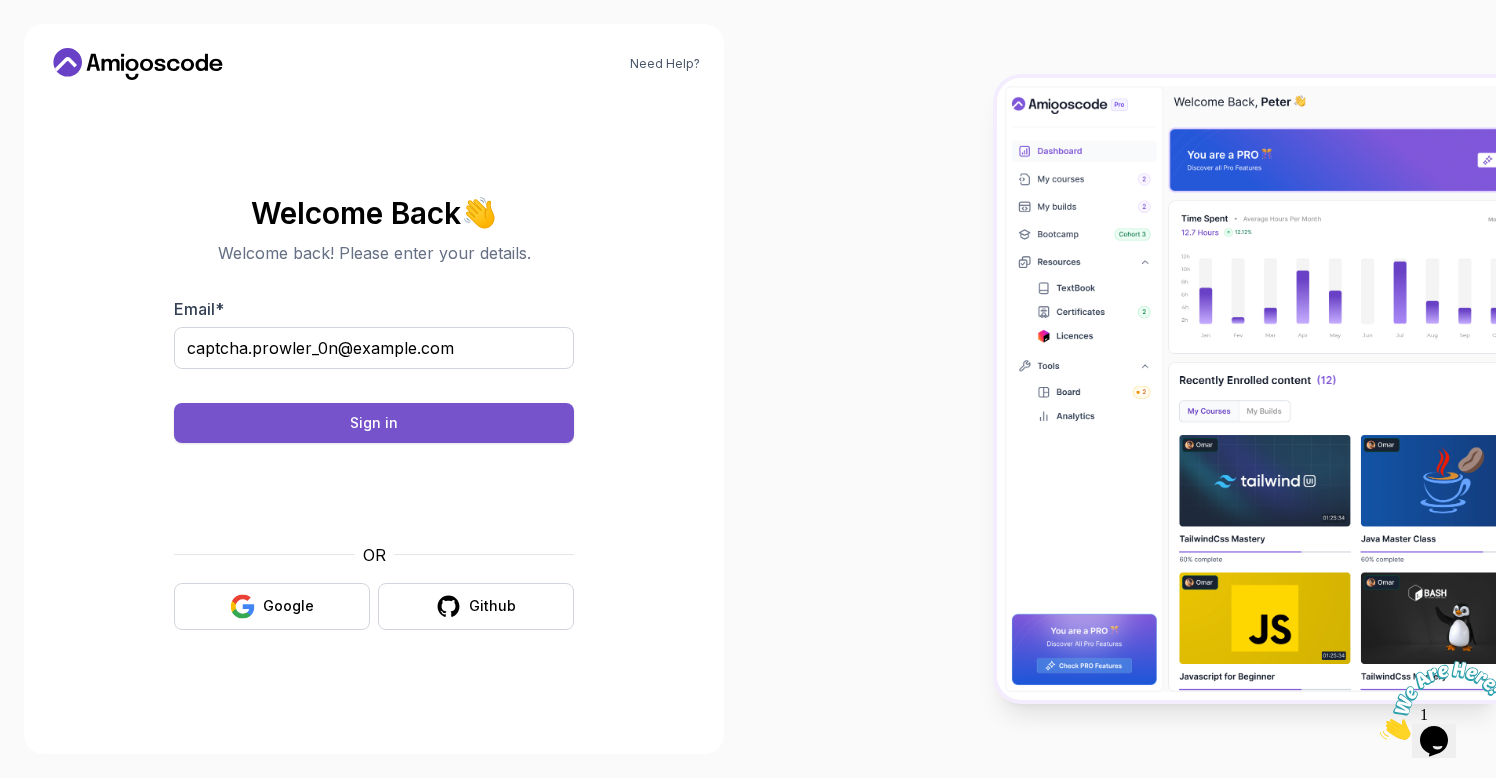 click on "Sign in" at bounding box center [374, 423] 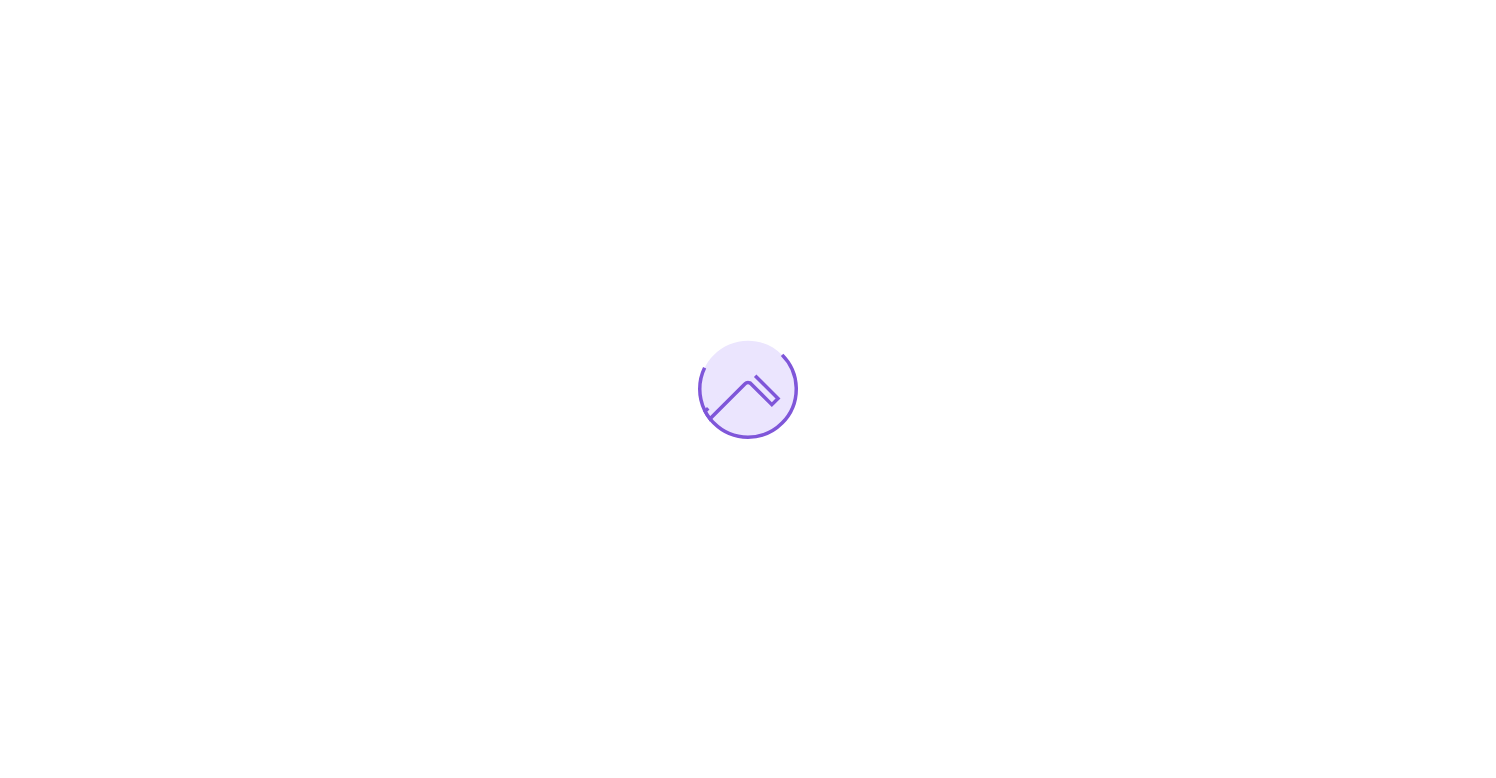 scroll, scrollTop: 0, scrollLeft: 0, axis: both 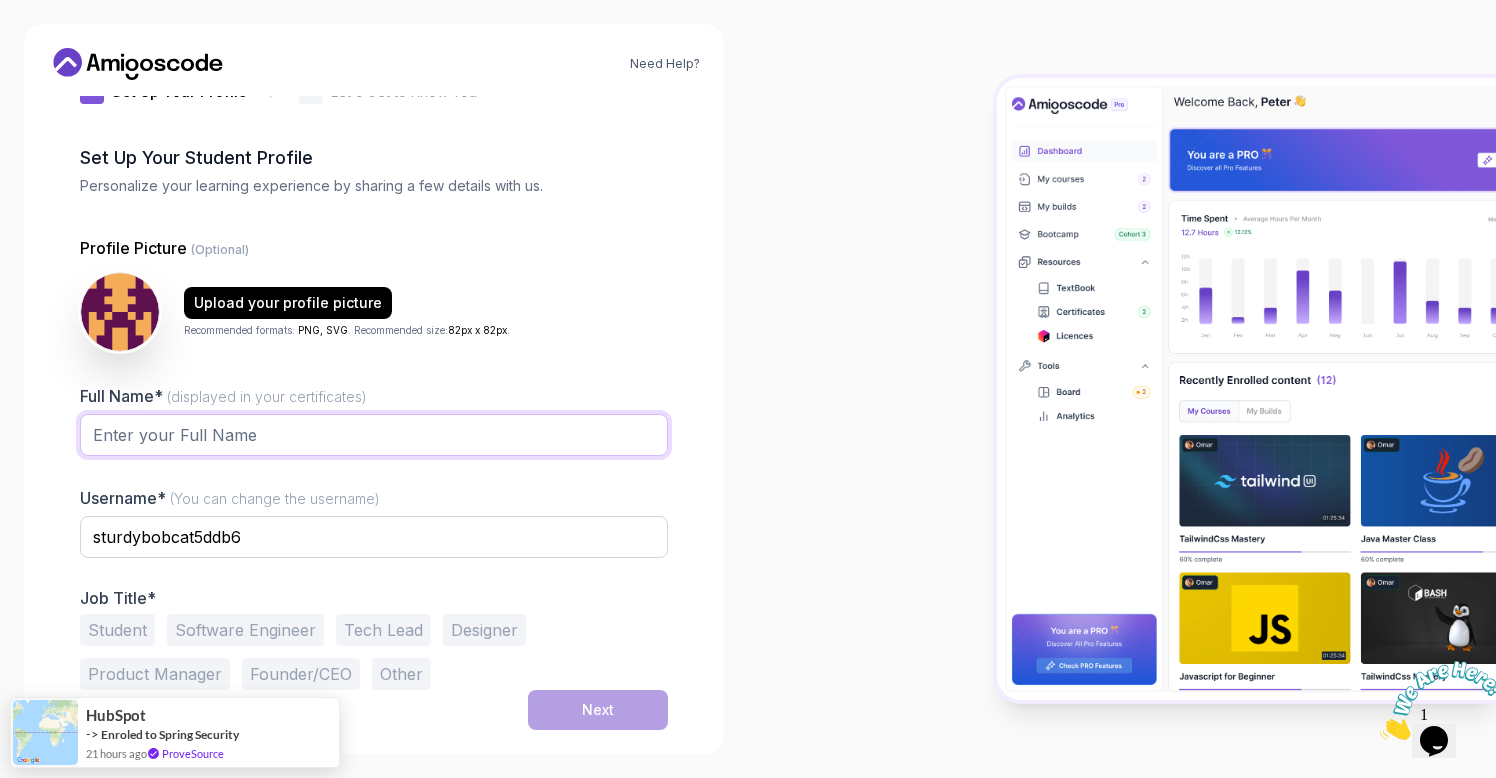 click on "Full Name*   (displayed in your certificates)" at bounding box center (374, 435) 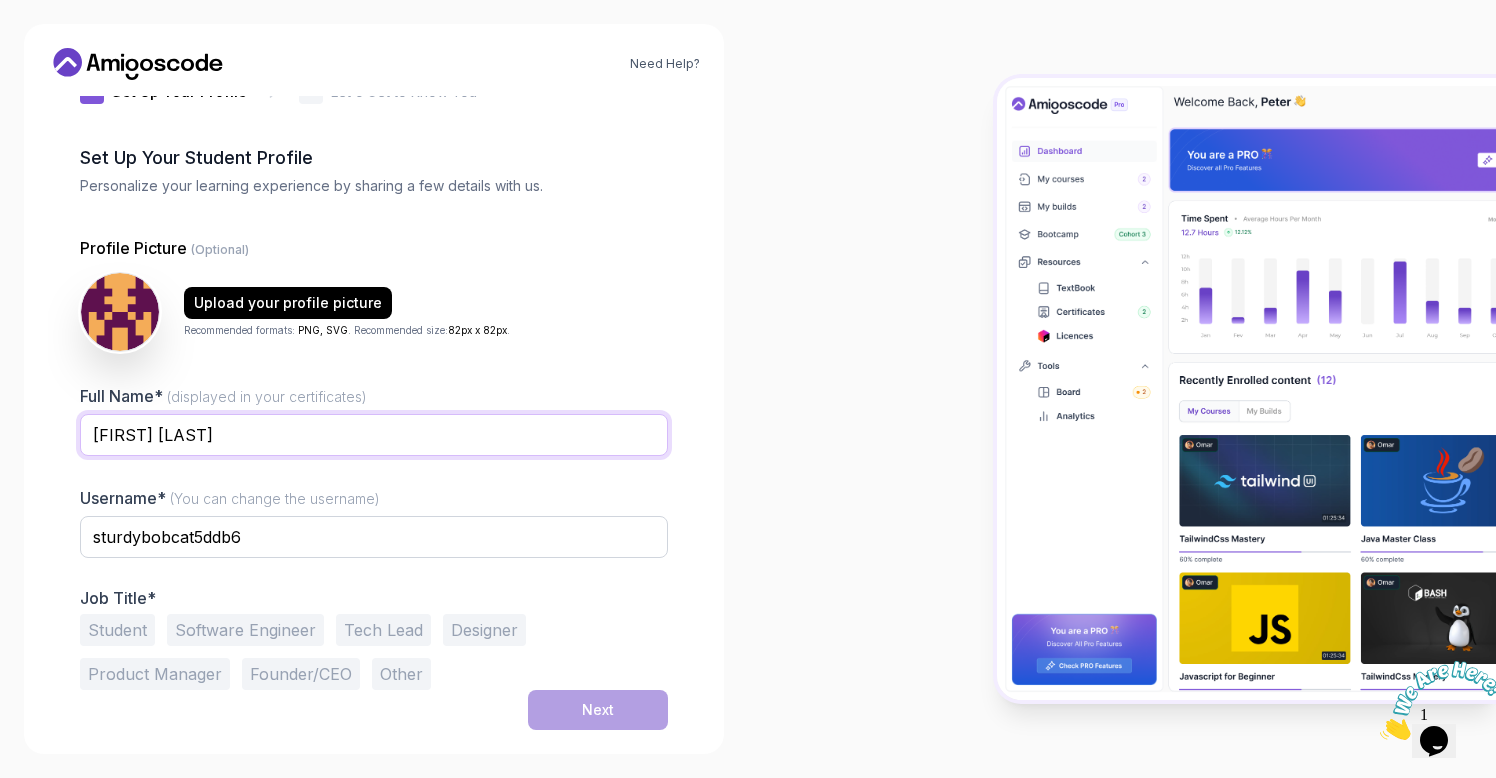 type on "[FIRST] [LAST]" 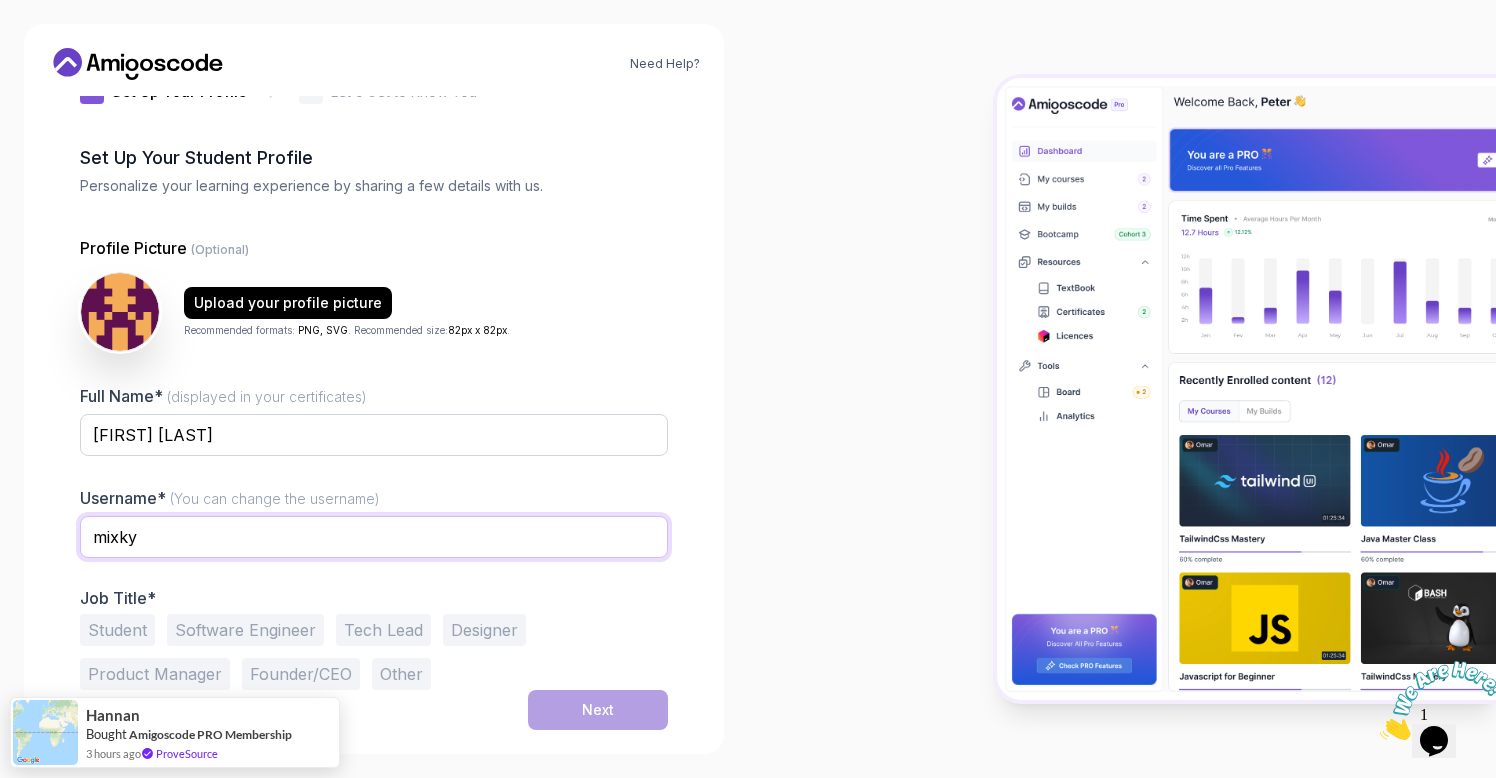scroll, scrollTop: 0, scrollLeft: 0, axis: both 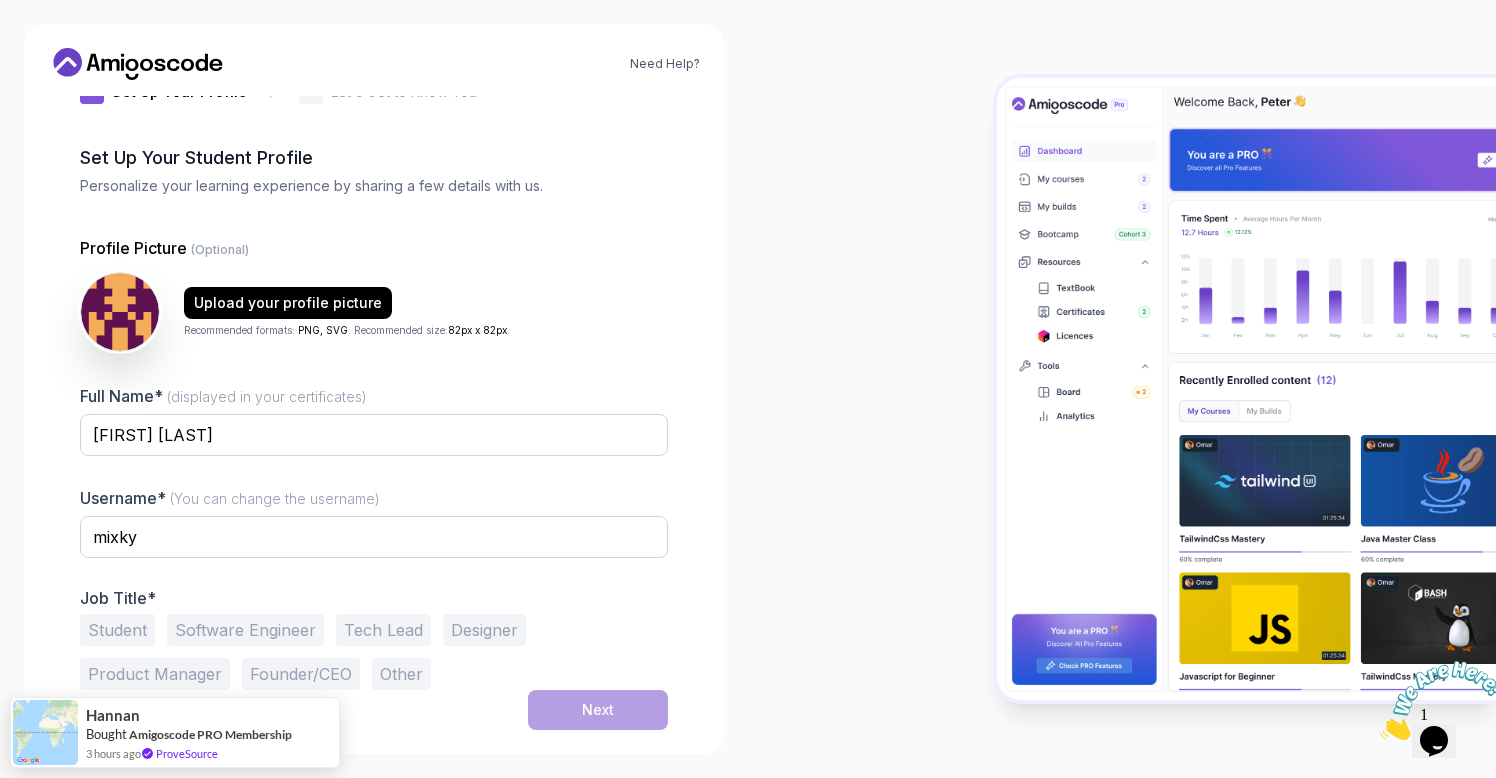 click on "Software Engineer" at bounding box center (245, 630) 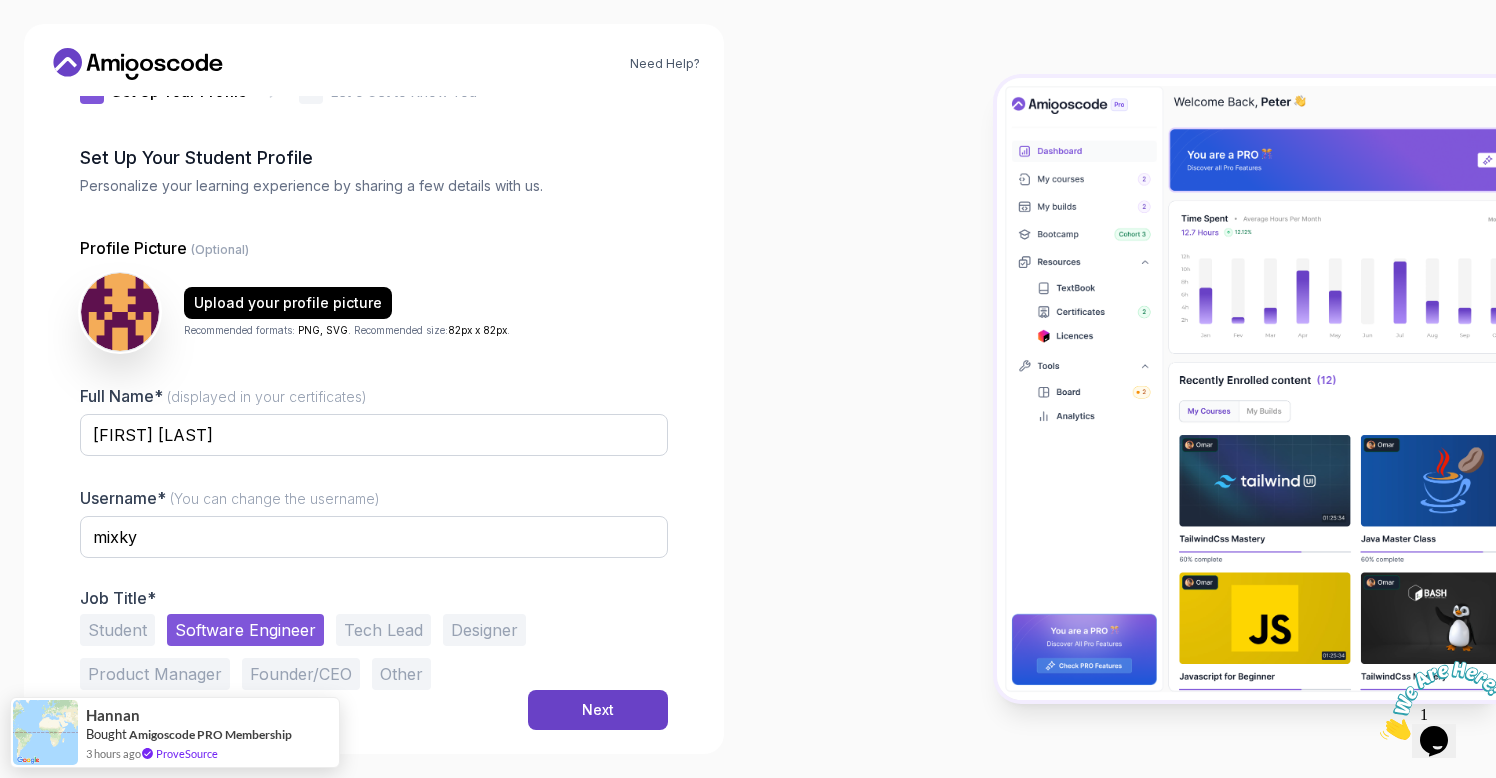 click on "Tech Lead" at bounding box center (383, 630) 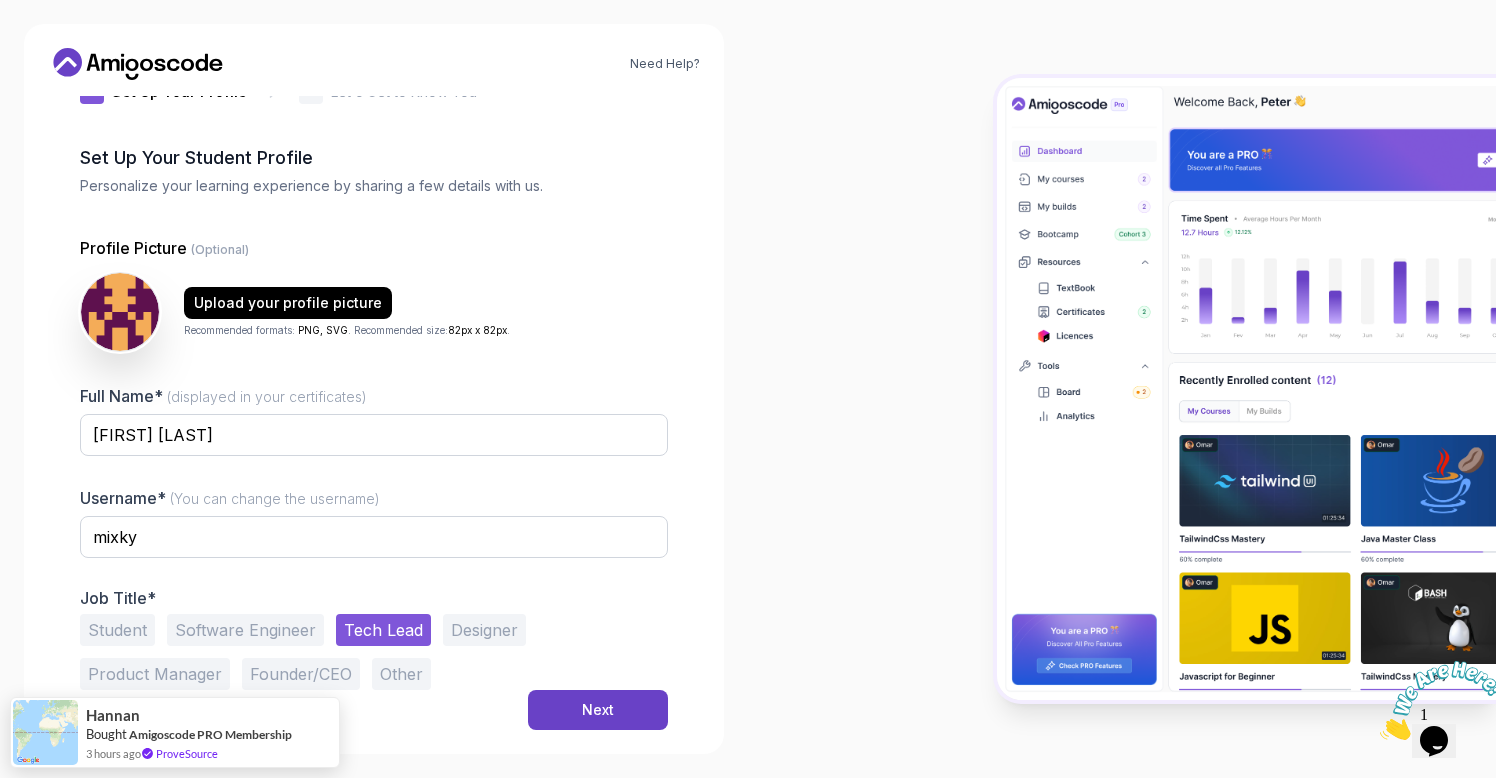 scroll, scrollTop: 0, scrollLeft: 0, axis: both 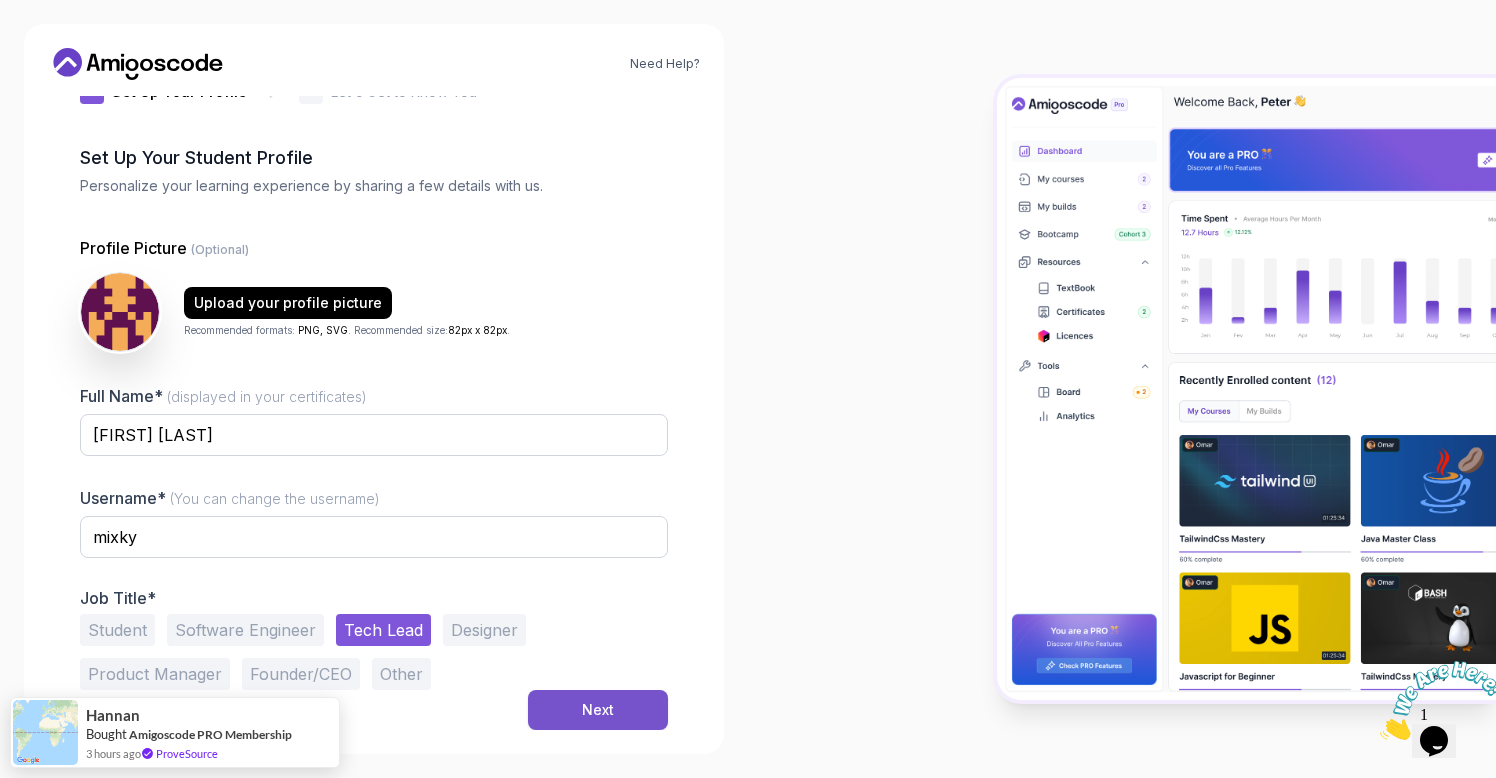 click on "Next" at bounding box center [598, 710] 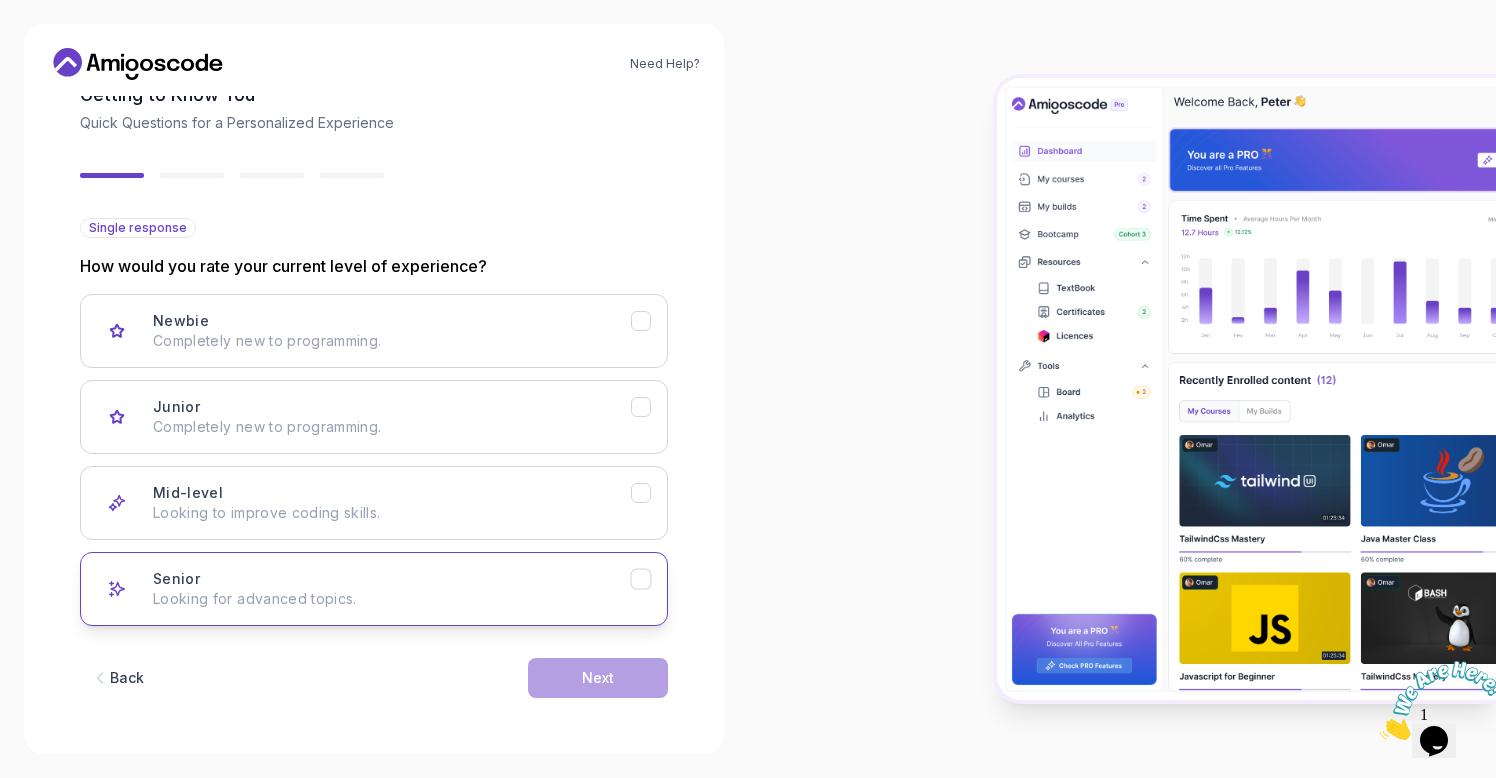 scroll, scrollTop: 119, scrollLeft: 0, axis: vertical 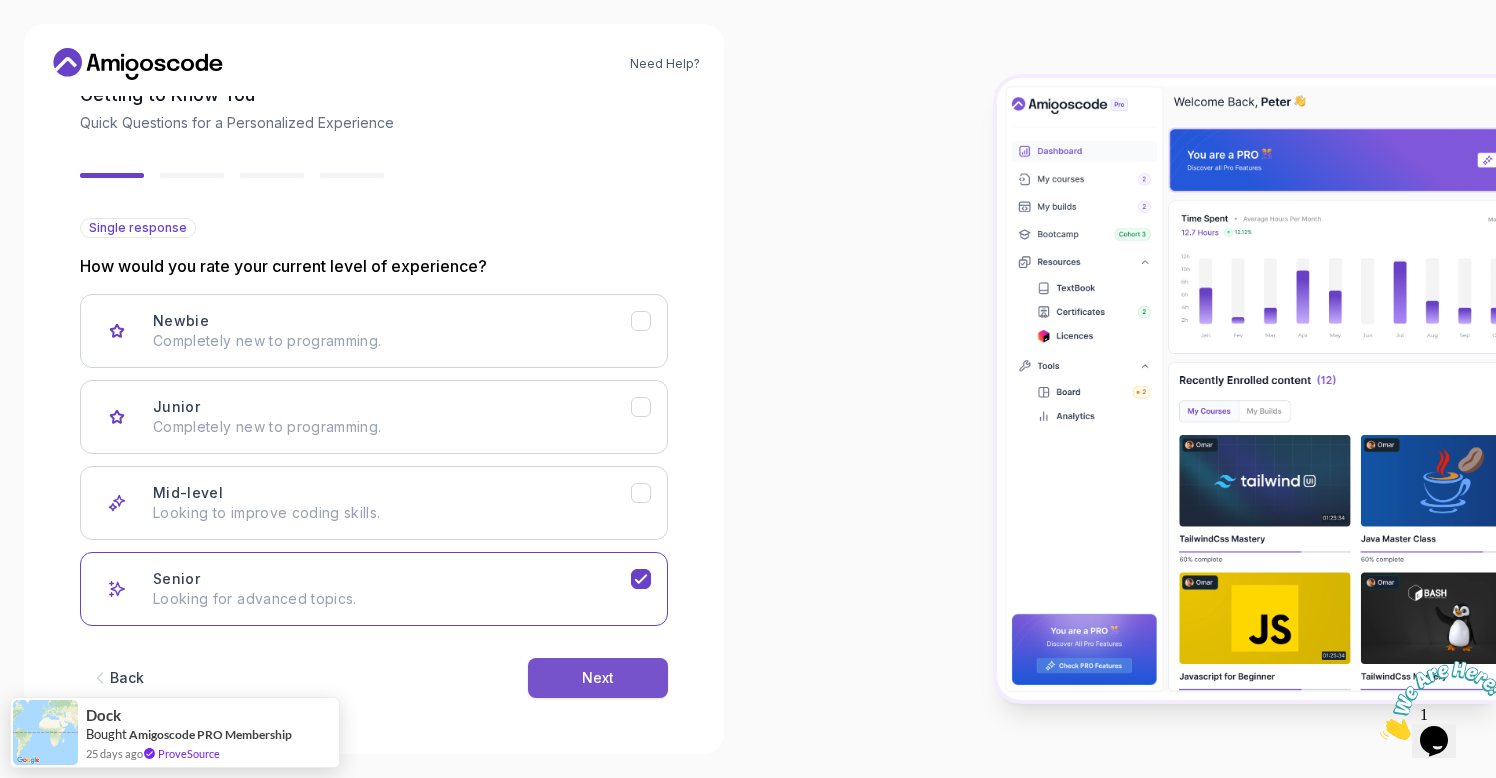 click on "Next" at bounding box center (598, 678) 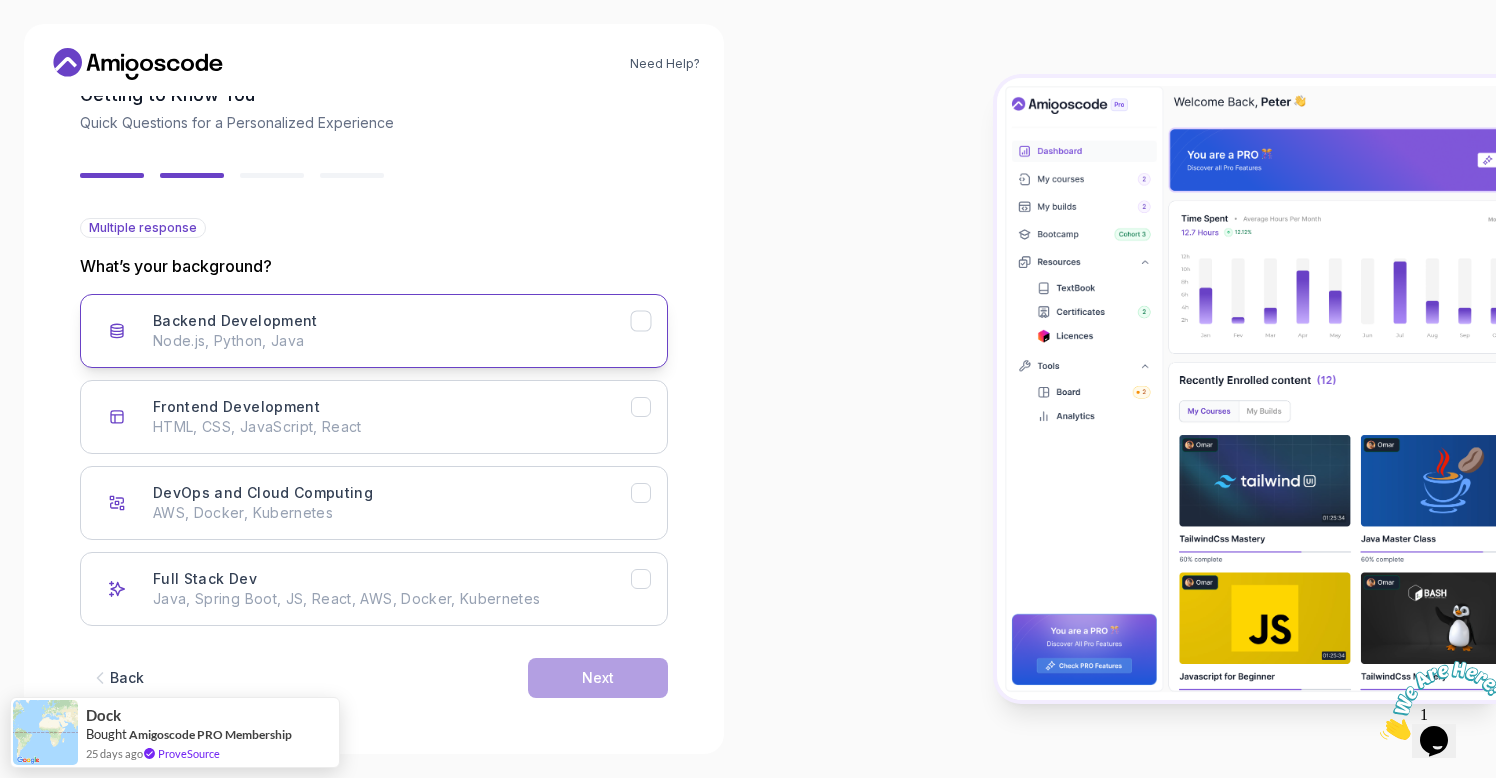 click 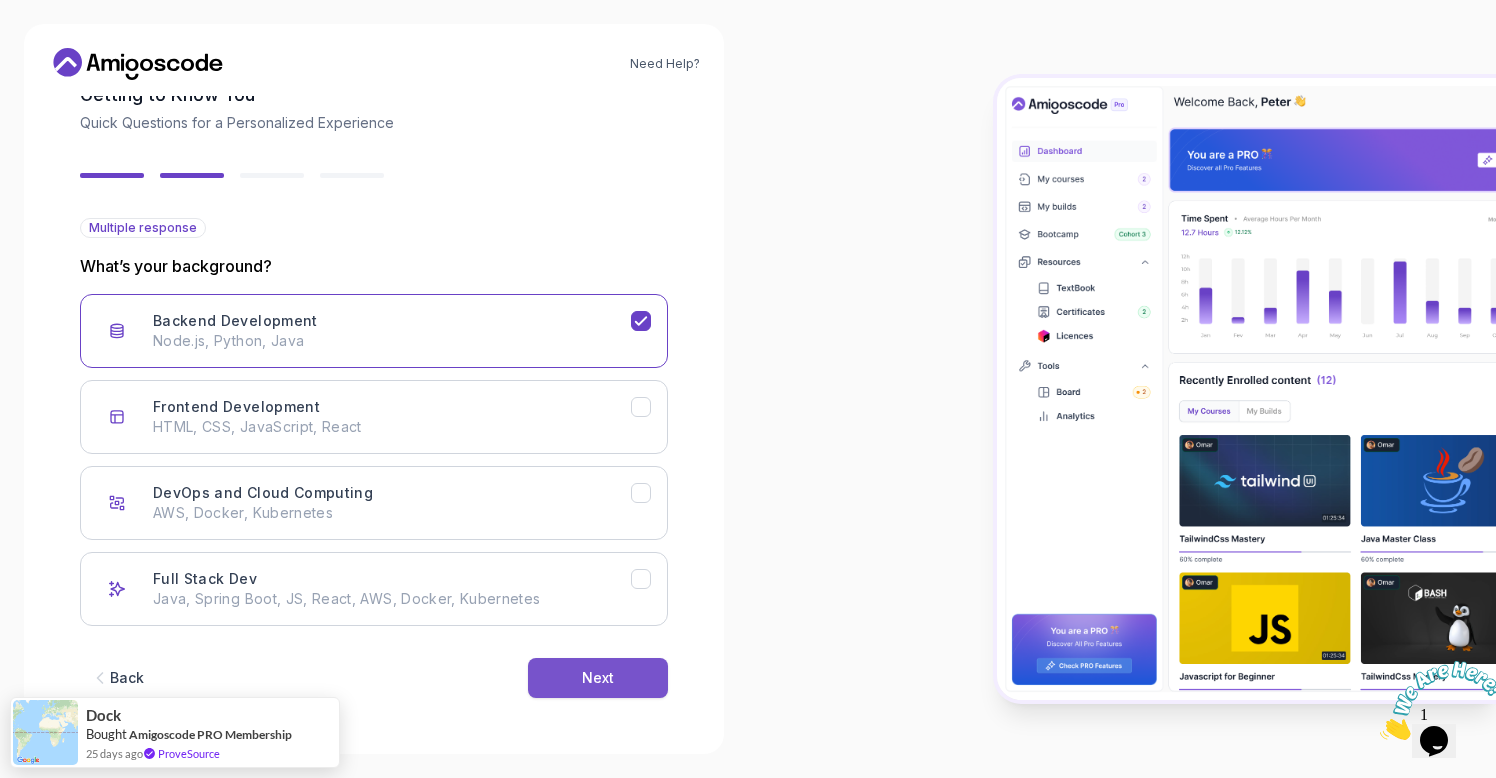 click on "Next" at bounding box center [598, 678] 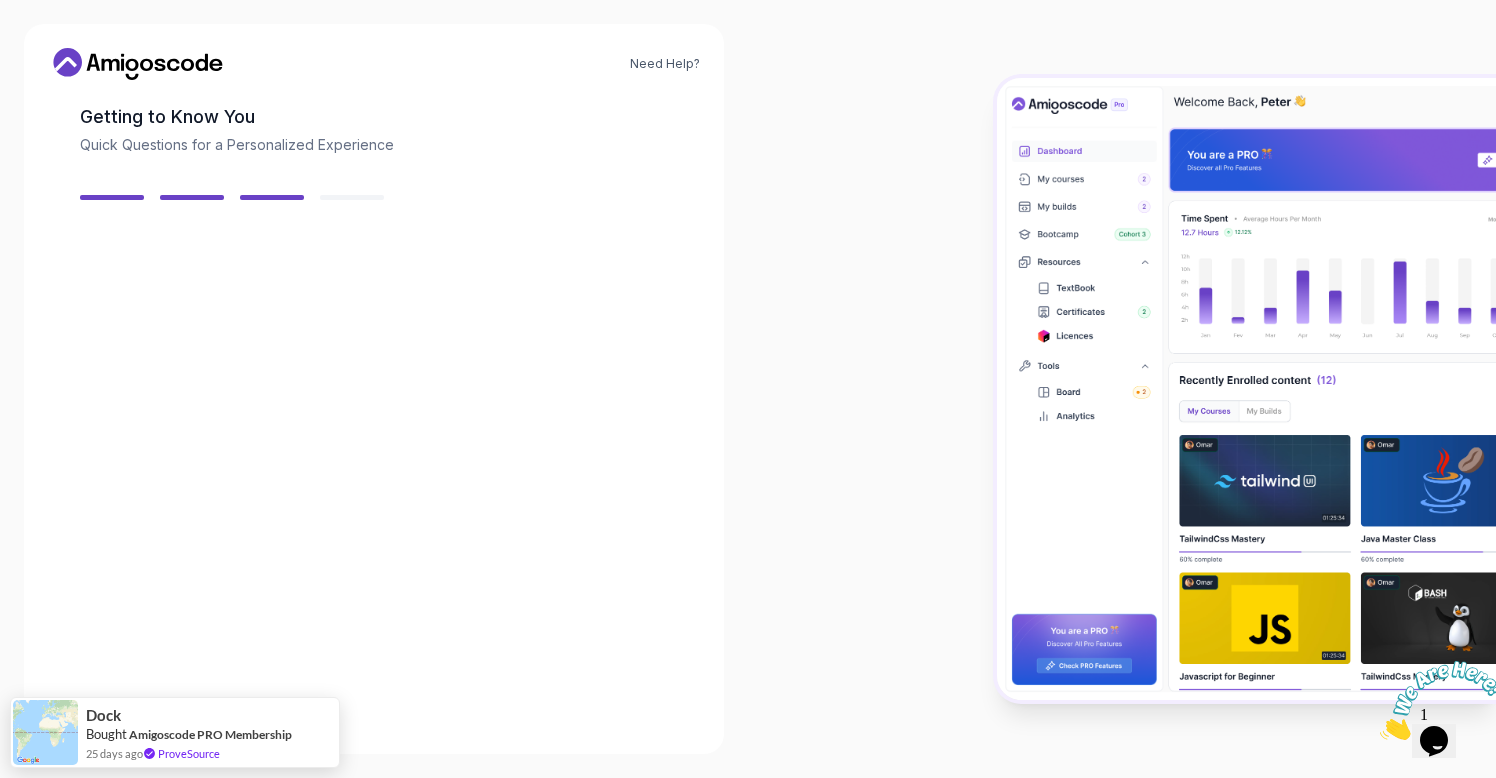 scroll, scrollTop: 95, scrollLeft: 0, axis: vertical 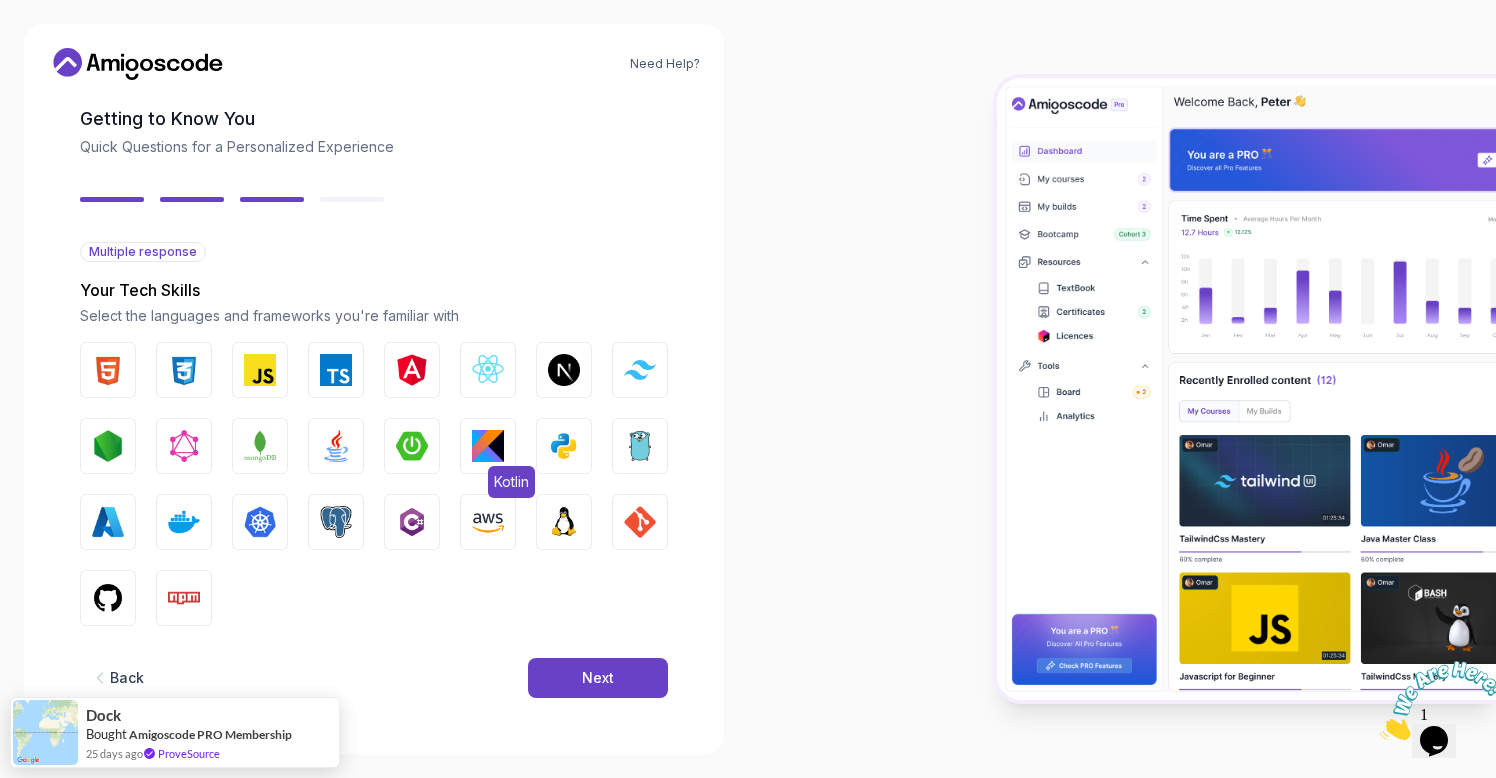 click at bounding box center [488, 446] 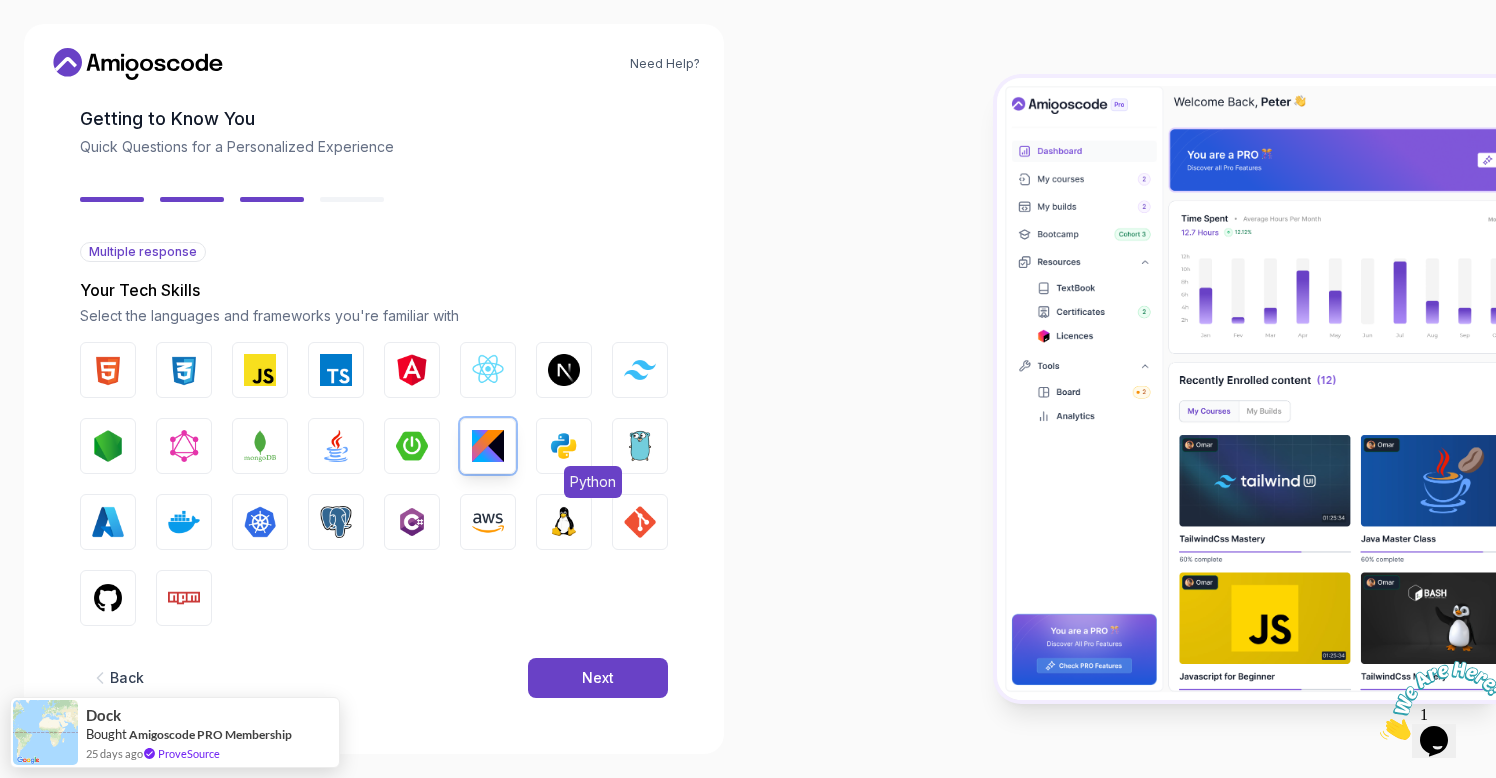 click on "Python" at bounding box center [564, 446] 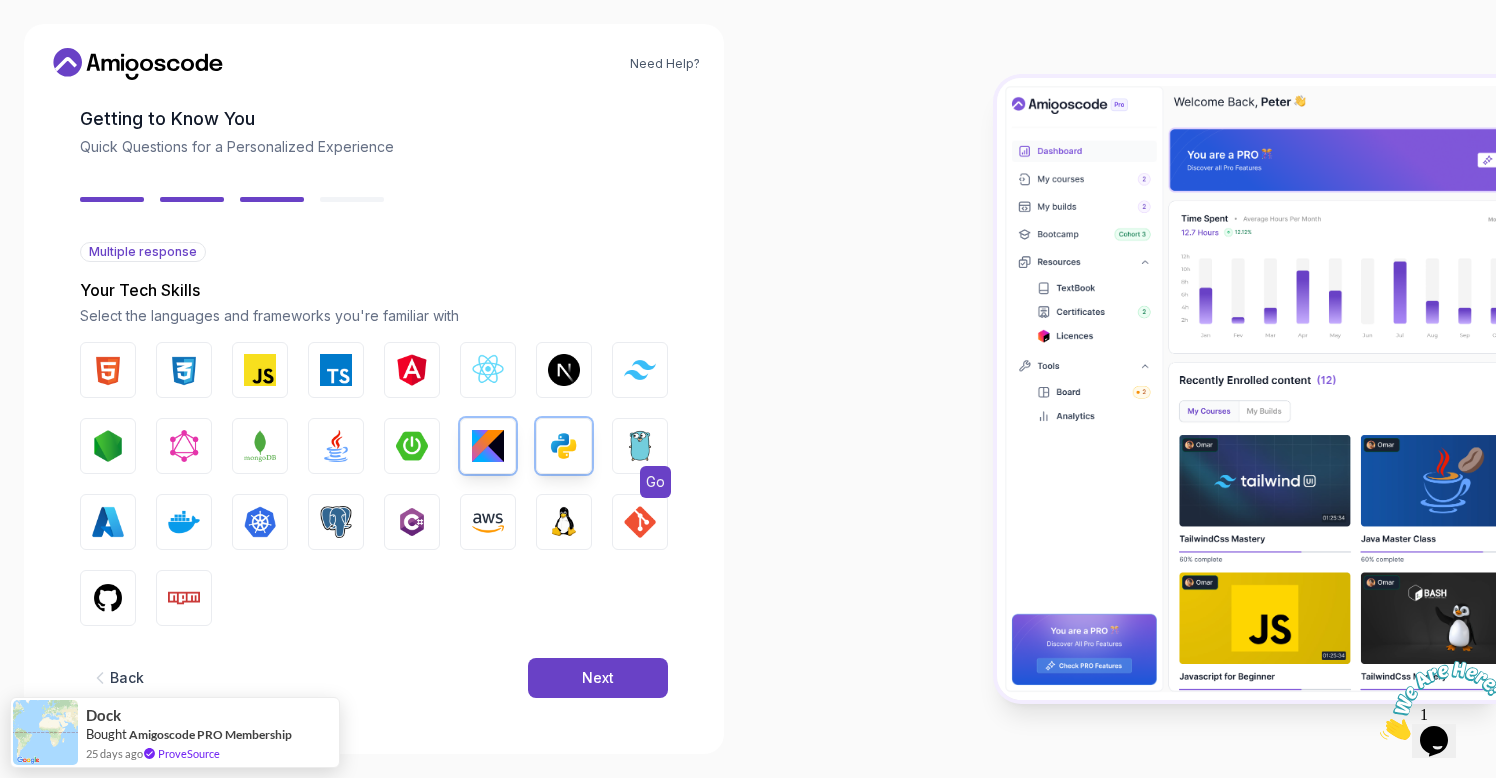 click at bounding box center (640, 446) 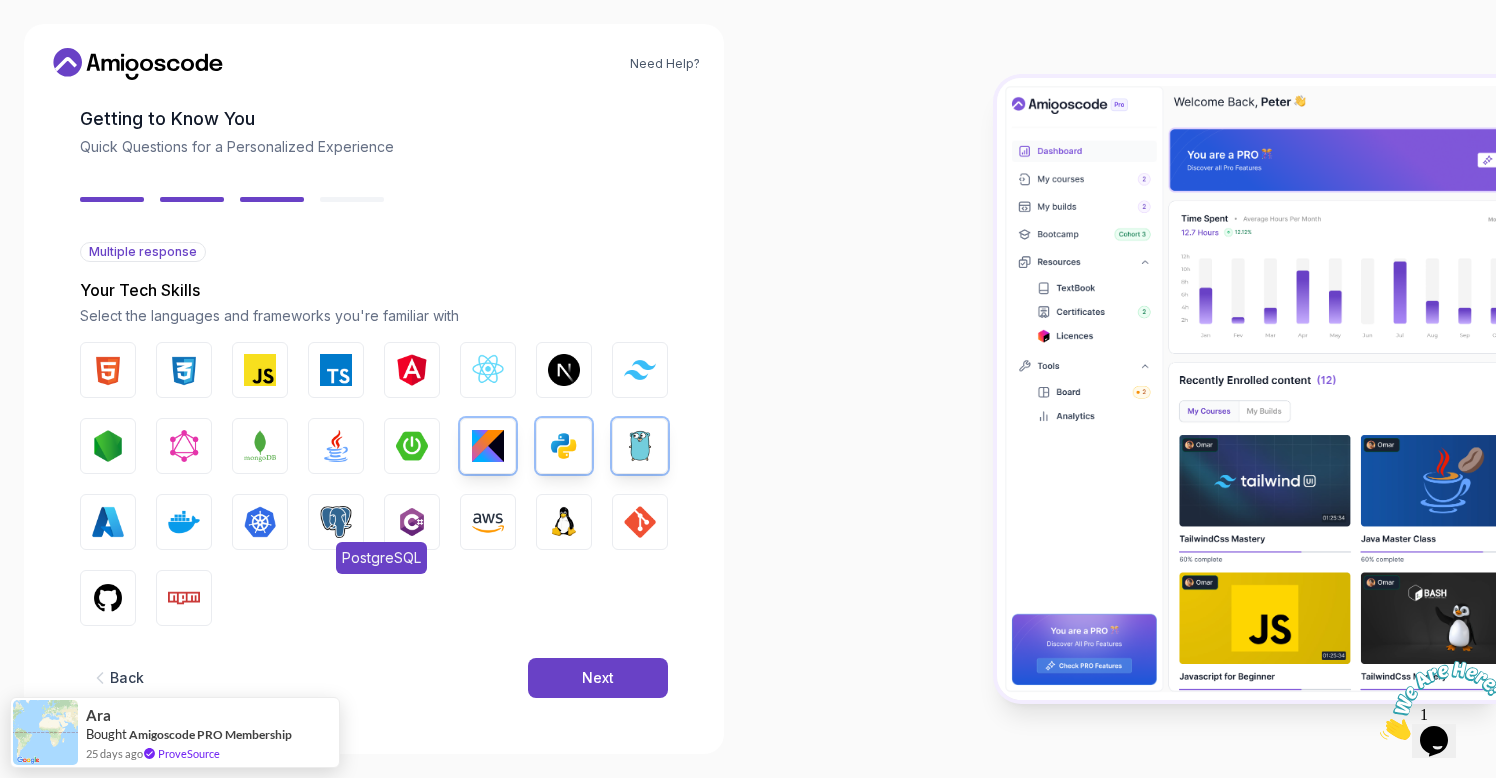 click at bounding box center (336, 522) 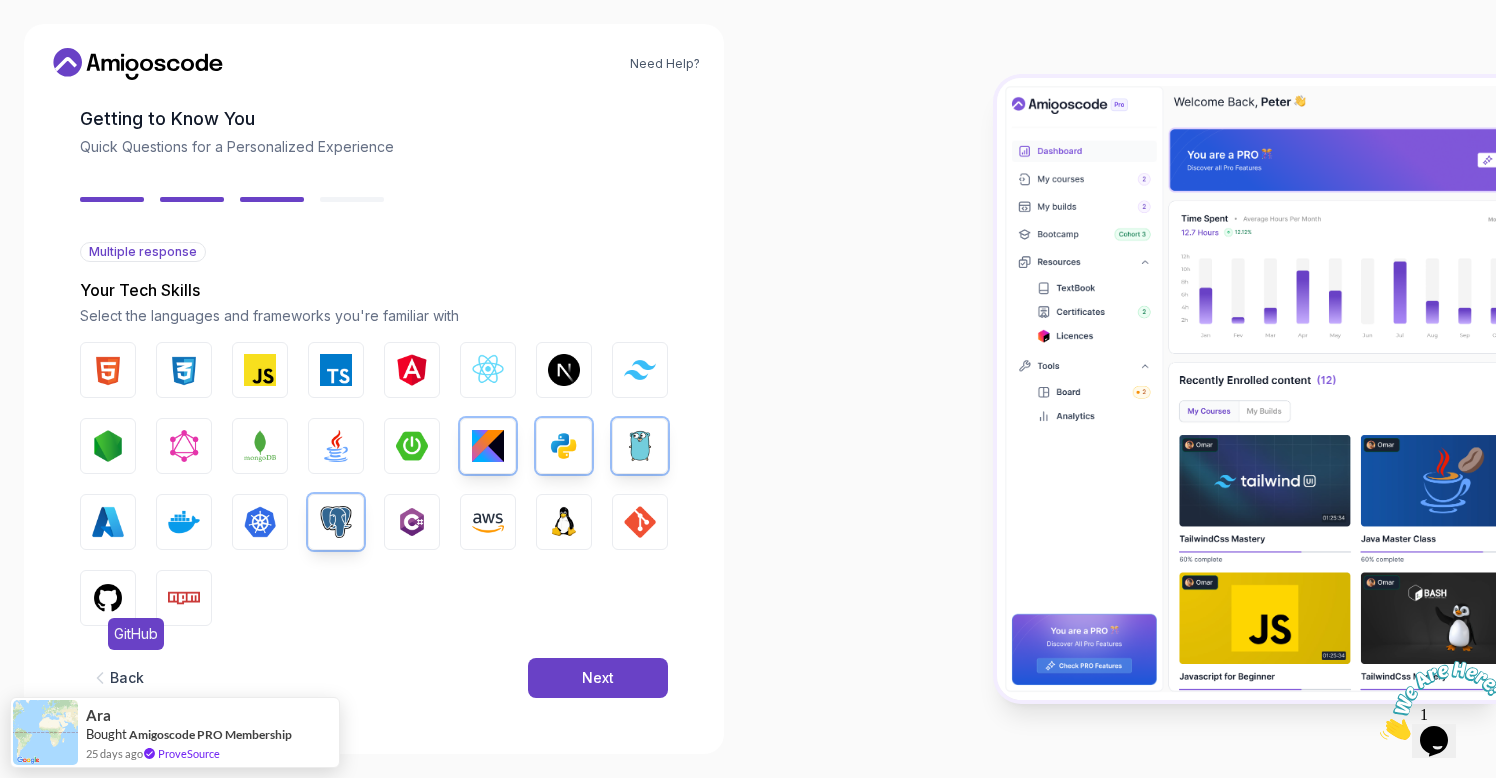 click at bounding box center [108, 598] 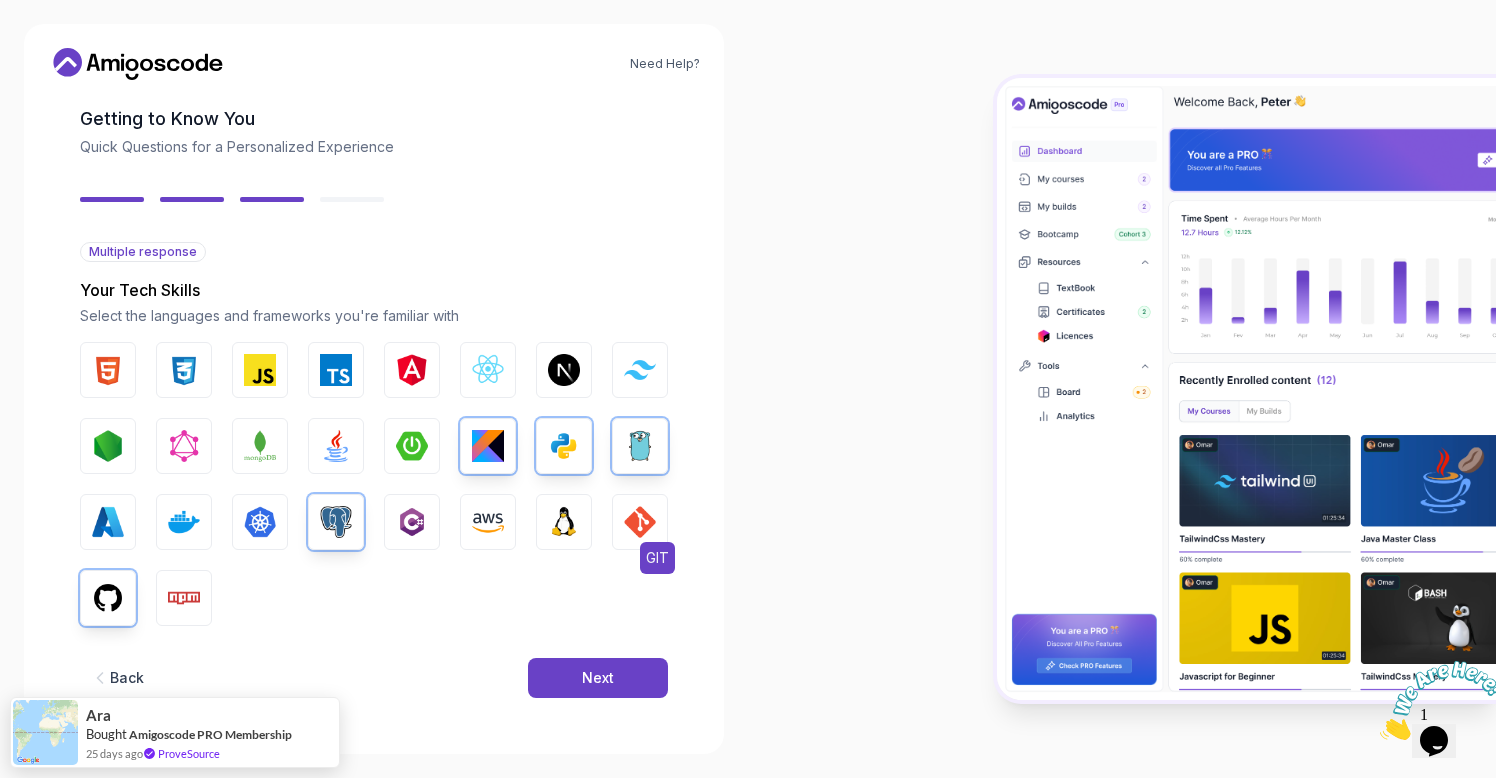 click at bounding box center [640, 522] 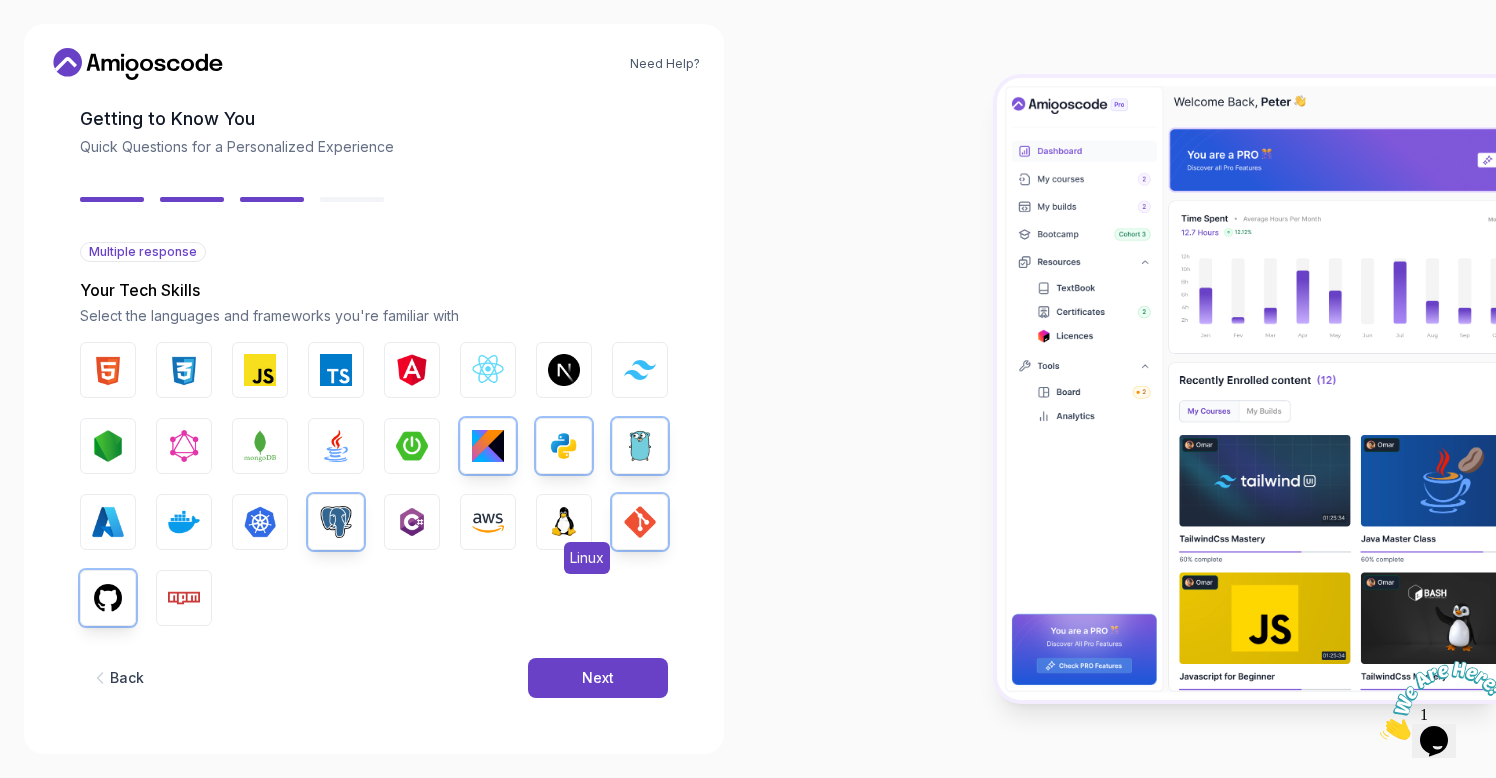 click at bounding box center [564, 522] 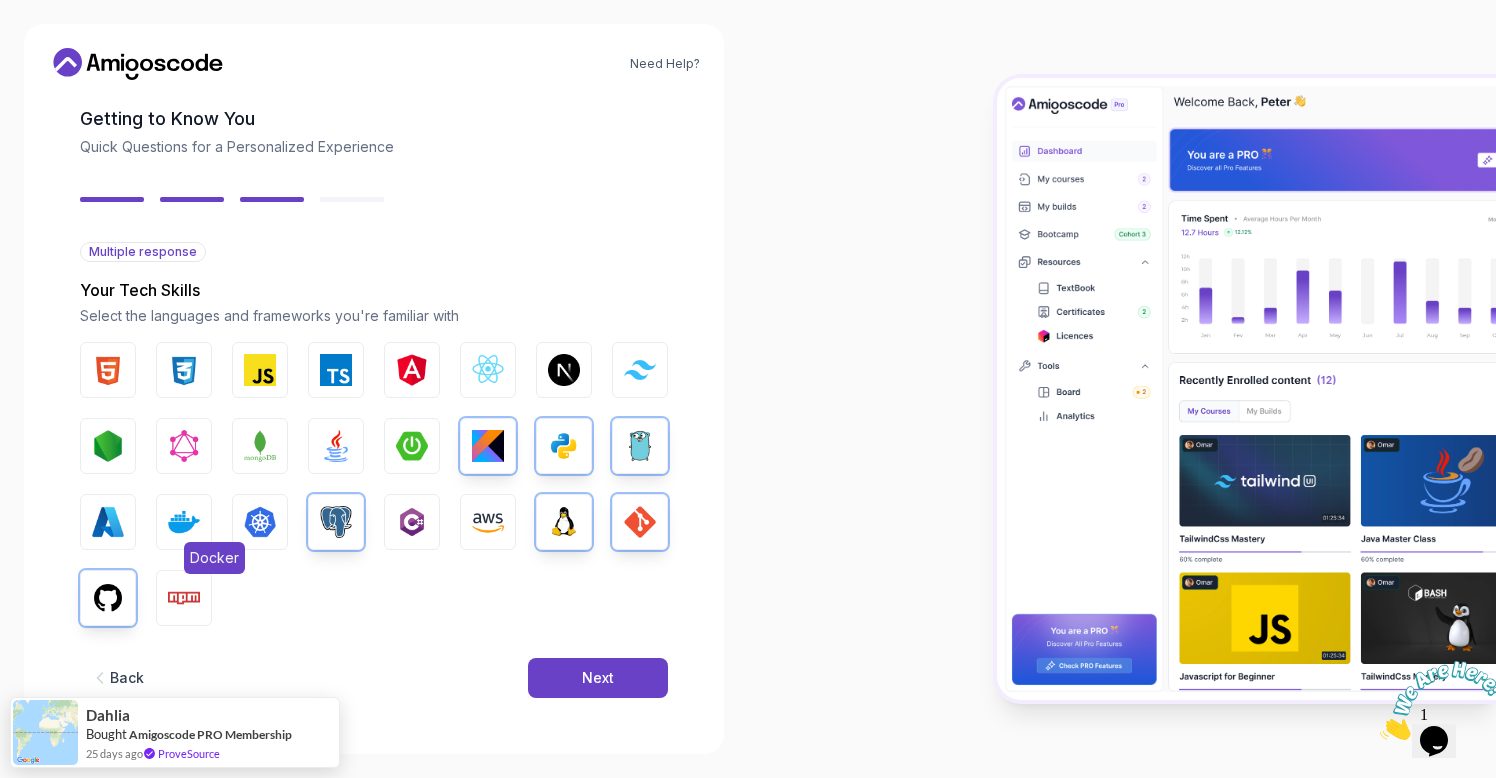 click at bounding box center [184, 522] 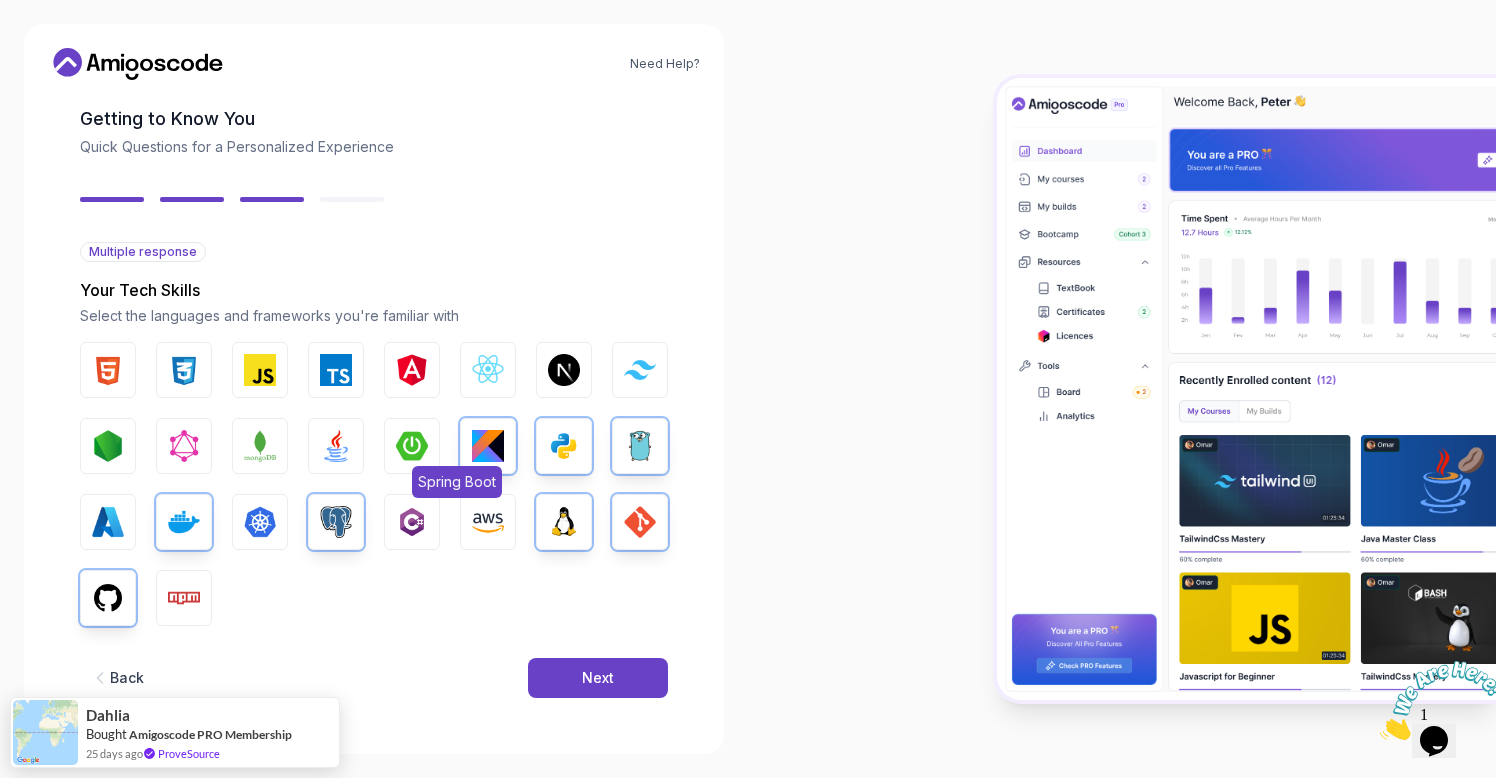 click at bounding box center [412, 446] 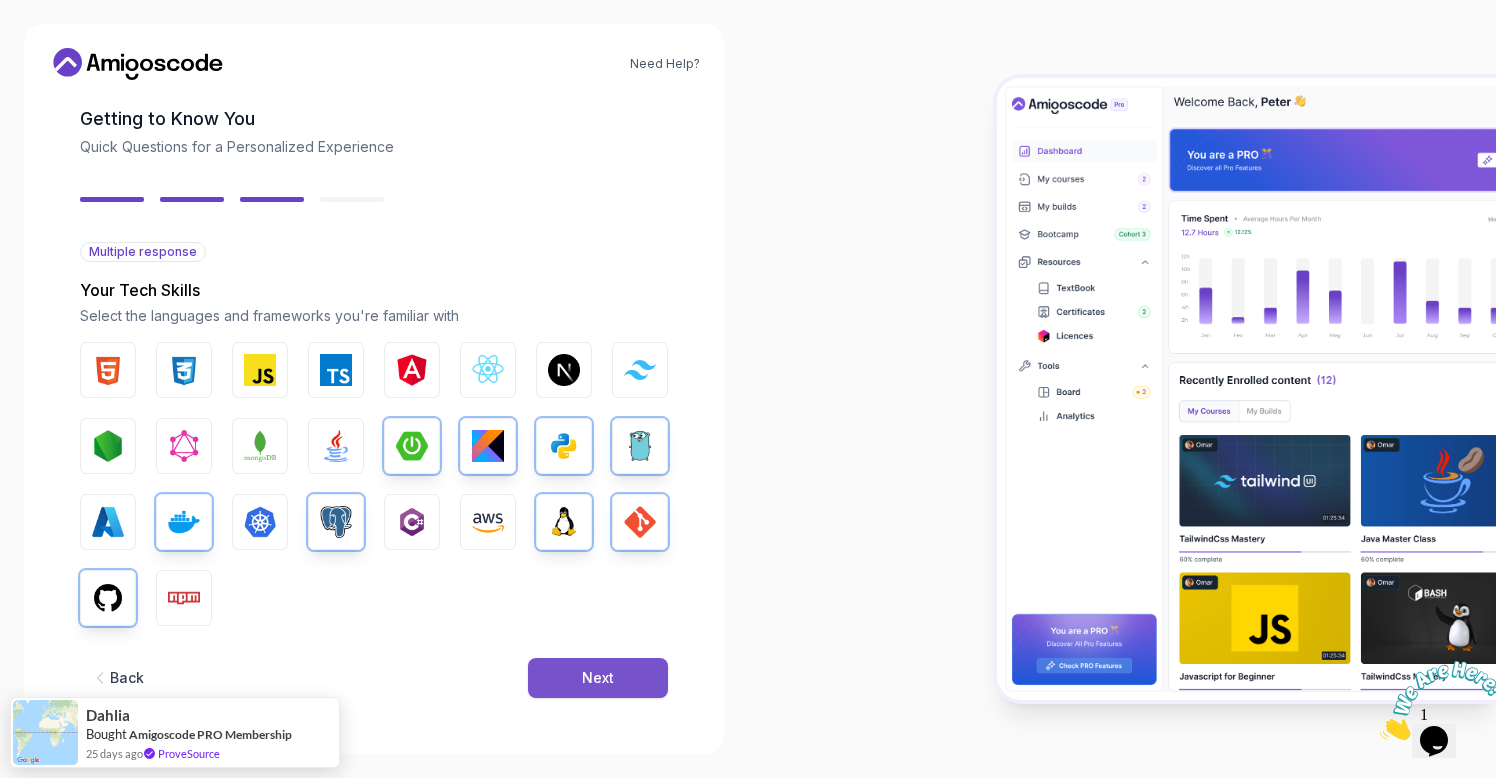 click on "Next" at bounding box center [598, 678] 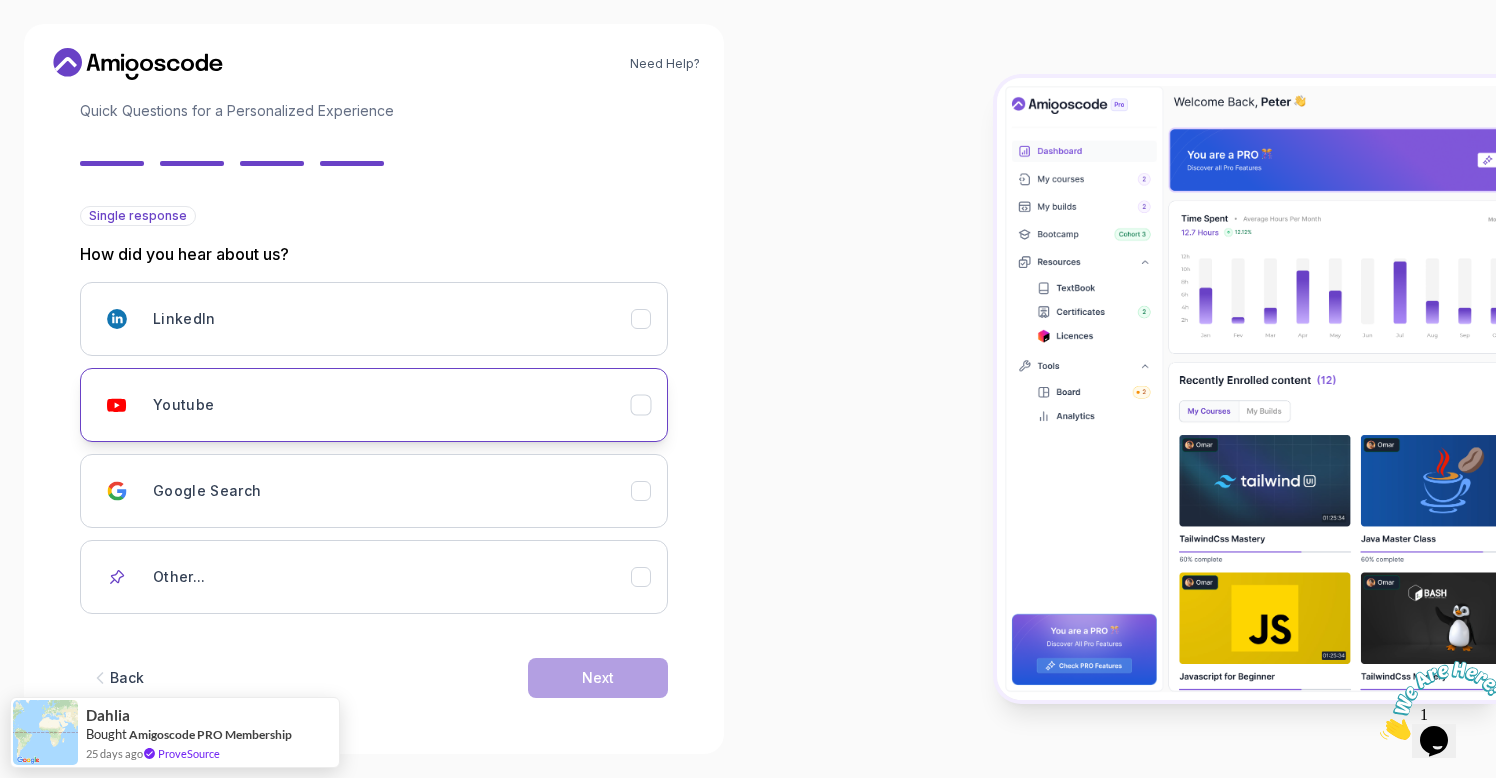 scroll, scrollTop: 131, scrollLeft: 0, axis: vertical 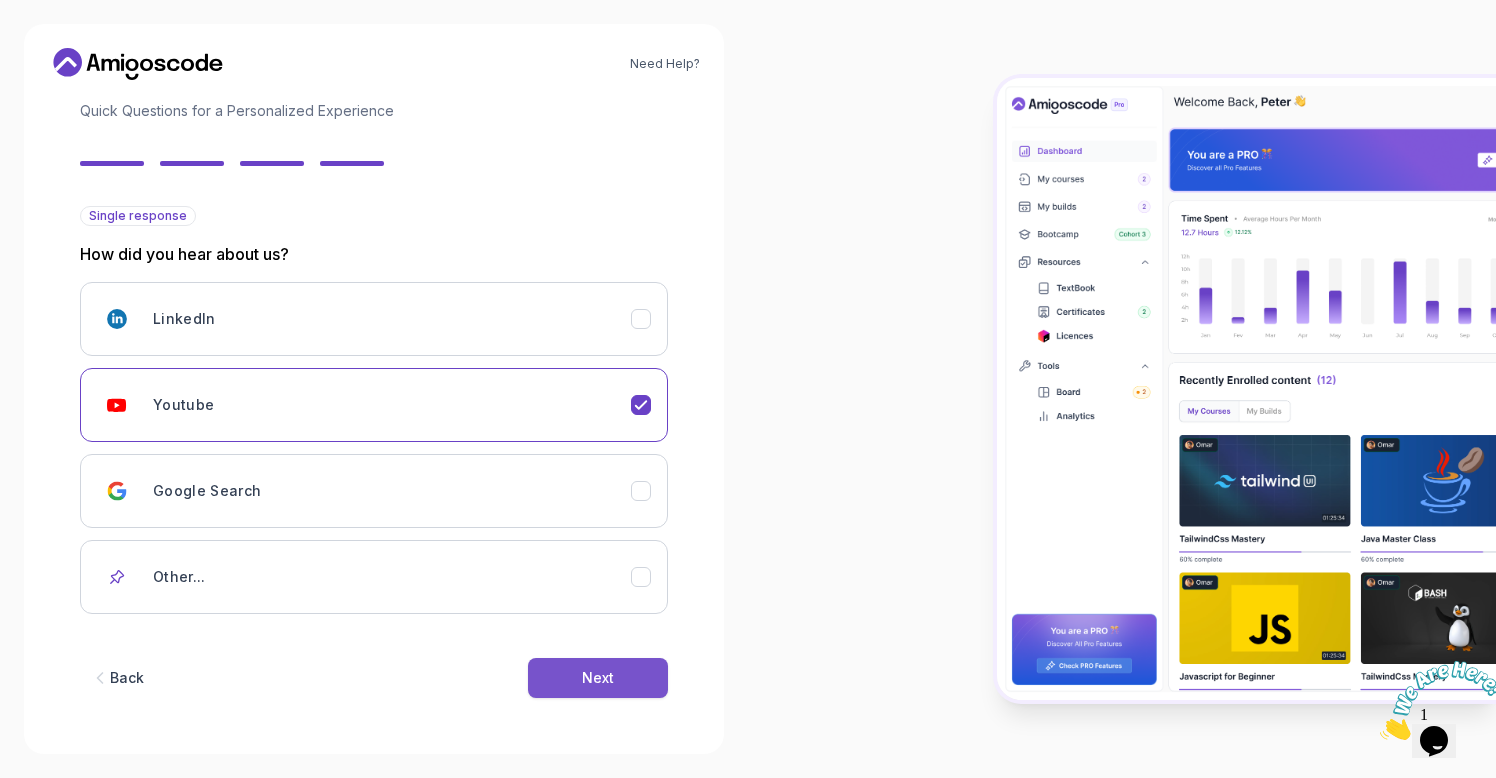 click on "Next" at bounding box center (598, 678) 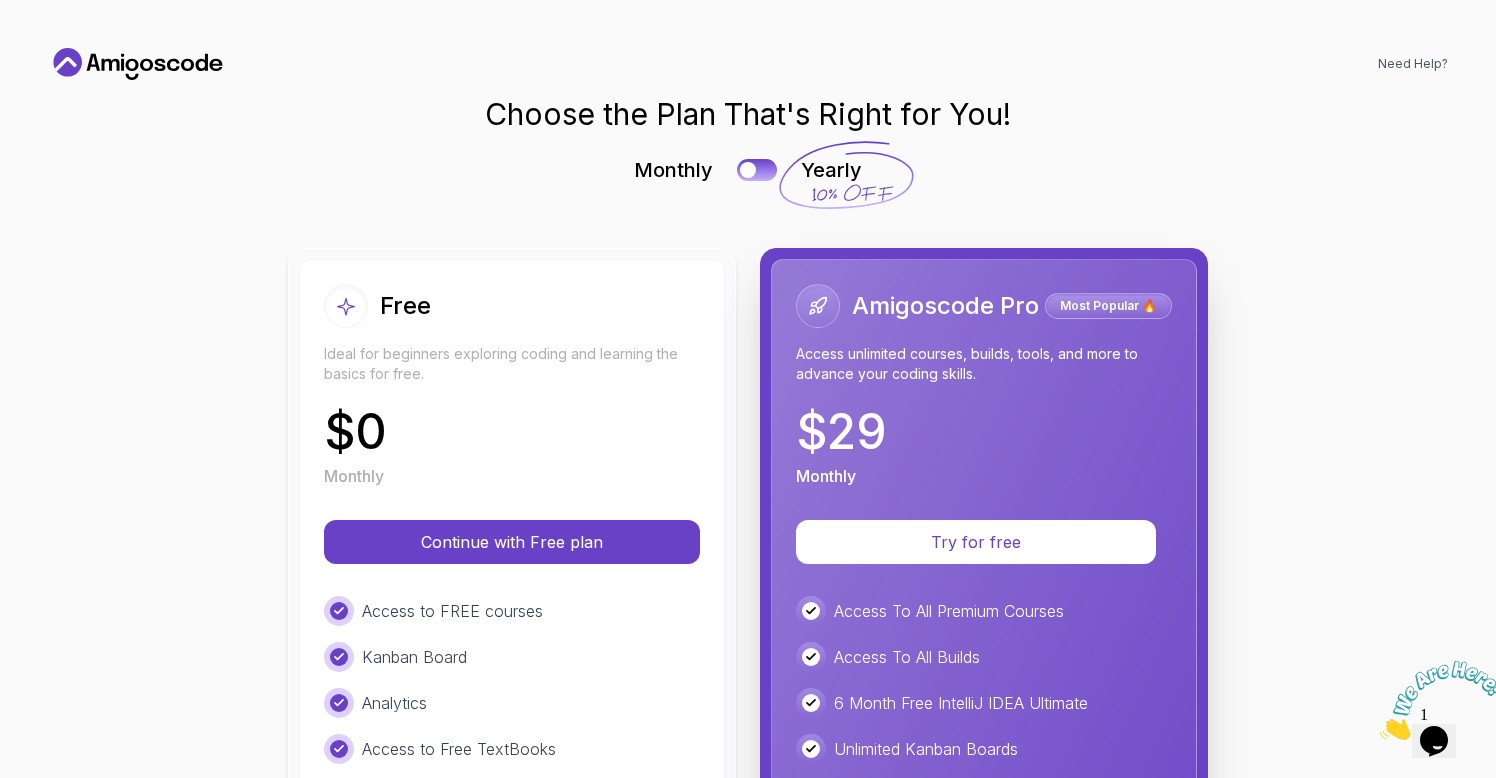 scroll, scrollTop: 0, scrollLeft: 0, axis: both 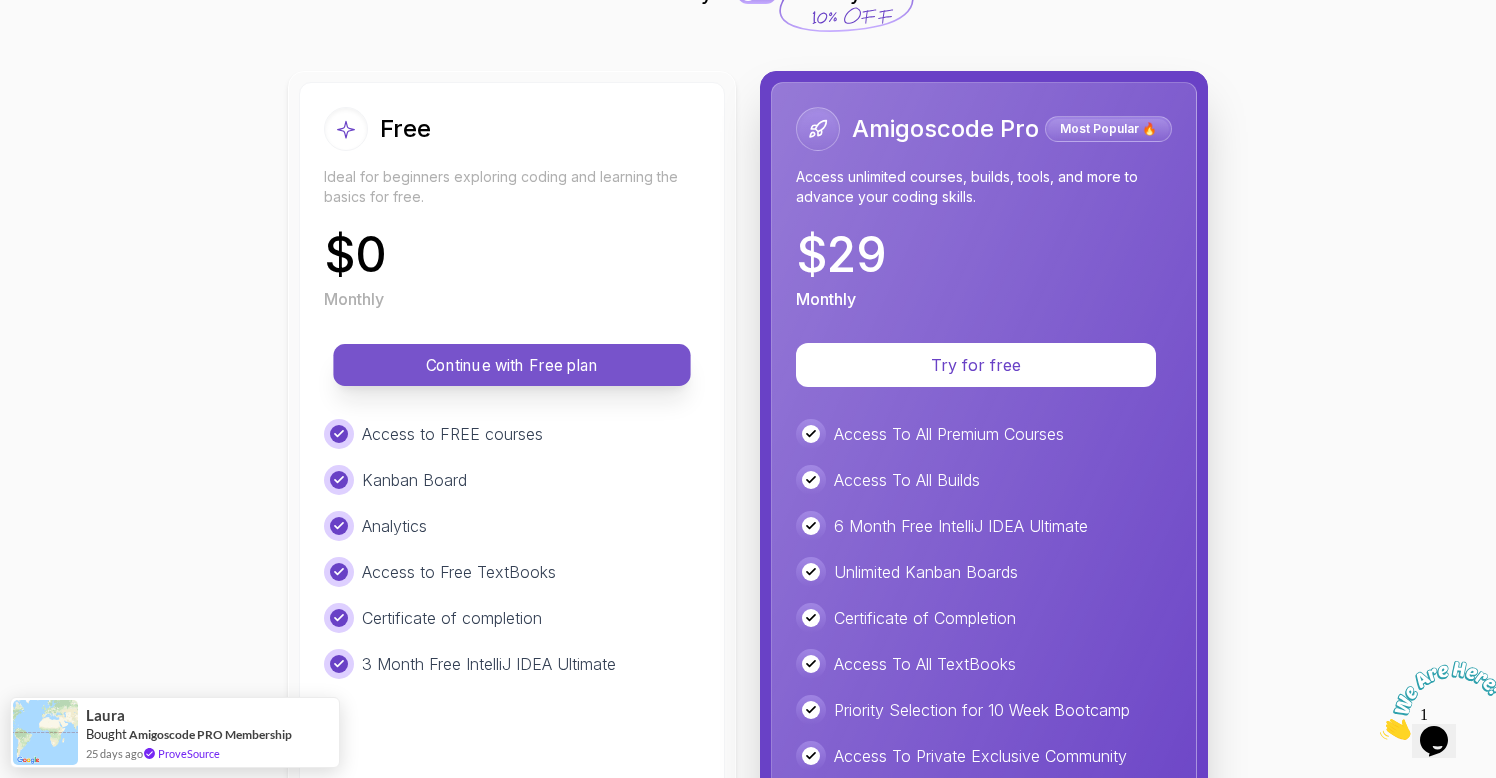 click on "Continue with Free plan" at bounding box center (512, 365) 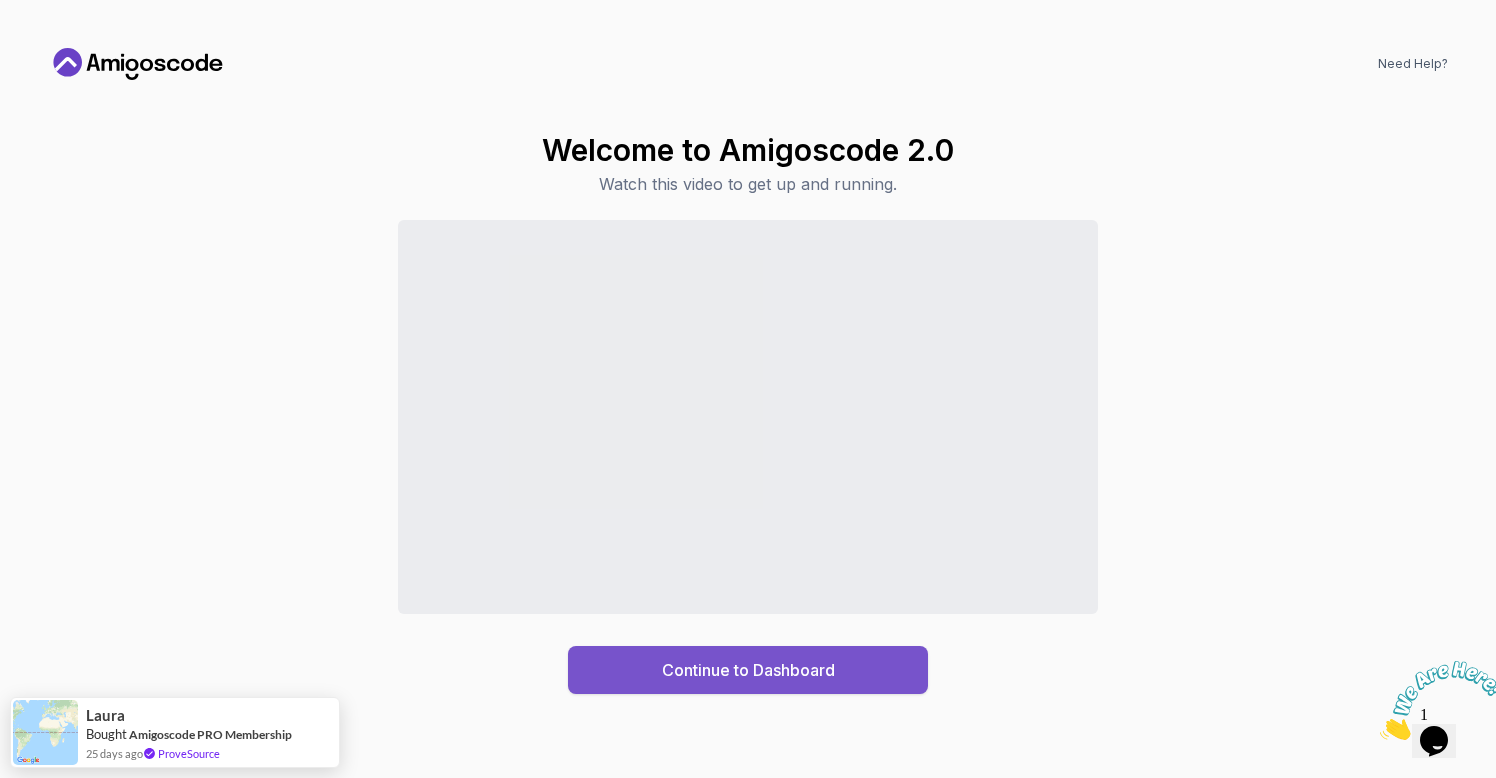 click on "Continue to Dashboard" at bounding box center (748, 670) 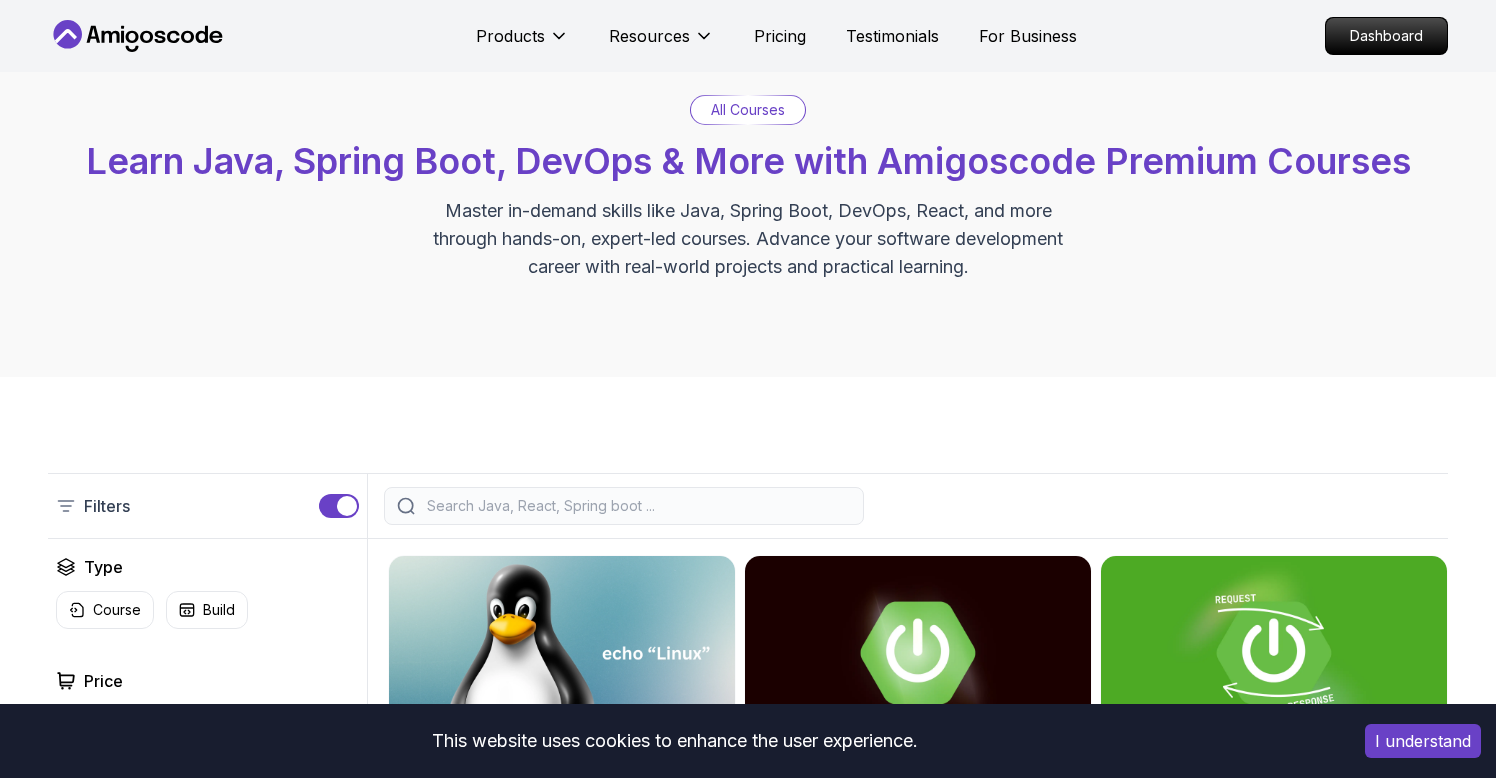 scroll, scrollTop: 295, scrollLeft: 0, axis: vertical 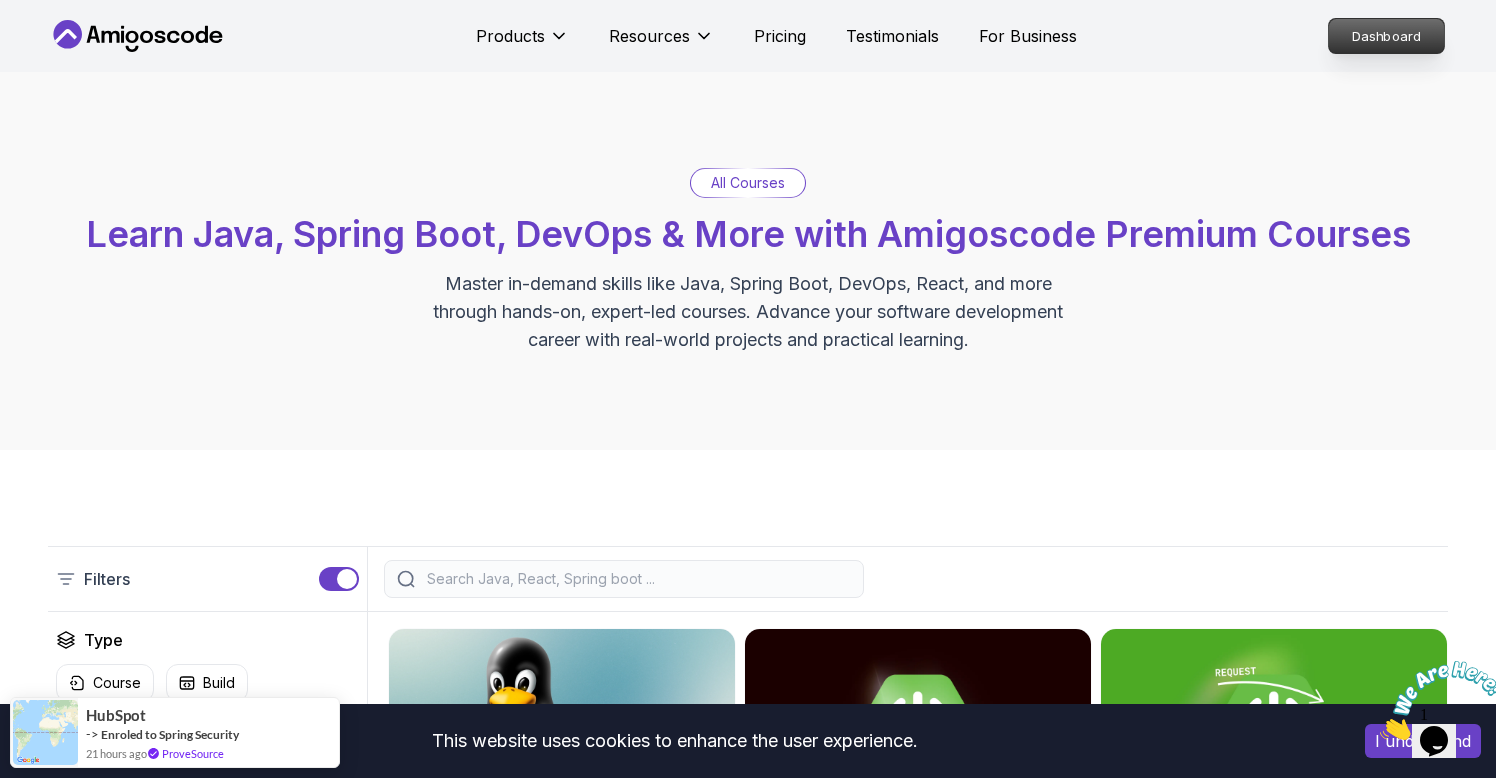 click on "Dashboard" at bounding box center [1386, 36] 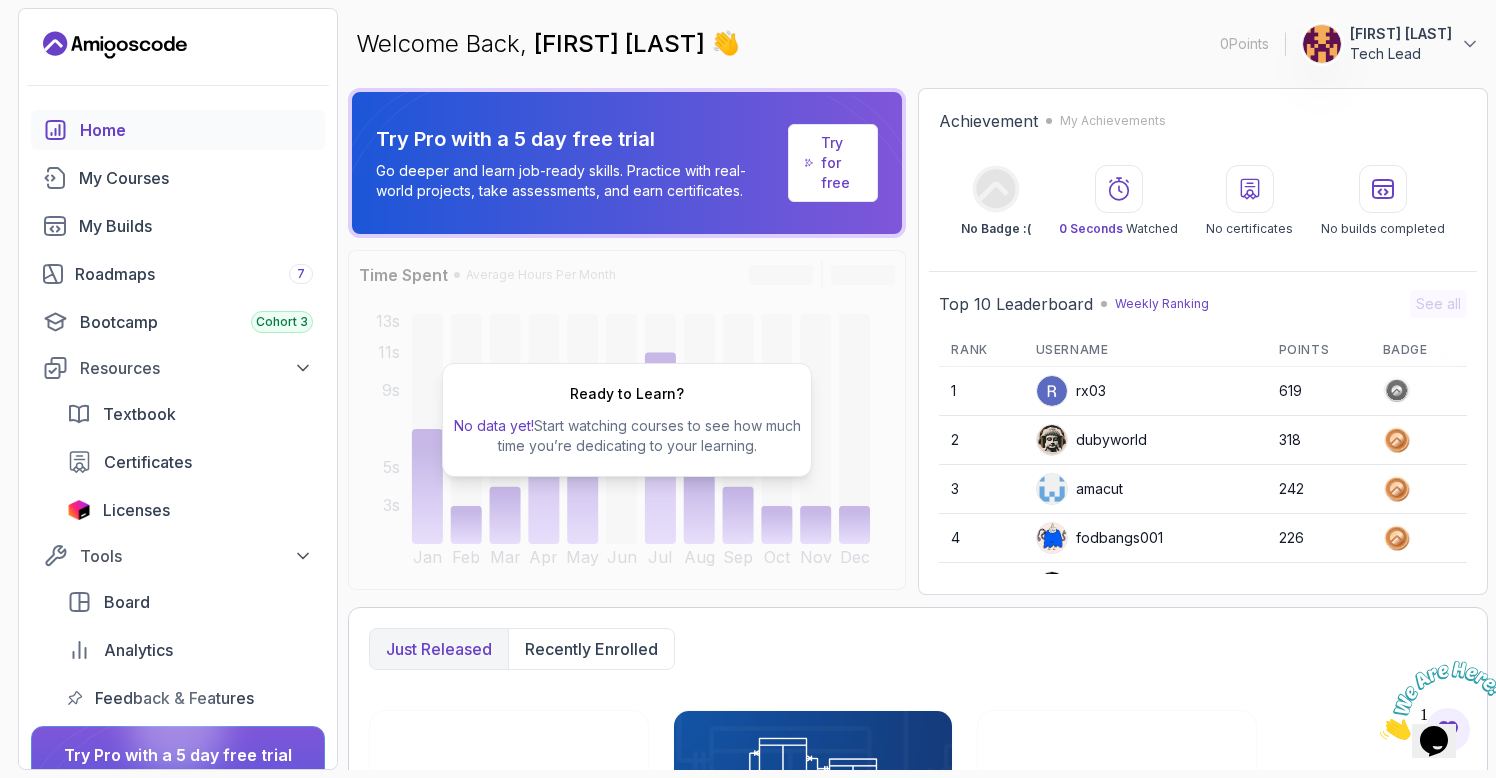 scroll, scrollTop: 0, scrollLeft: 0, axis: both 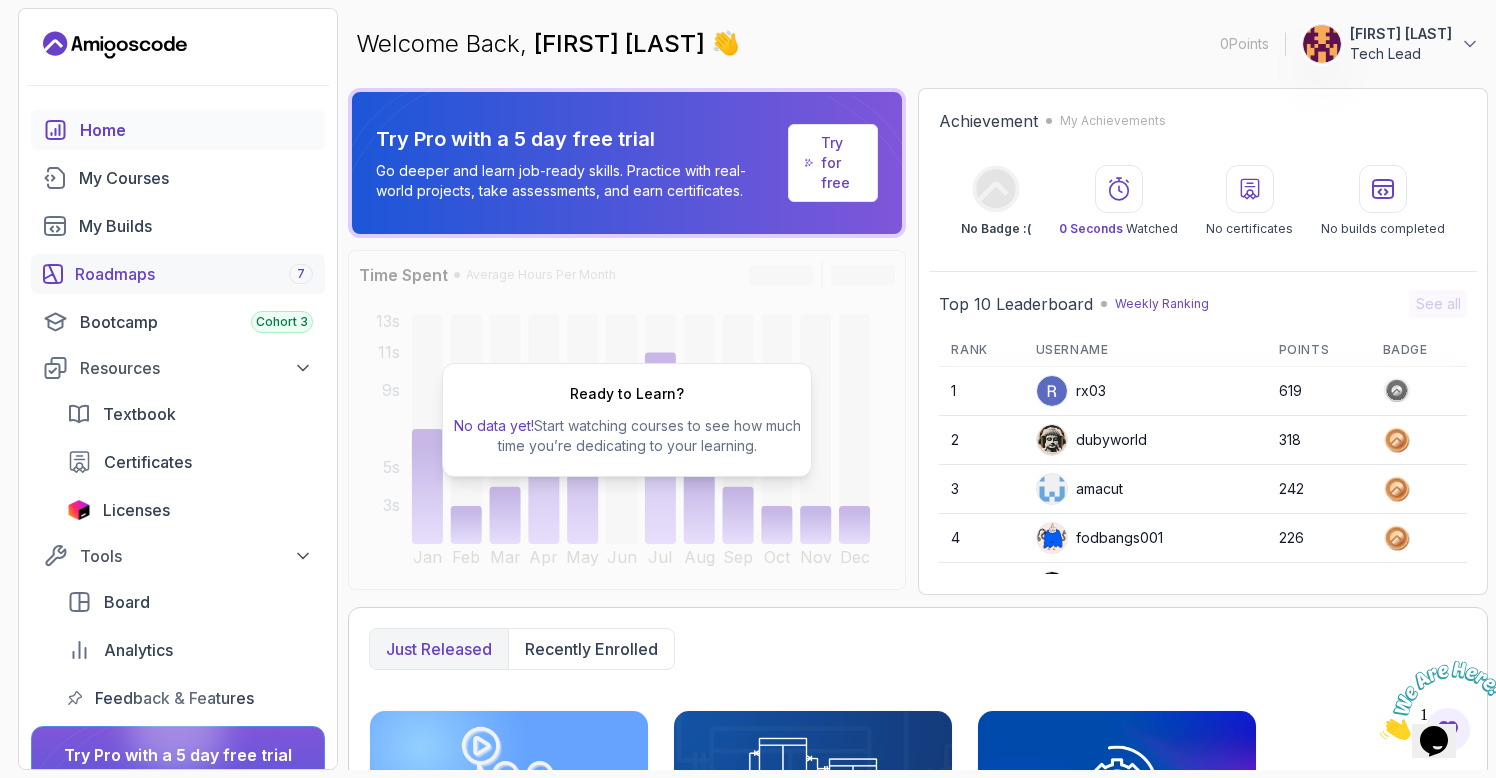 click on "Roadmaps 7" at bounding box center (194, 274) 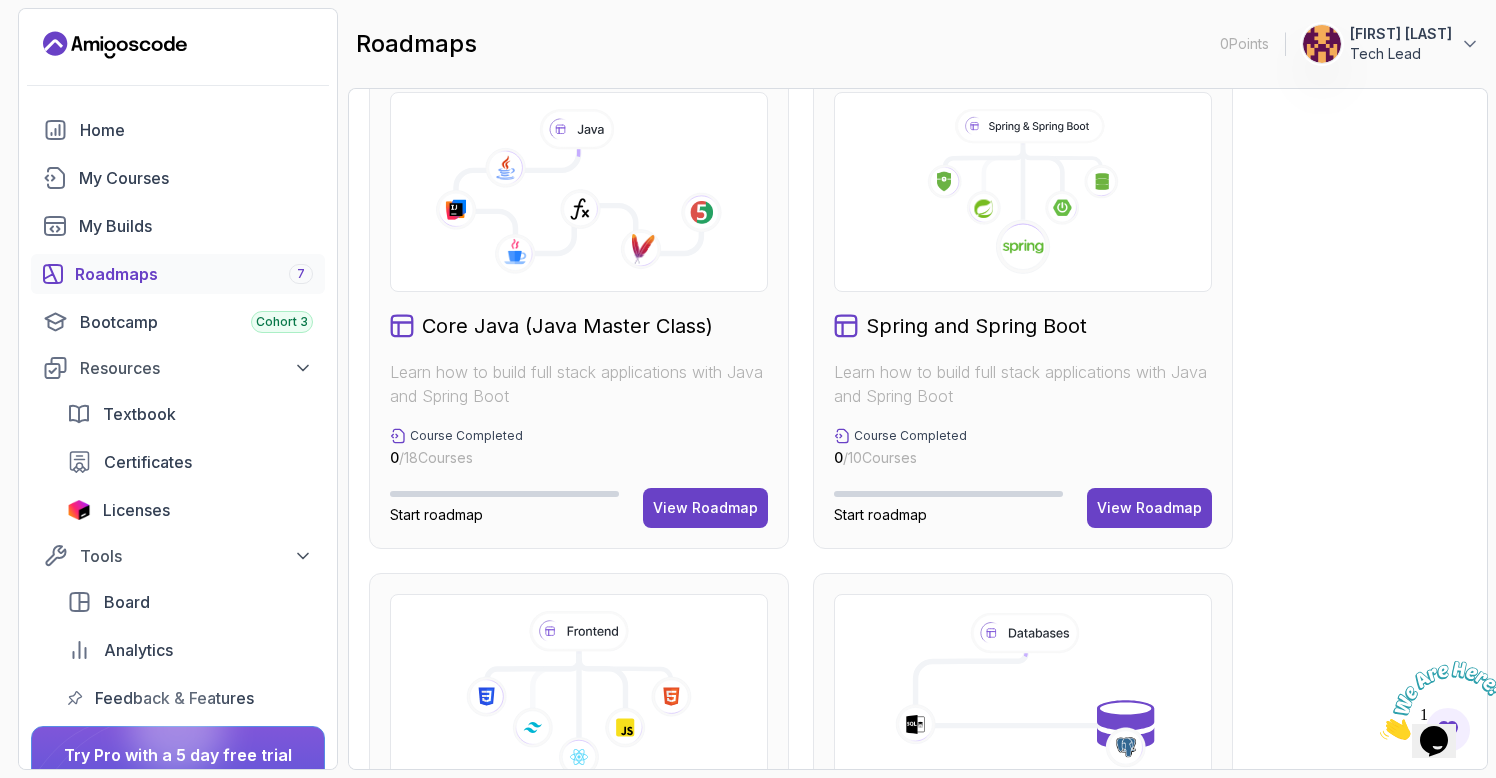 scroll, scrollTop: 479, scrollLeft: 0, axis: vertical 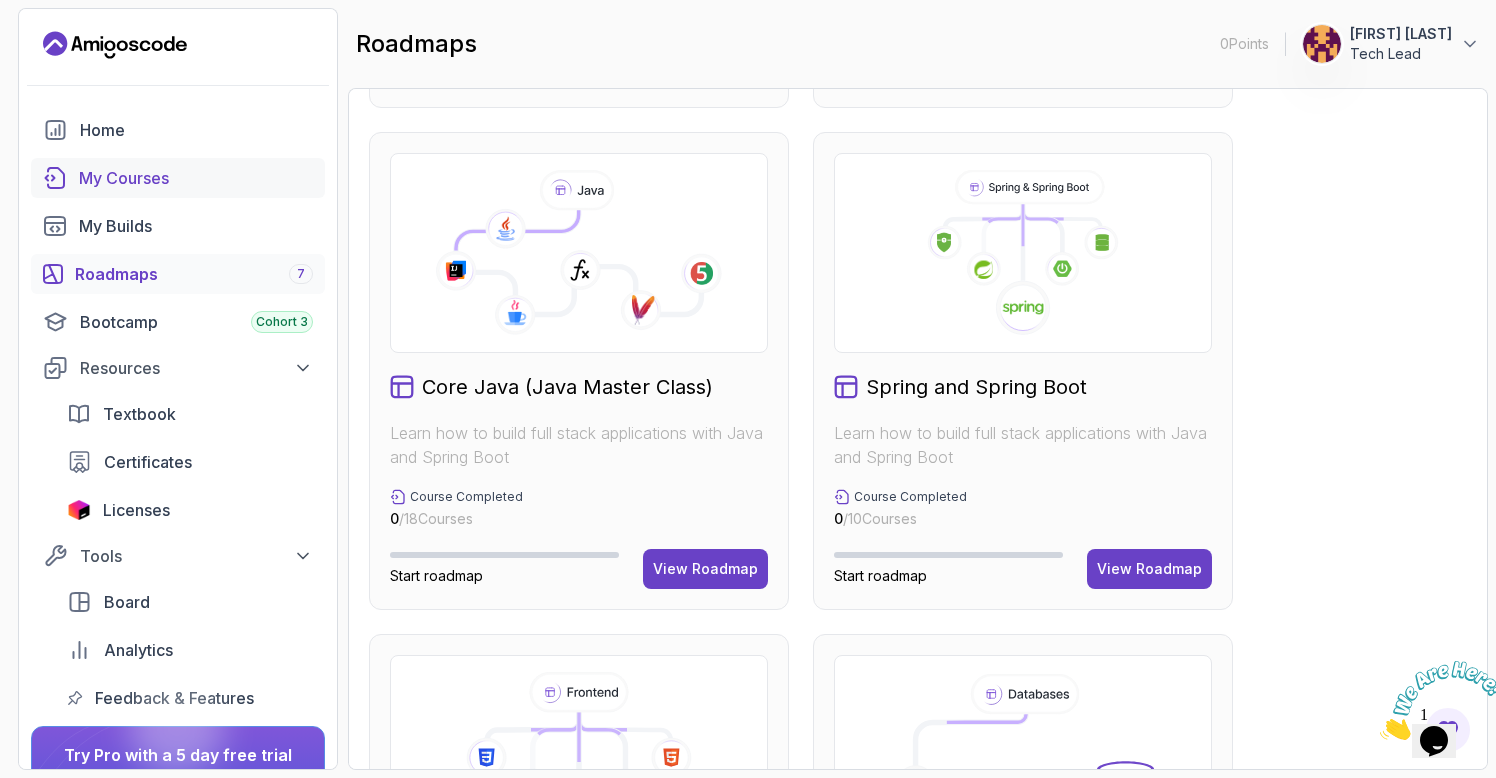 click on "My Courses" at bounding box center [196, 178] 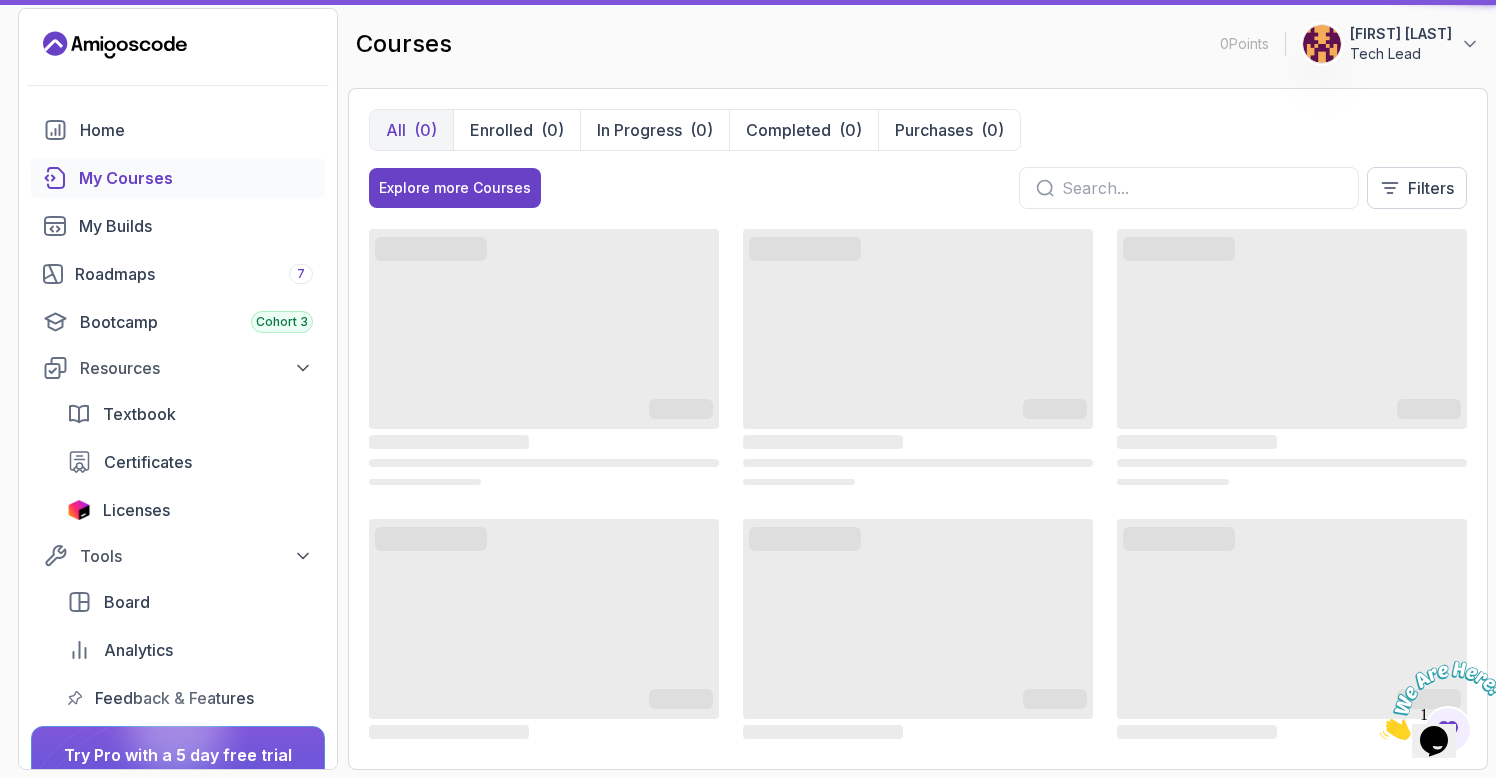 scroll, scrollTop: 0, scrollLeft: 0, axis: both 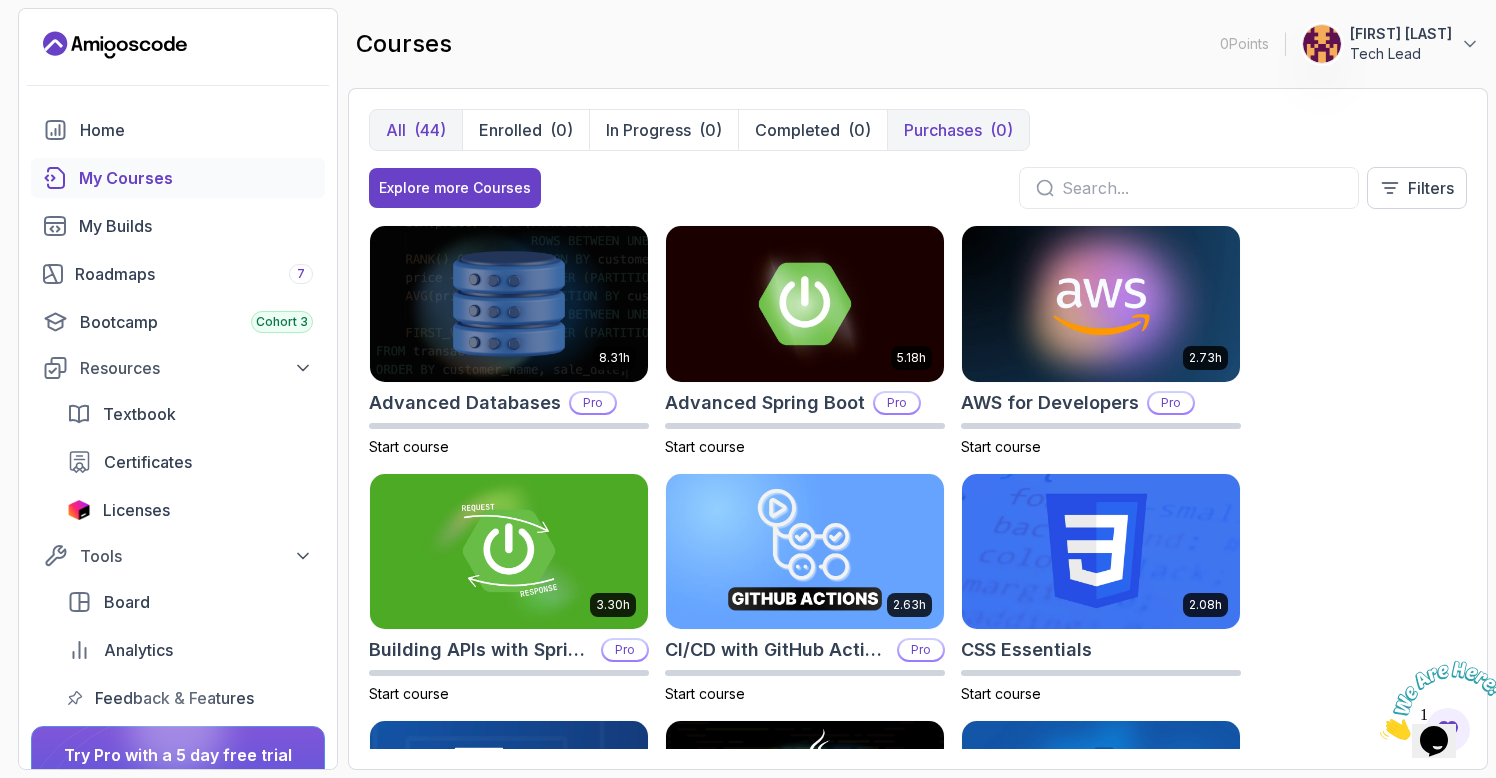 click on "Purchases" at bounding box center (943, 130) 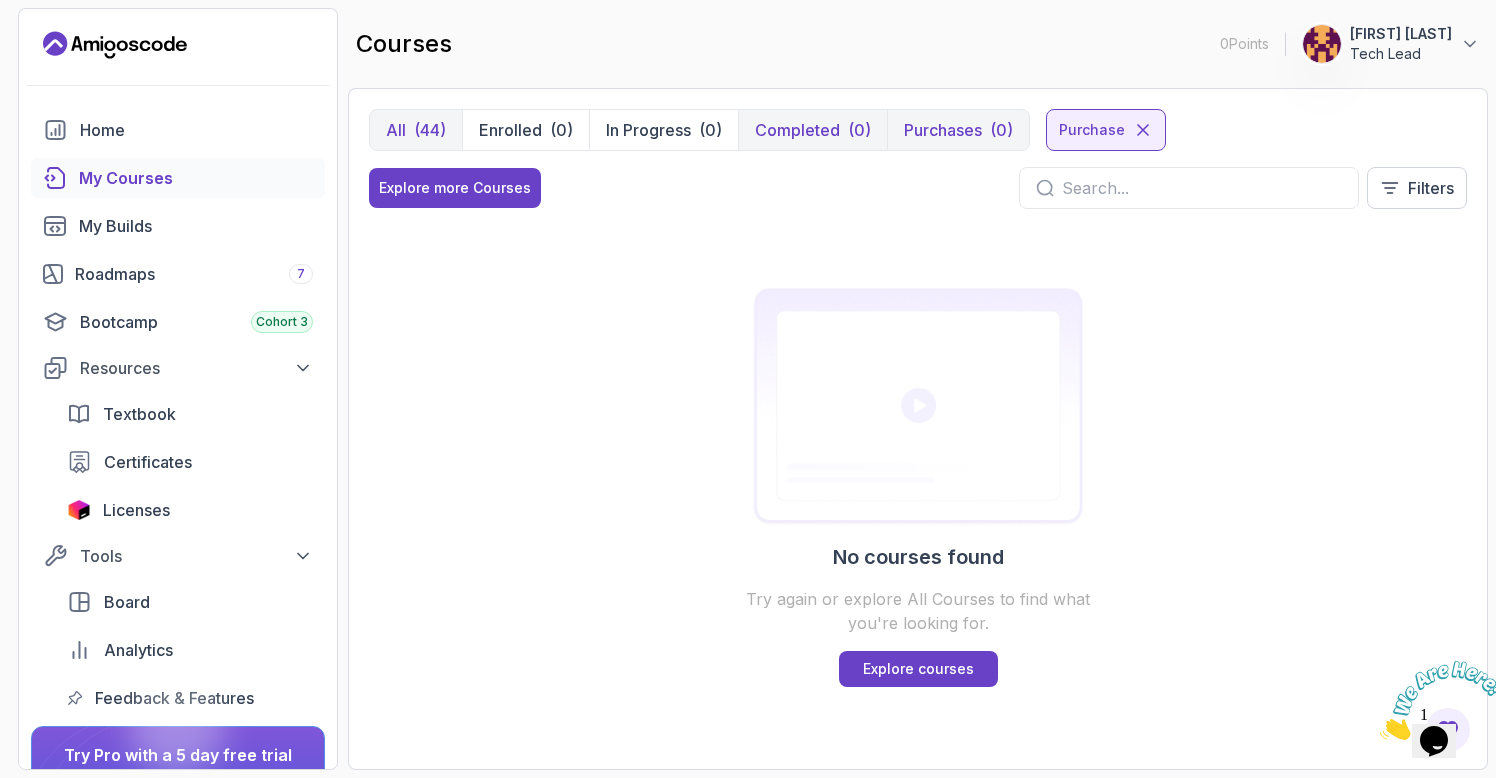 click on "Completed" at bounding box center (797, 130) 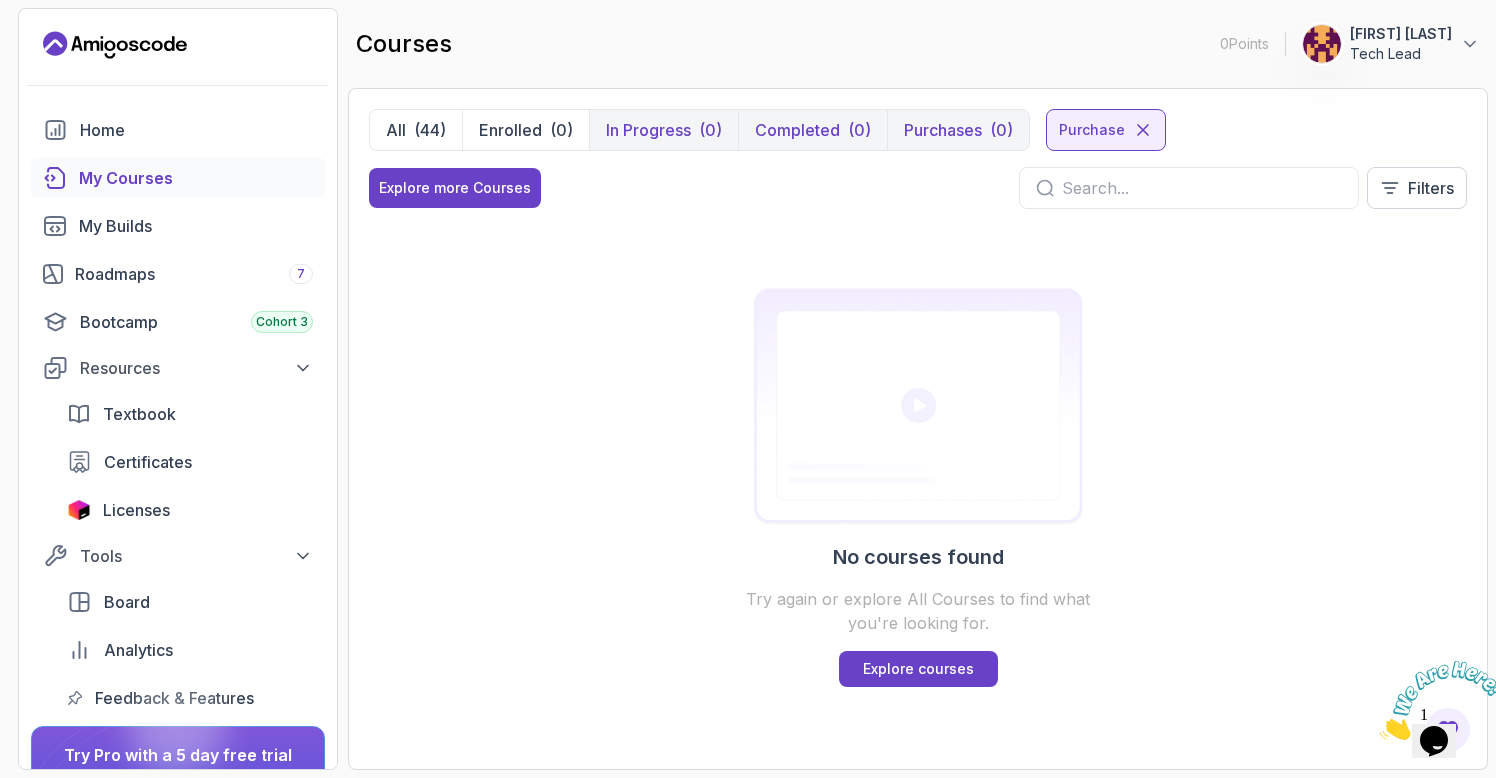 click on "In Progress" at bounding box center (648, 130) 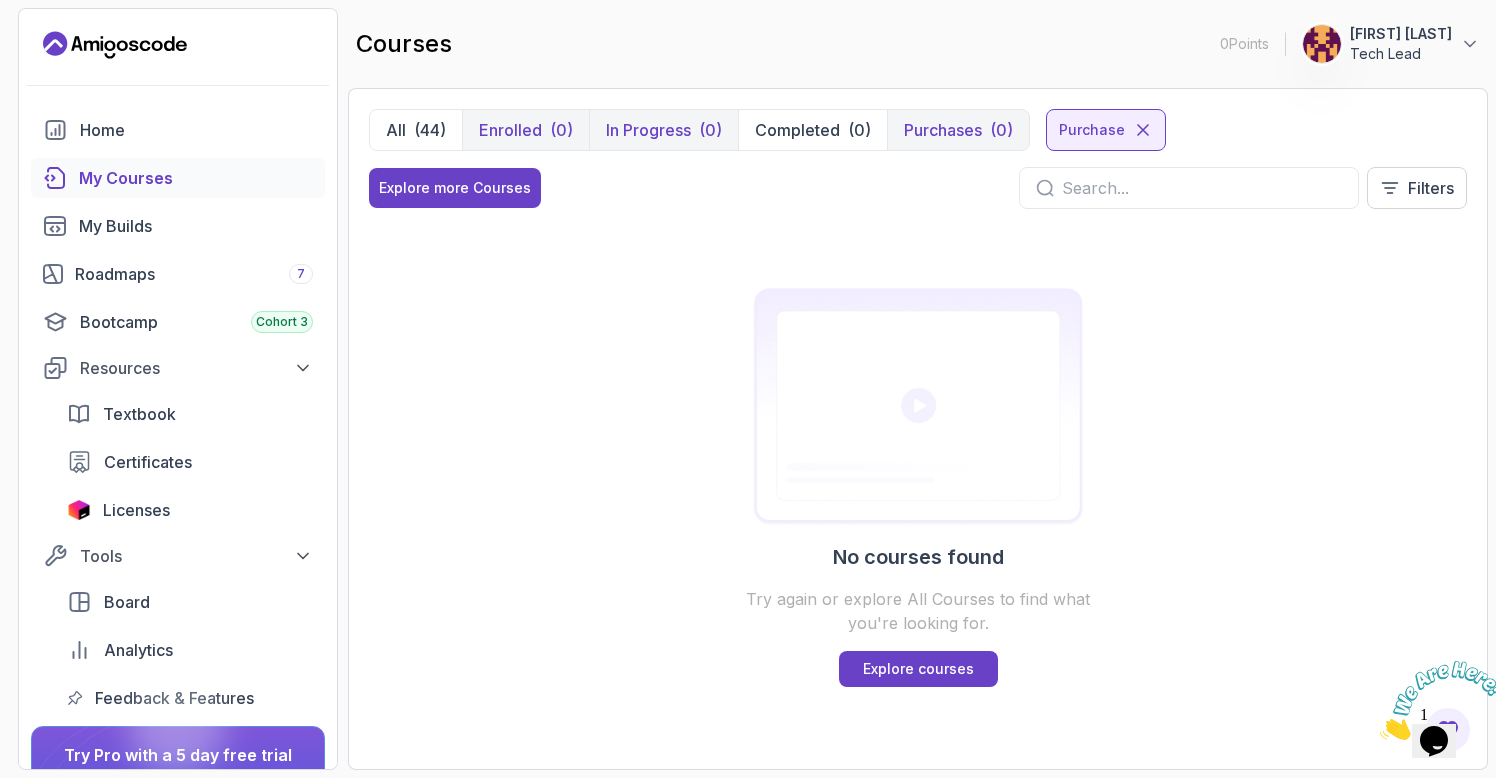 click on "Enrolled (0)" at bounding box center (525, 130) 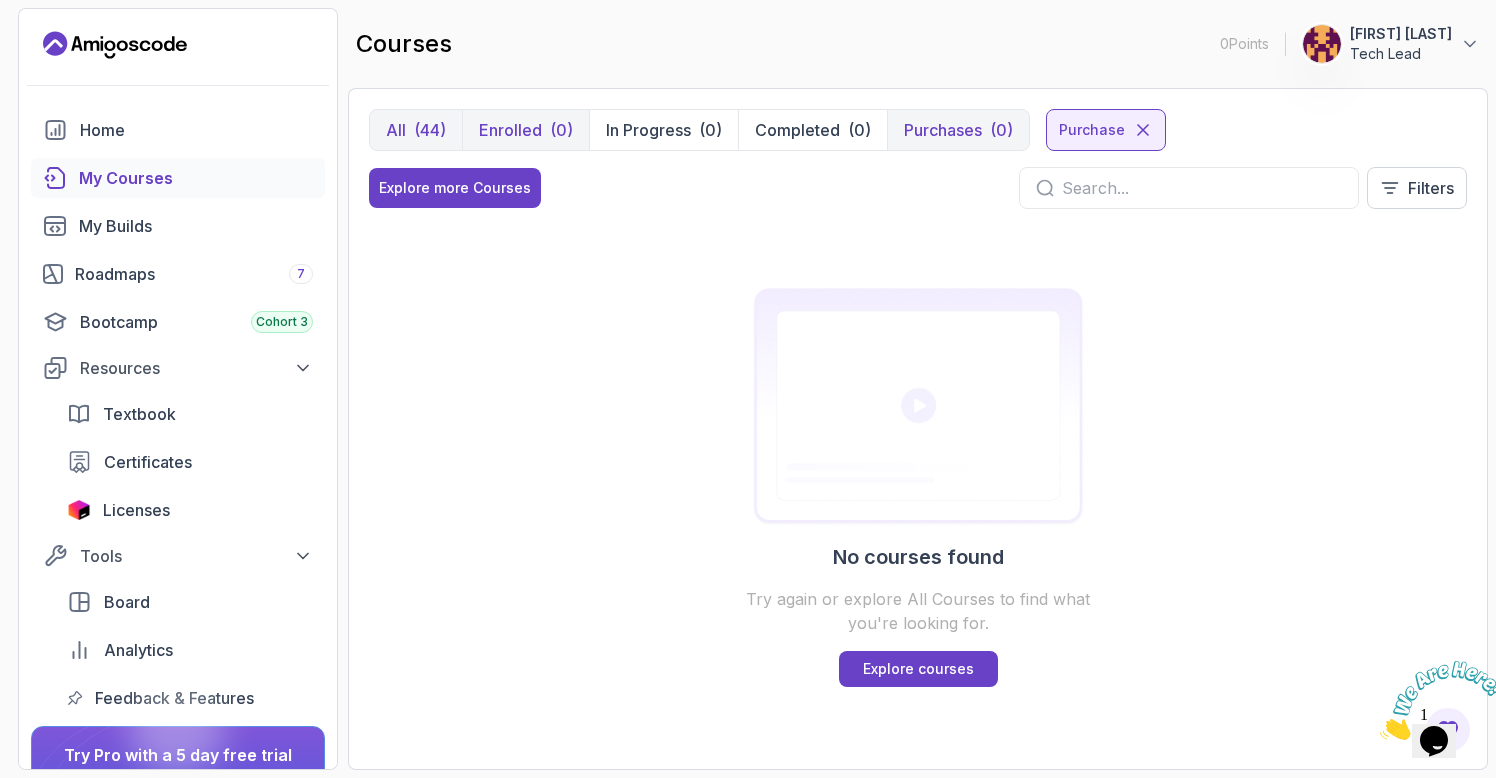 click on "(44)" at bounding box center (430, 130) 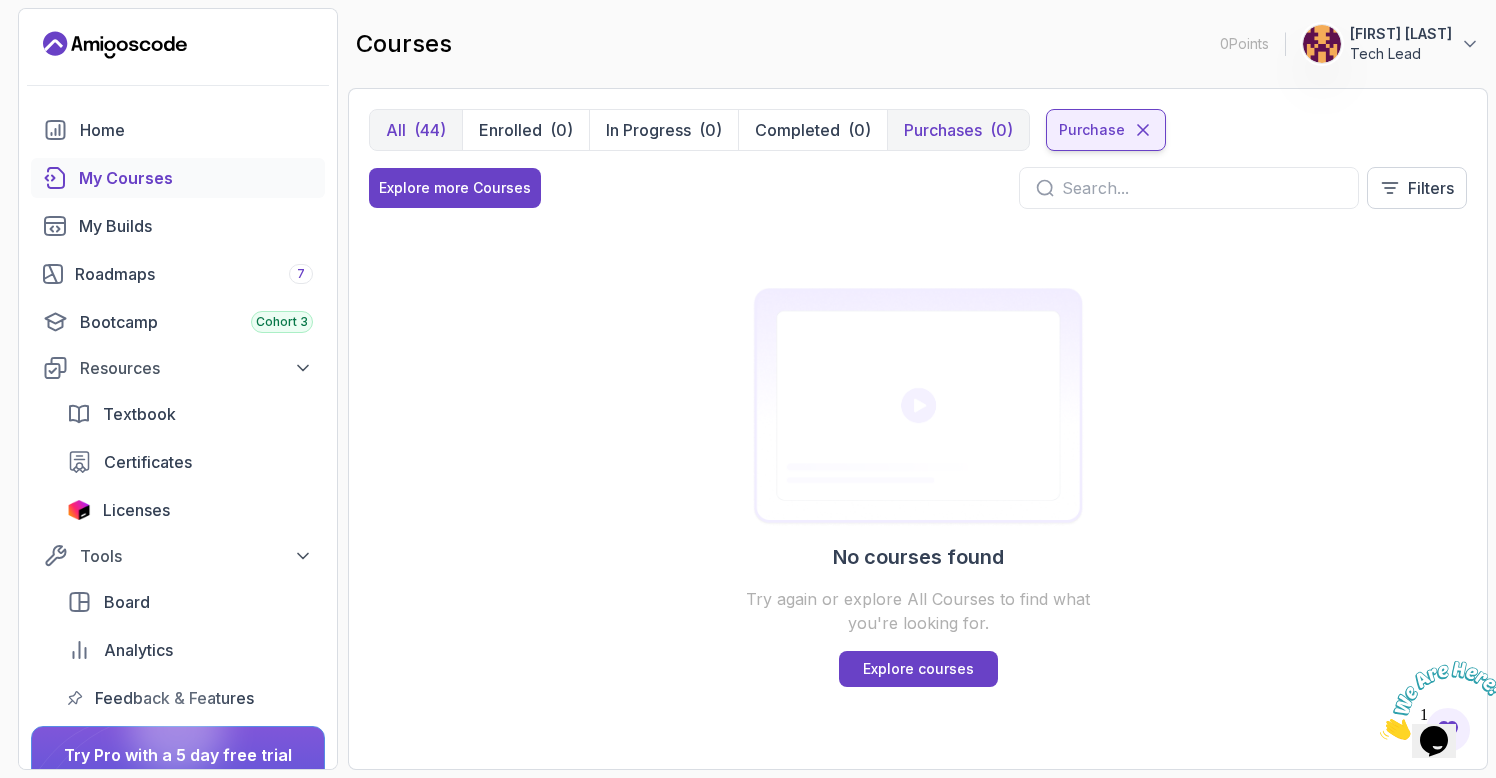 click 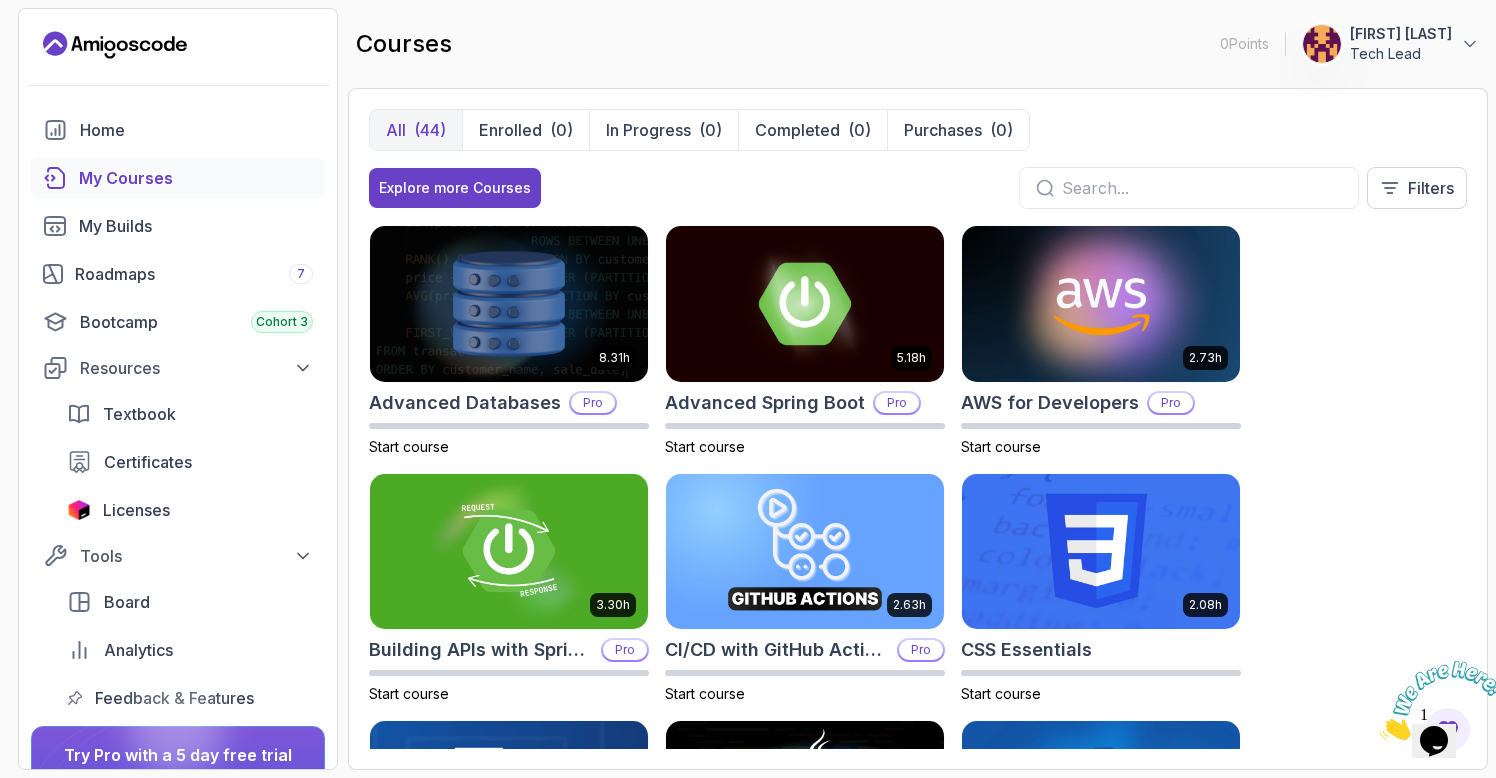 scroll, scrollTop: 0, scrollLeft: 0, axis: both 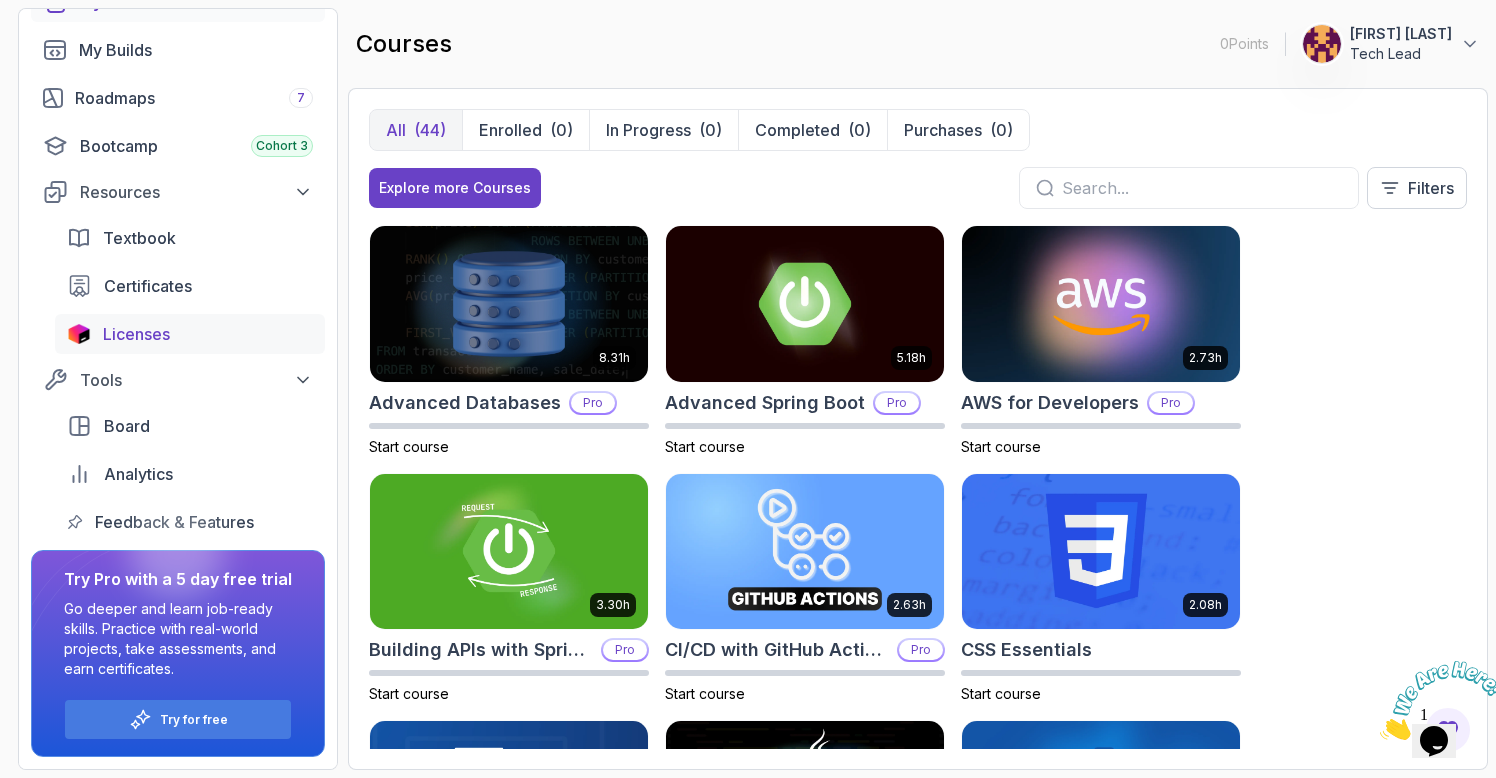 click on "Licenses" at bounding box center (136, 334) 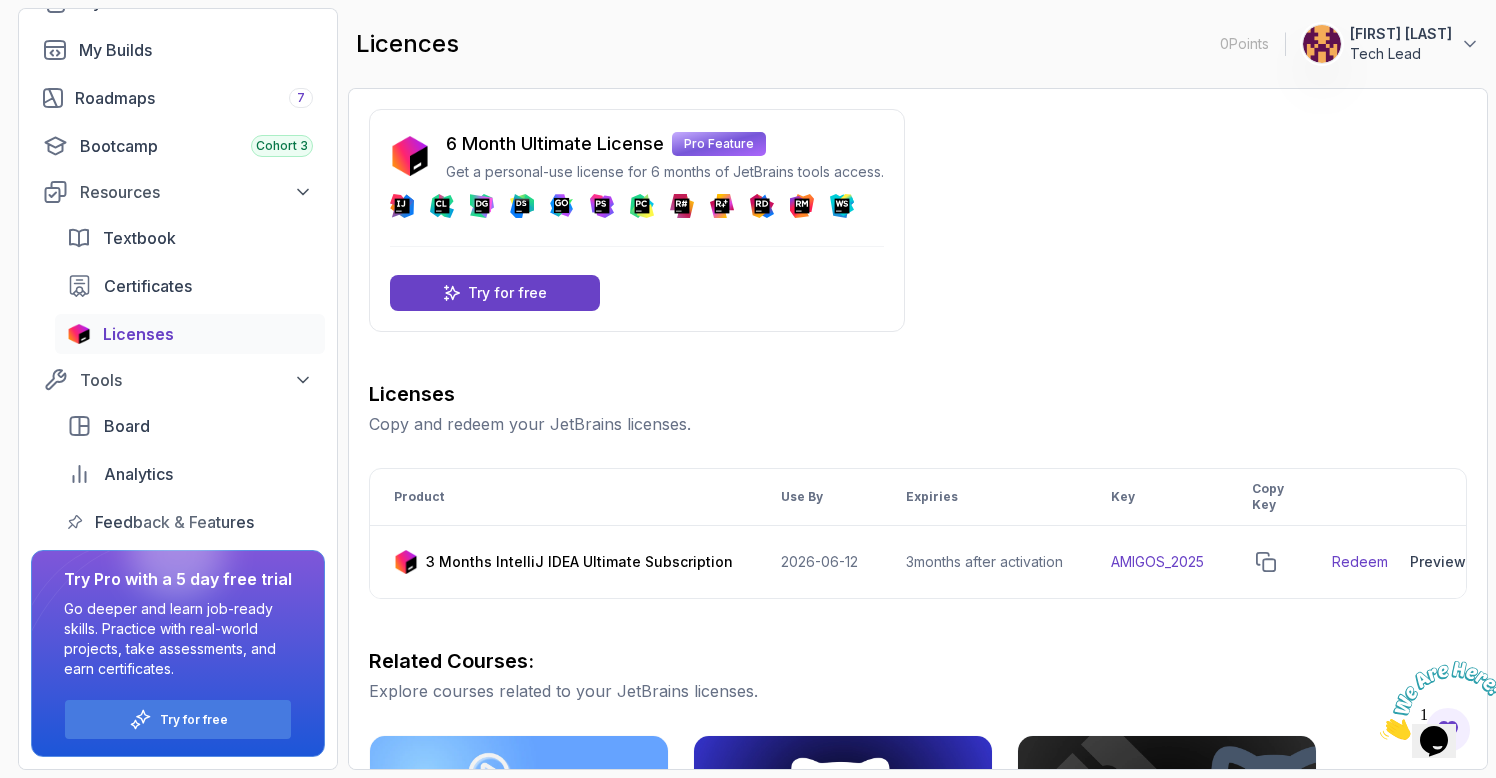 scroll, scrollTop: 0, scrollLeft: 0, axis: both 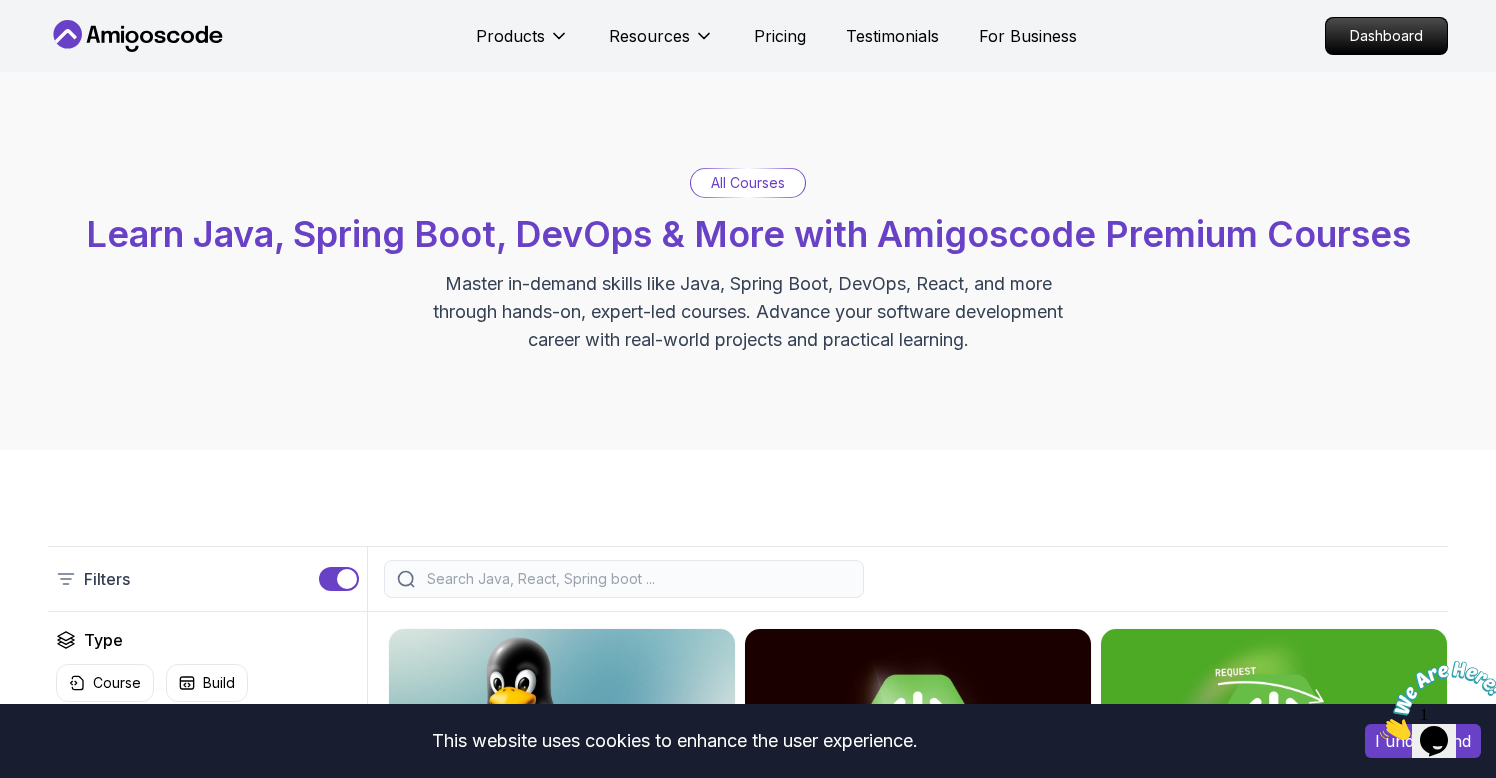 click at bounding box center (637, 579) 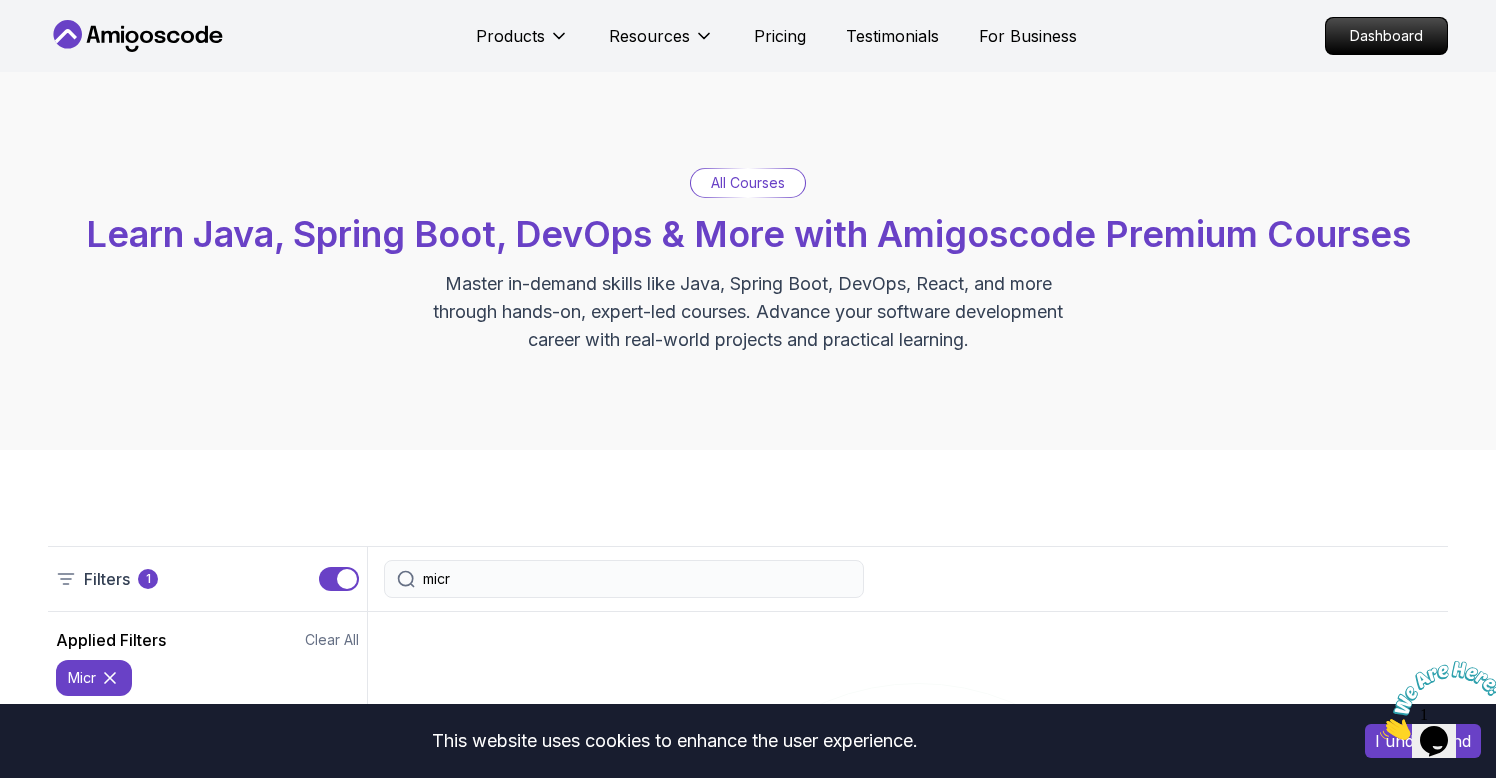 type on "micro" 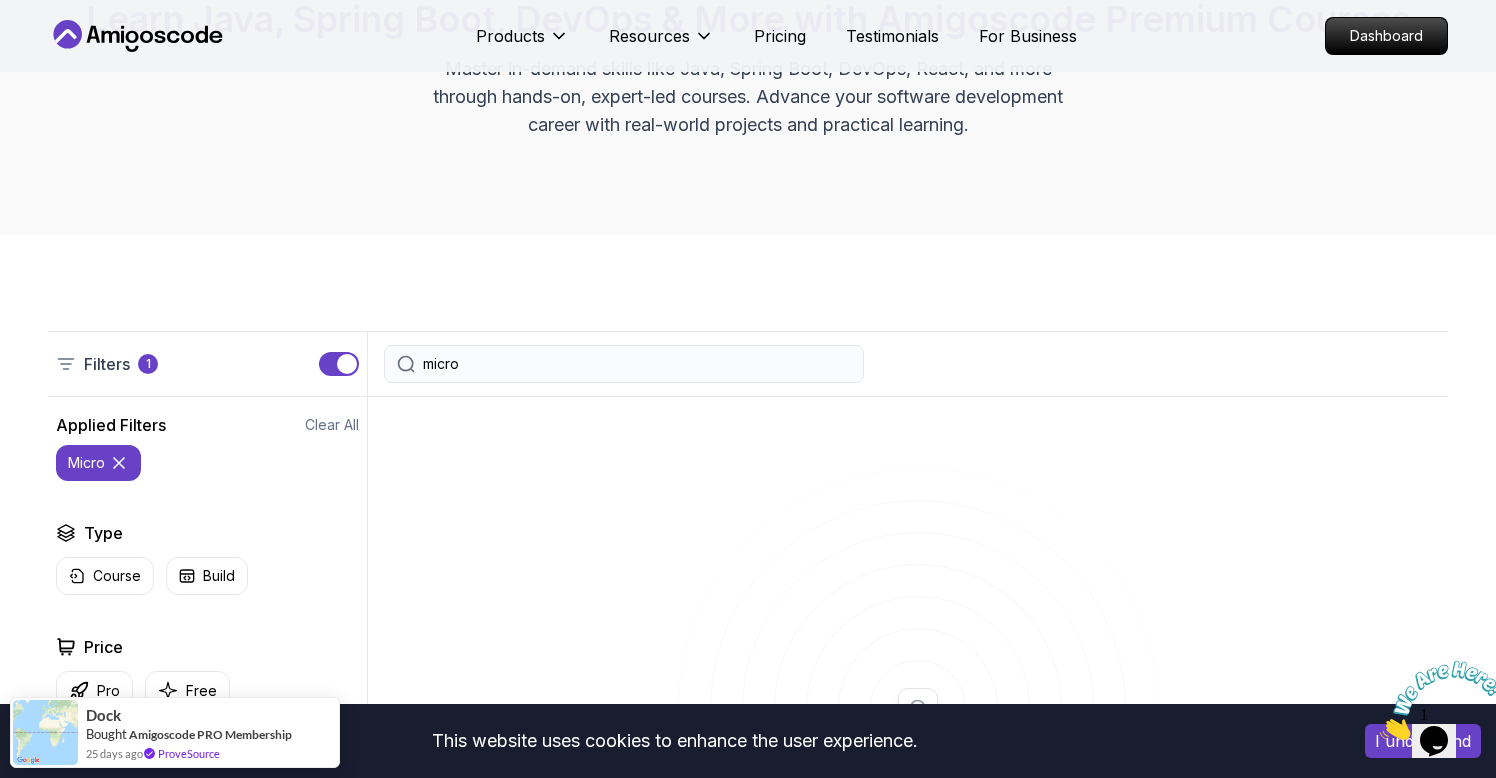 type 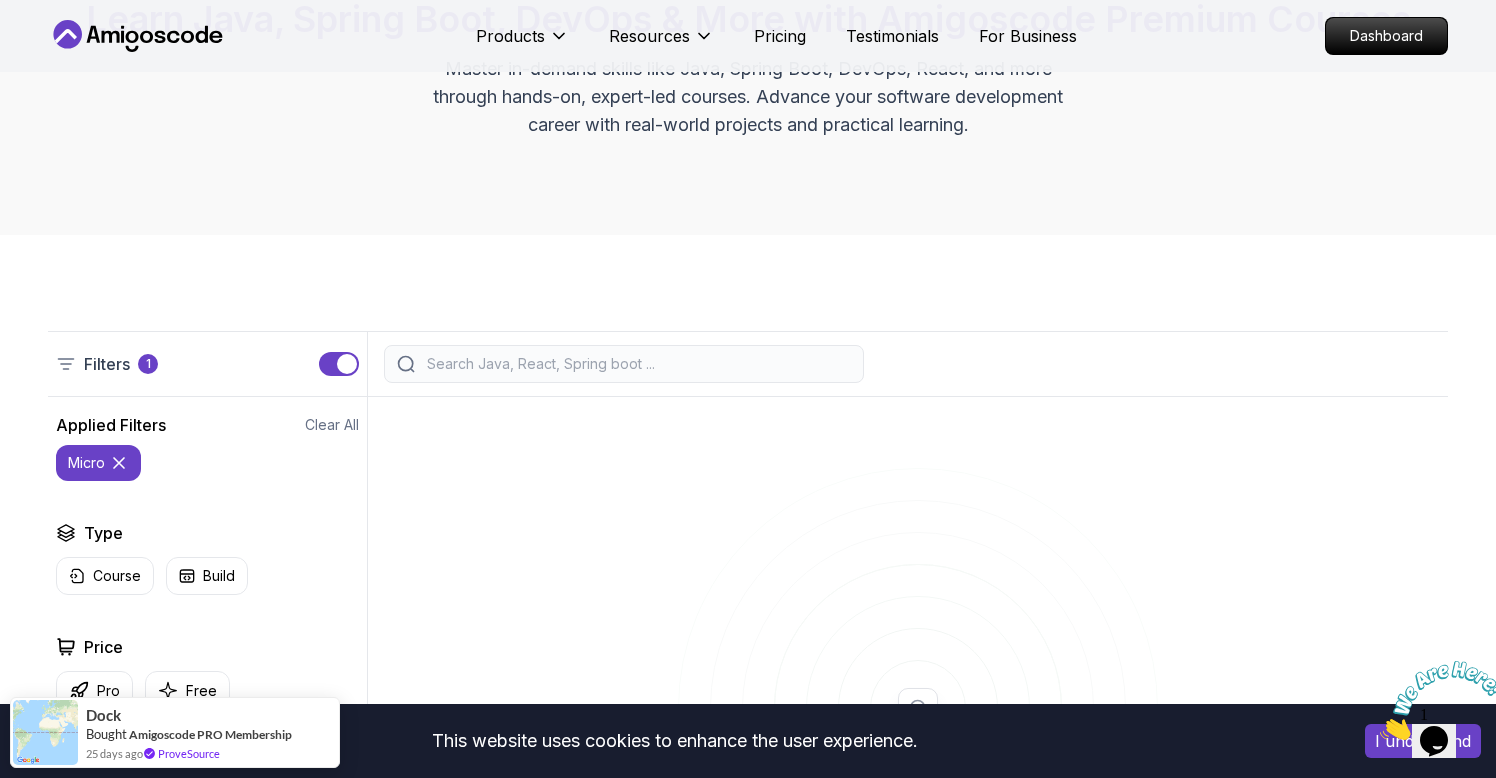 scroll, scrollTop: 217, scrollLeft: 0, axis: vertical 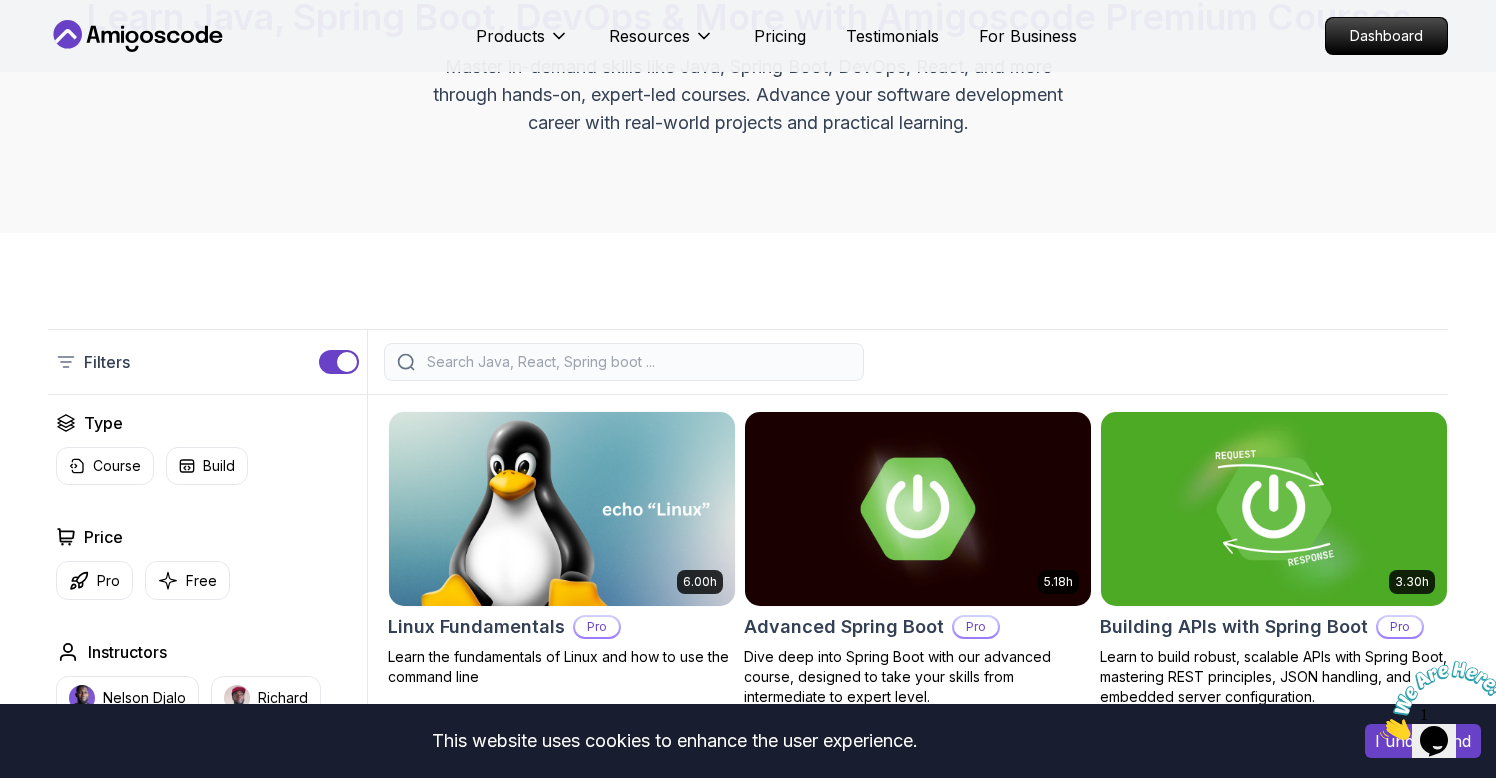 click on "All Courses Learn Java, Spring Boot, DevOps & More with Amigoscode Premium Courses Master in-demand skills like Java, Spring Boot, DevOps, React, and more through hands-on, expert-led courses. Advance your software development career with real-world projects and practical learning." at bounding box center (748, 44) 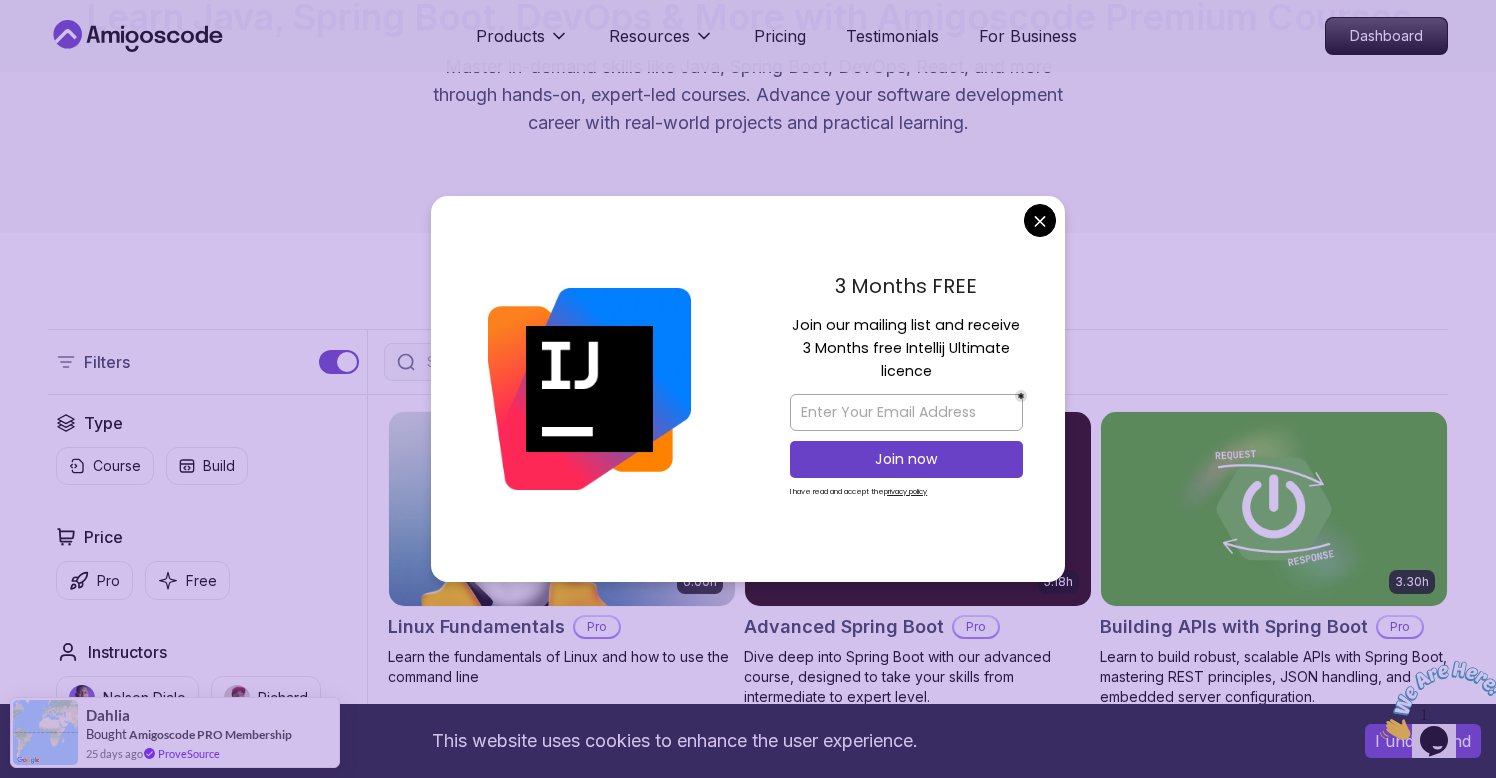 click on "This website uses cookies to enhance the user experience. I understand Products Resources Pricing Testimonials For Business Dashboard Products Resources Pricing Testimonials For Business Dashboard All Courses Learn Java, Spring Boot, DevOps & More with Amigoscode Premium Courses Master in-demand skills like Java, Spring Boot, DevOps, React, and more through hands-on, expert-led courses. Advance your software development career with real-world projects and practical learning. Filters Filters Type Course Build Price Pro Free Instructors Nelson Djalo Richard Abz Duration 0-1 Hour 1-3 Hours +3 Hours Track Front End Back End Dev Ops Full Stack Level Junior Mid-level Senior 6.00h Linux Fundamentals Pro Learn the fundamentals of Linux and how to use the command line 5.18h Advanced Spring Boot Pro Dive deep into Spring Boot with our advanced course, designed to take your skills from intermediate to expert level. 3.30h Building APIs with Spring Boot Pro 1.67h NEW Spring Boot for Beginners 6.65h NEW Spring Data JPA Pro" at bounding box center [748, 3178] 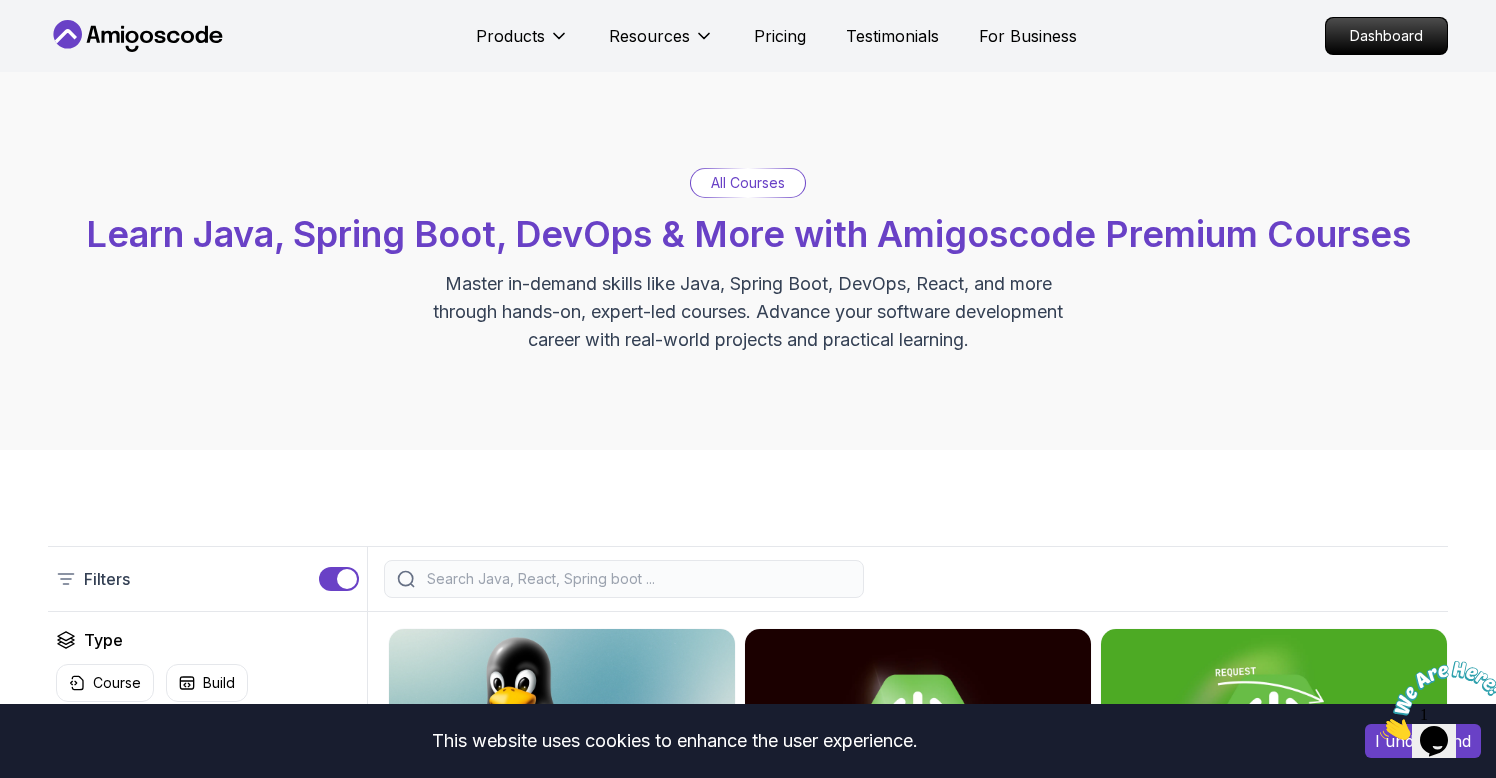 scroll, scrollTop: 0, scrollLeft: 0, axis: both 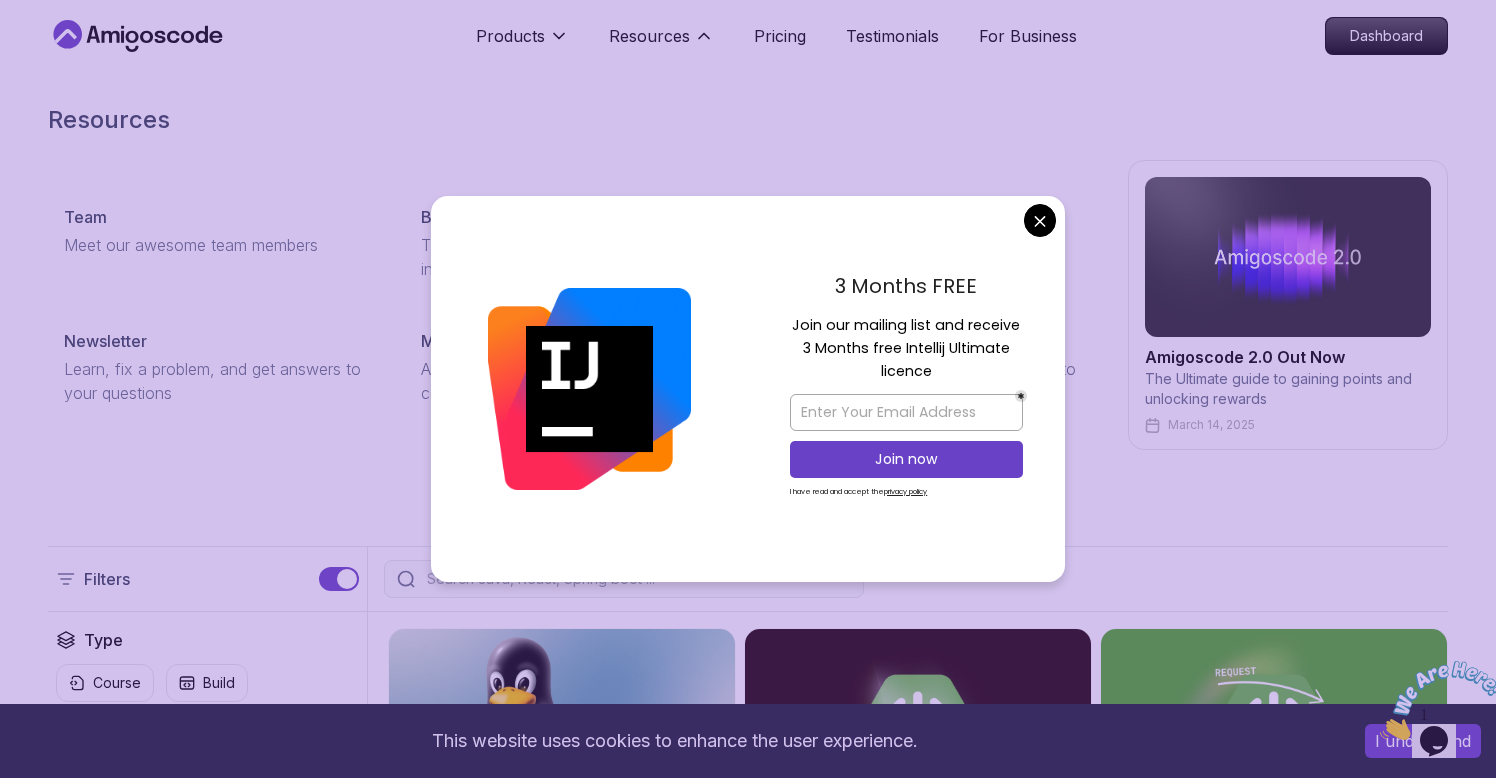 click on "3 Months FREE Join our mailing list and receive 3 Months free Intellij Ultimate licence Join now I have read and accept the  privacy policy" at bounding box center [906, 389] 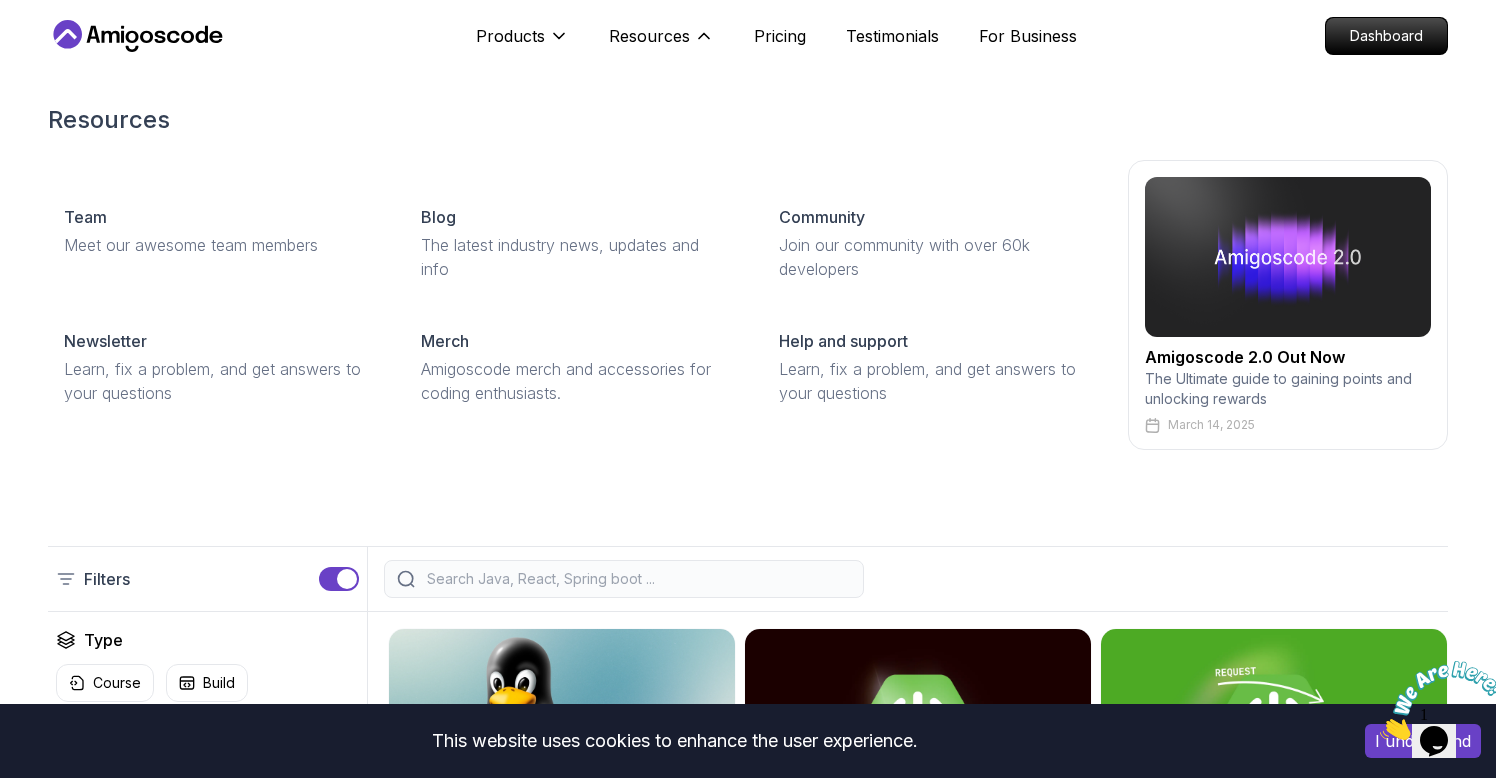 click on "This website uses cookies to enhance the user experience. I understand Products Resources Resources Team Meet our awesome team members Blog The latest industry news, updates and info Community Join our community with over 60k developers Newsletter Learn, fix a problem, and get answers to your questions Merch Amigoscode merch and accessories for coding enthusiasts. Help and support Learn, fix a problem, and get answers to your questions Amigoscode 2.0 Out Now The Ultimate guide to gaining points and unlocking rewards March 14, 2025 Pricing Testimonials For Business Dashboard Products Resources Pricing Testimonials For Business Dashboard All Courses Learn Java, Spring Boot, DevOps & More with Amigoscode Premium Courses Master in-demand skills like Java, Spring Boot, DevOps, React, and more through hands-on, expert-led courses. Advance your software development career with real-world projects and practical learning. Filters Filters Type Course Build Price Pro Free Instructors Nelson Djalo Richard Abz Duration" at bounding box center [748, 3395] 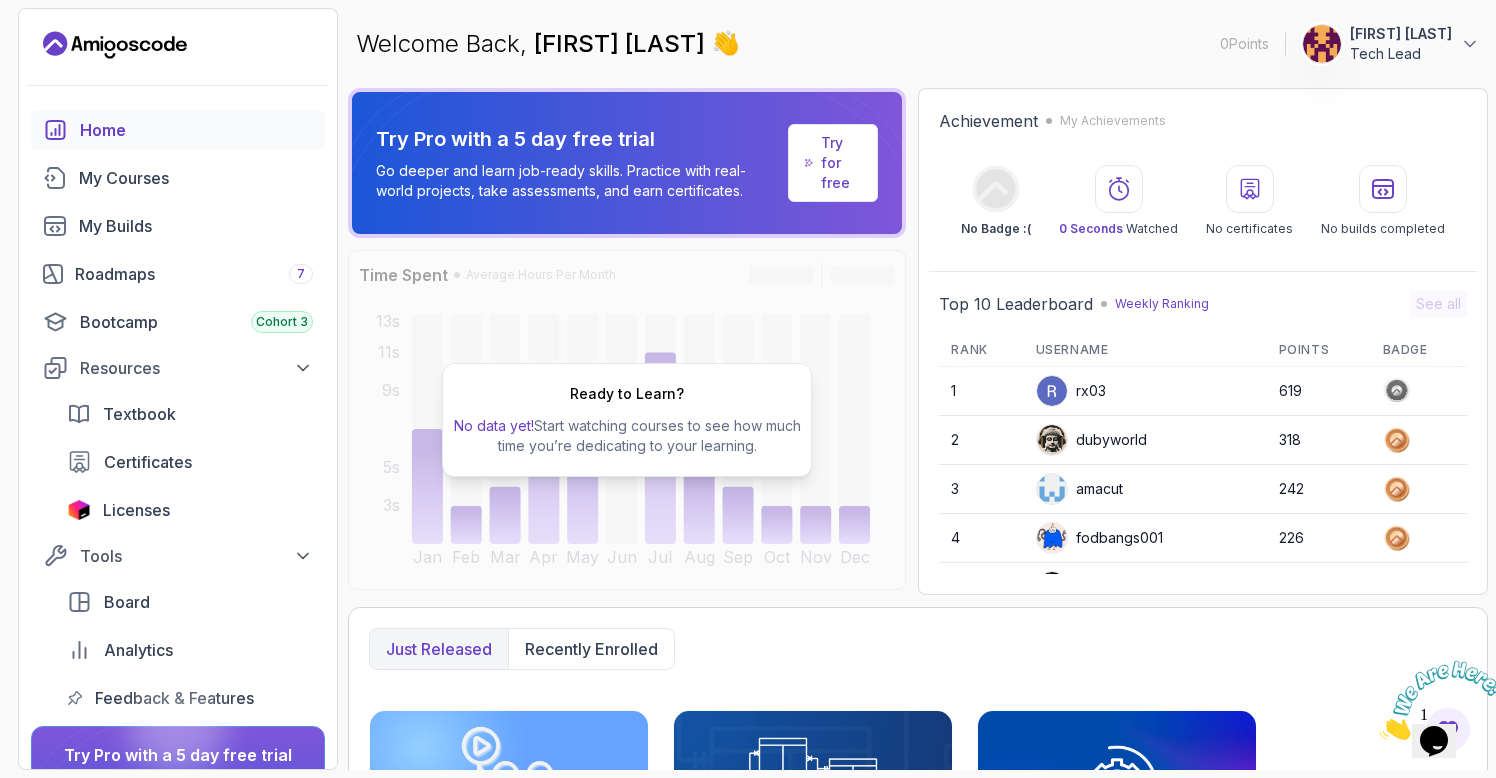 scroll, scrollTop: 0, scrollLeft: 0, axis: both 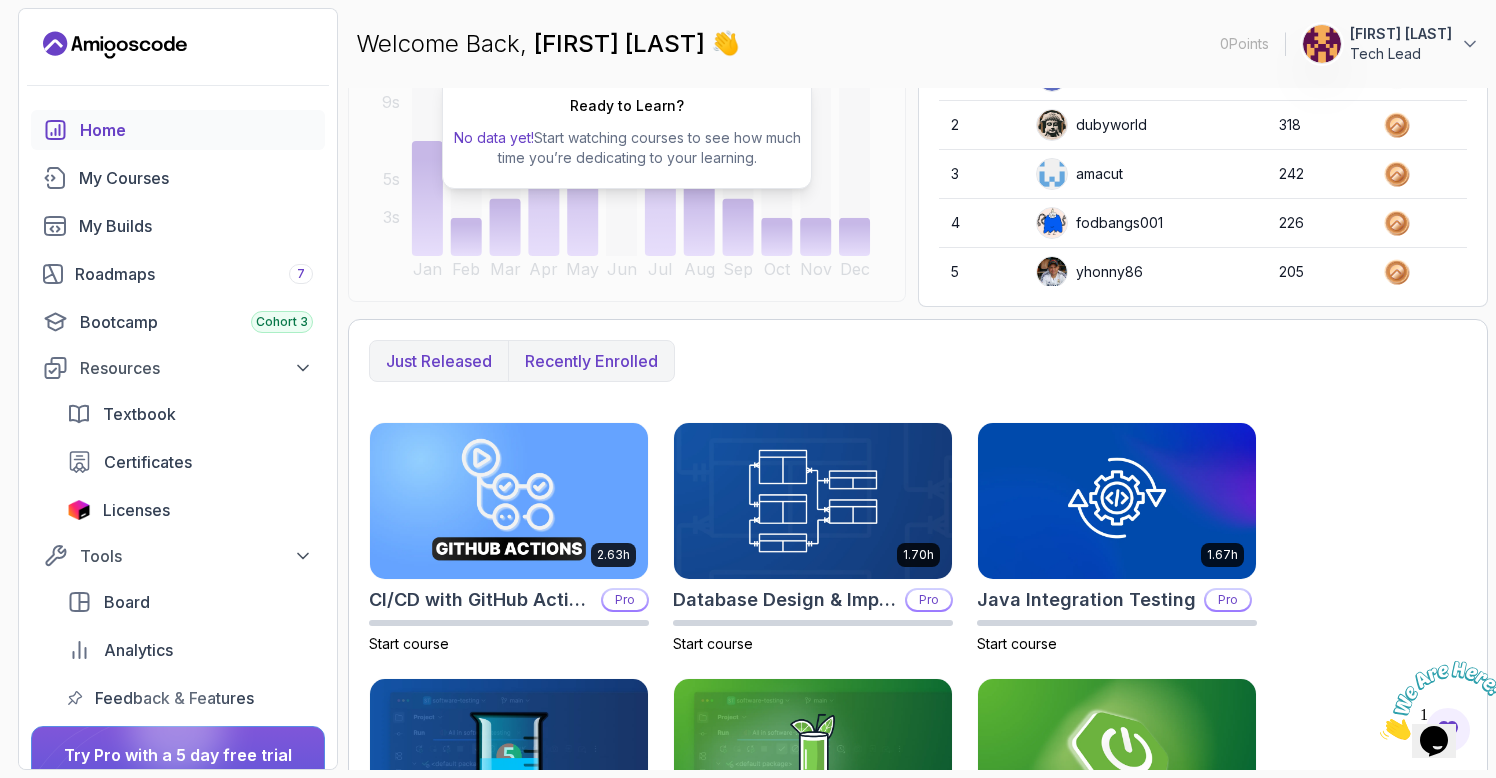 click on "Recently enrolled" at bounding box center (591, 361) 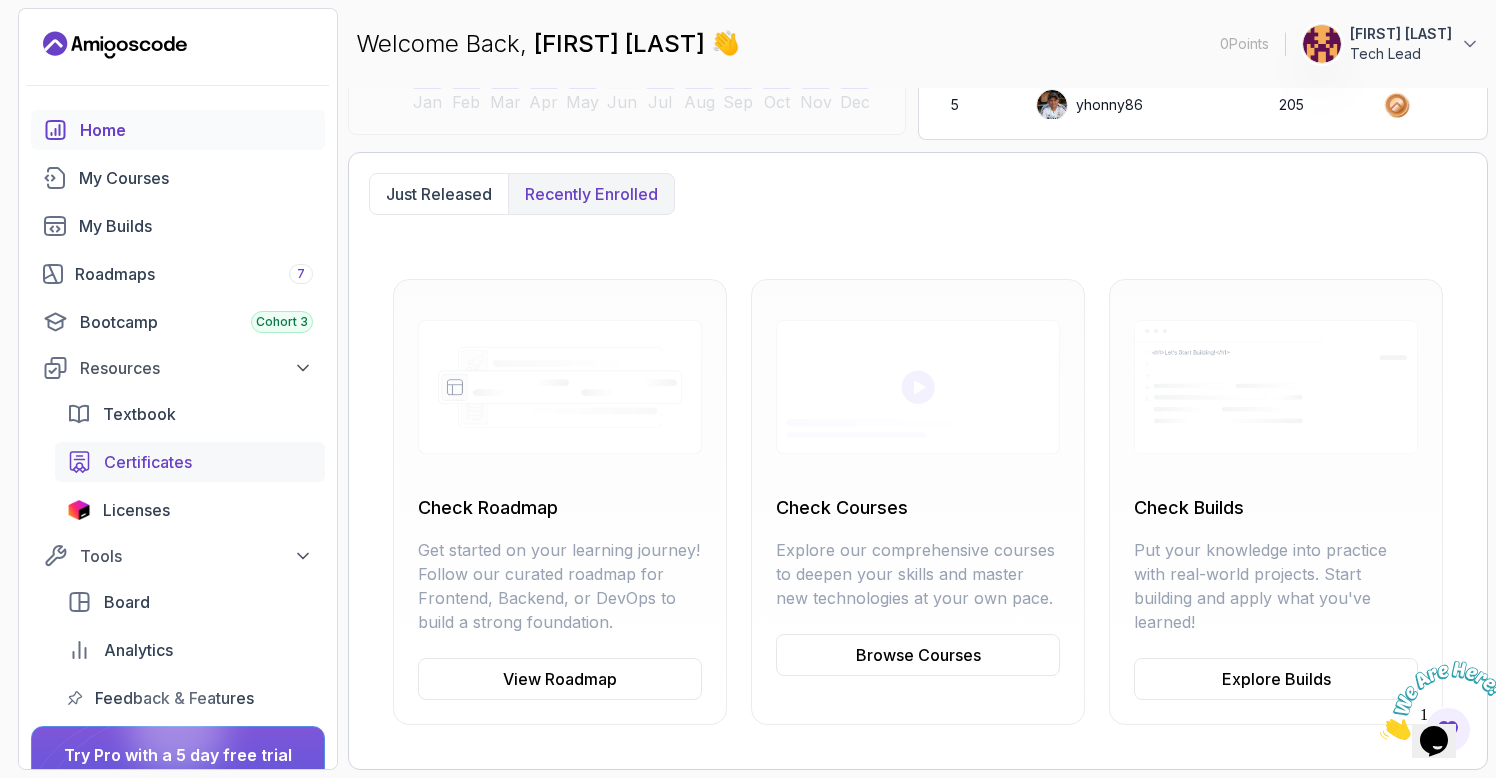 scroll, scrollTop: 455, scrollLeft: 0, axis: vertical 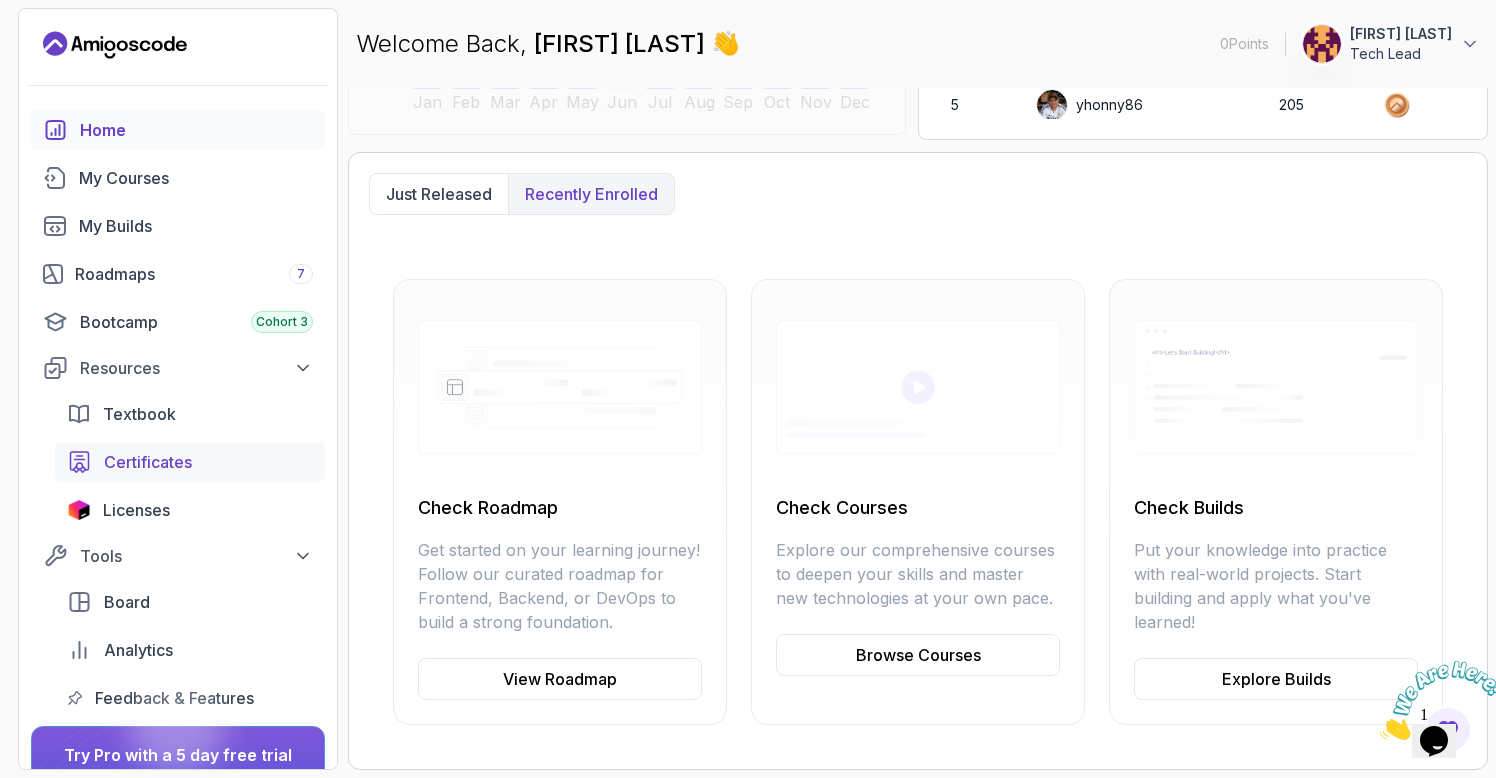 click on "Certificates" at bounding box center (148, 462) 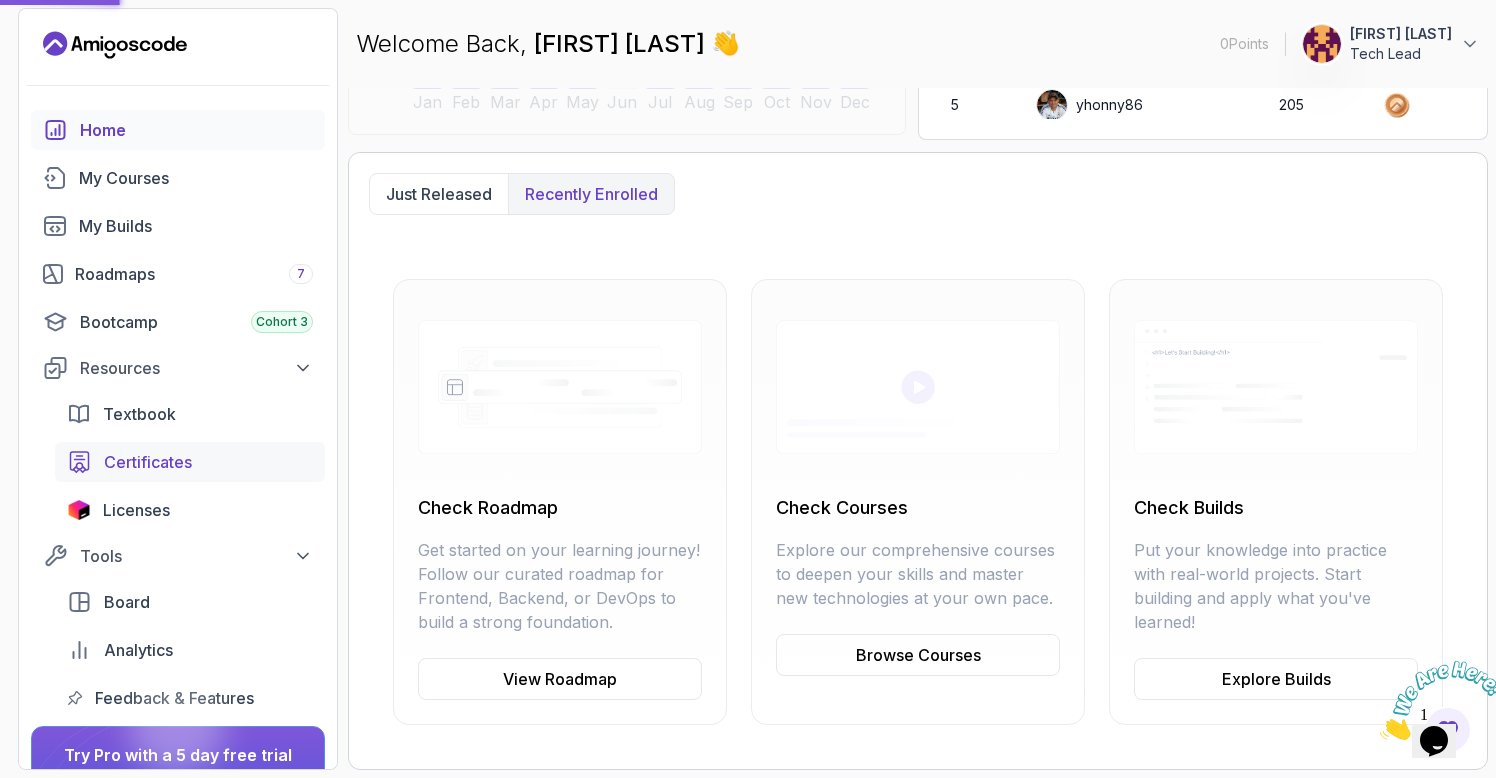 scroll, scrollTop: 0, scrollLeft: 0, axis: both 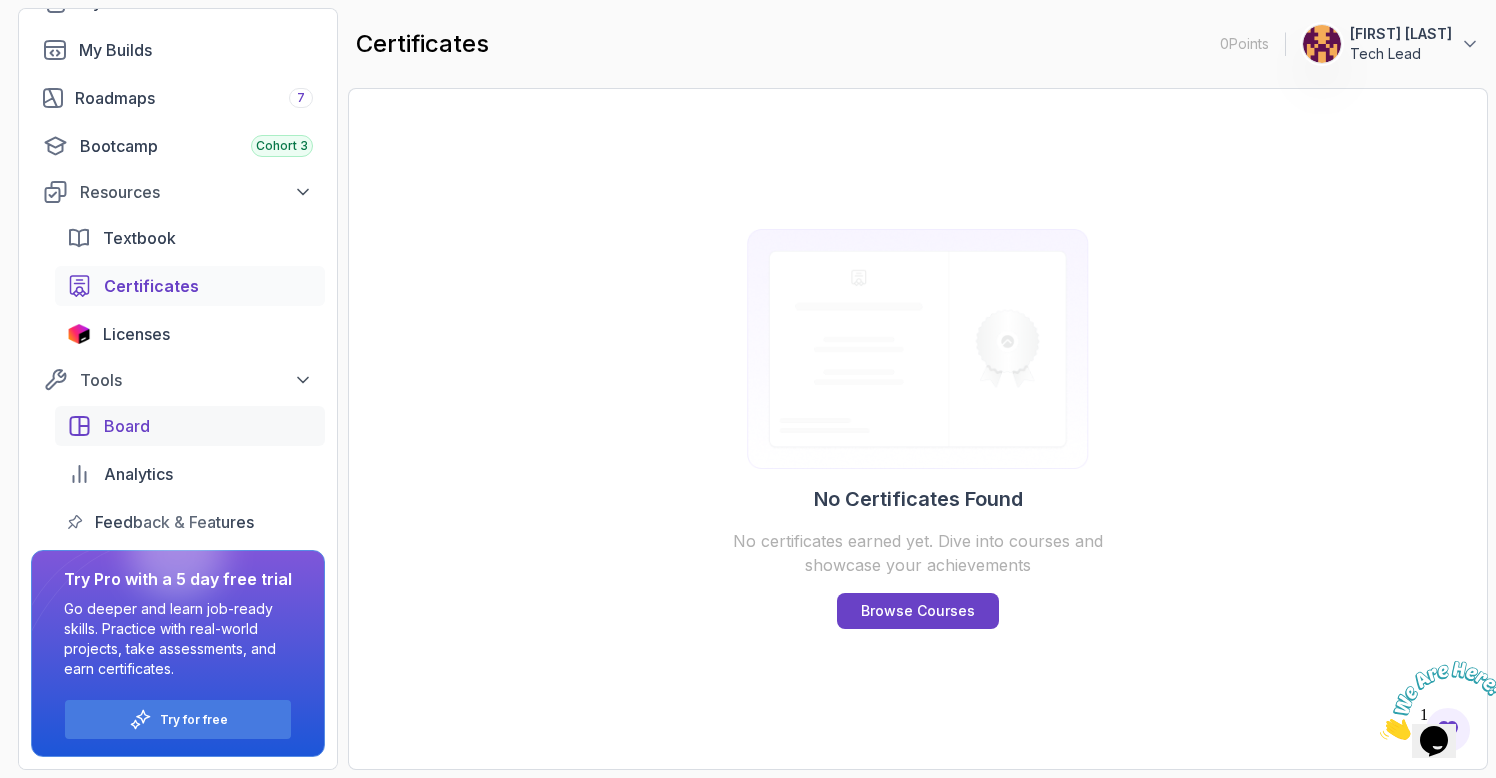 click on "Board" at bounding box center (127, 426) 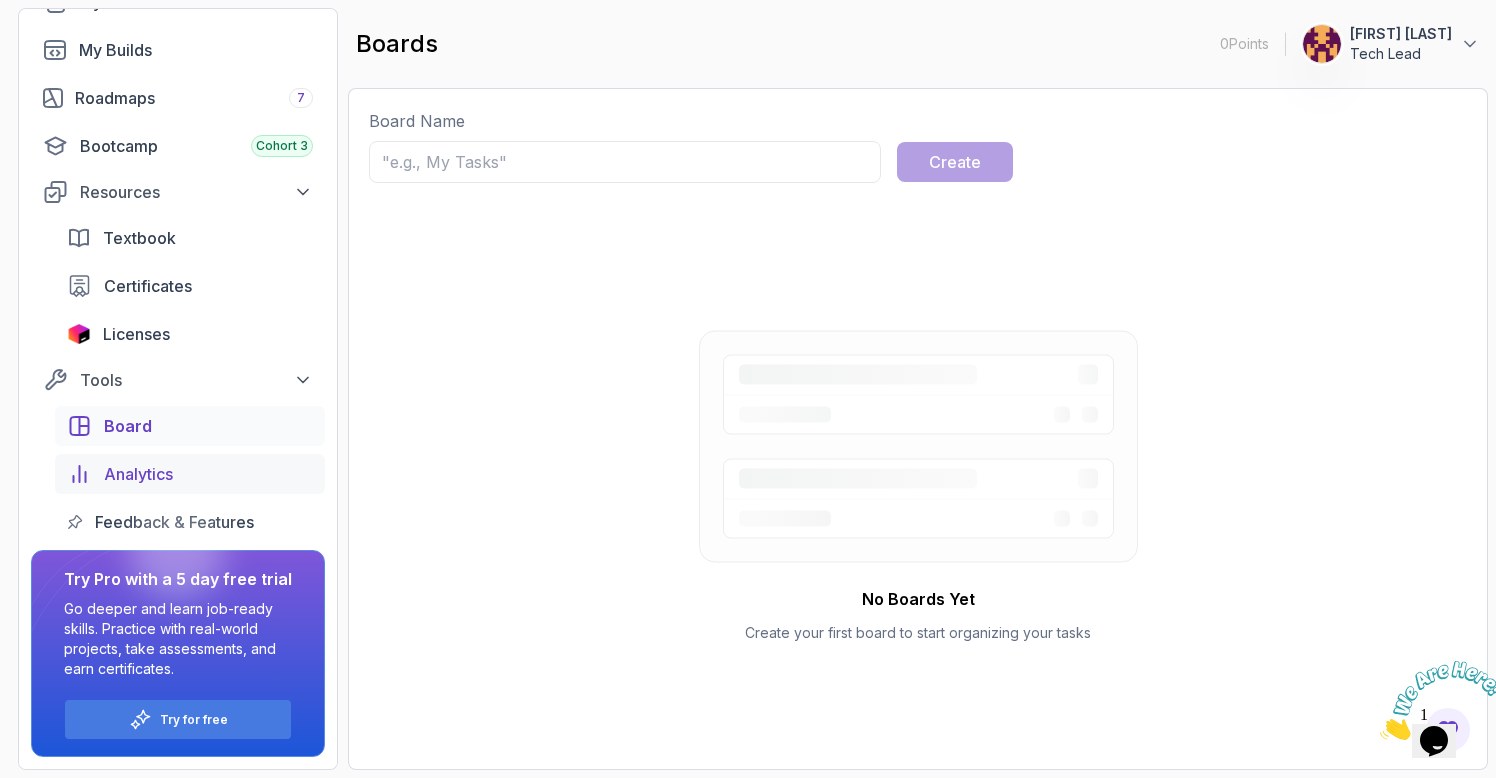 click on "Analytics" at bounding box center [190, 474] 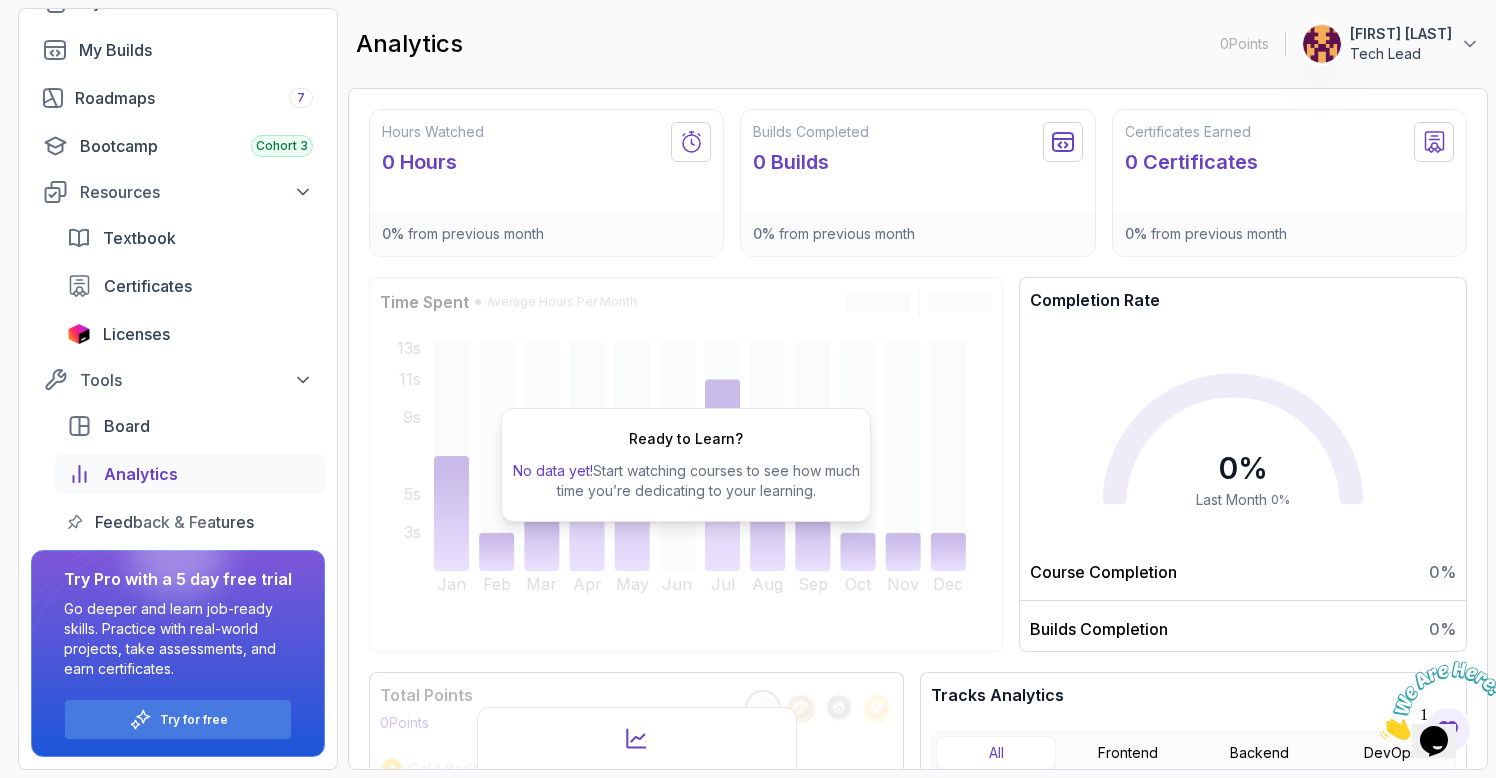 scroll, scrollTop: 0, scrollLeft: 0, axis: both 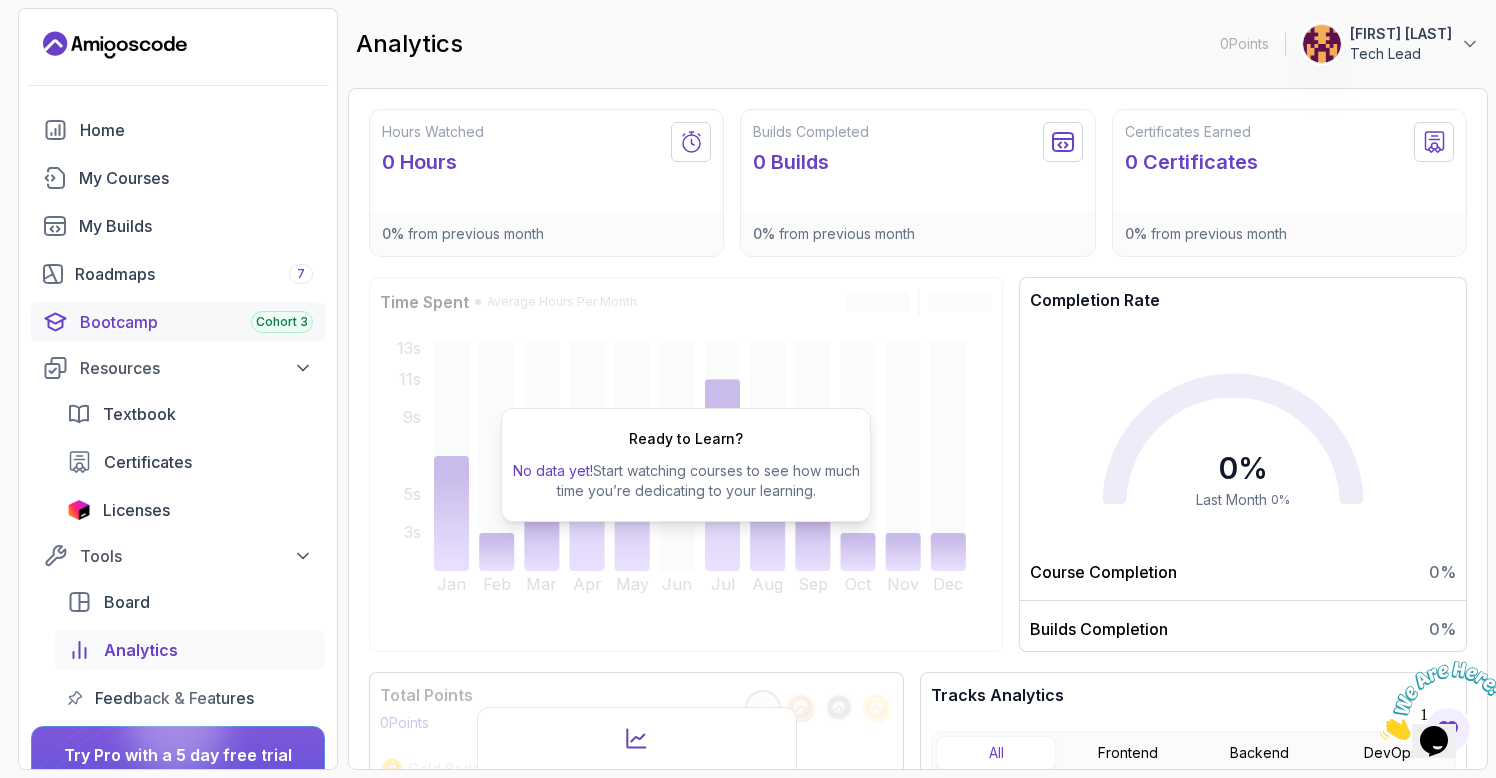 click on "Bootcamp Cohort 3" at bounding box center (196, 322) 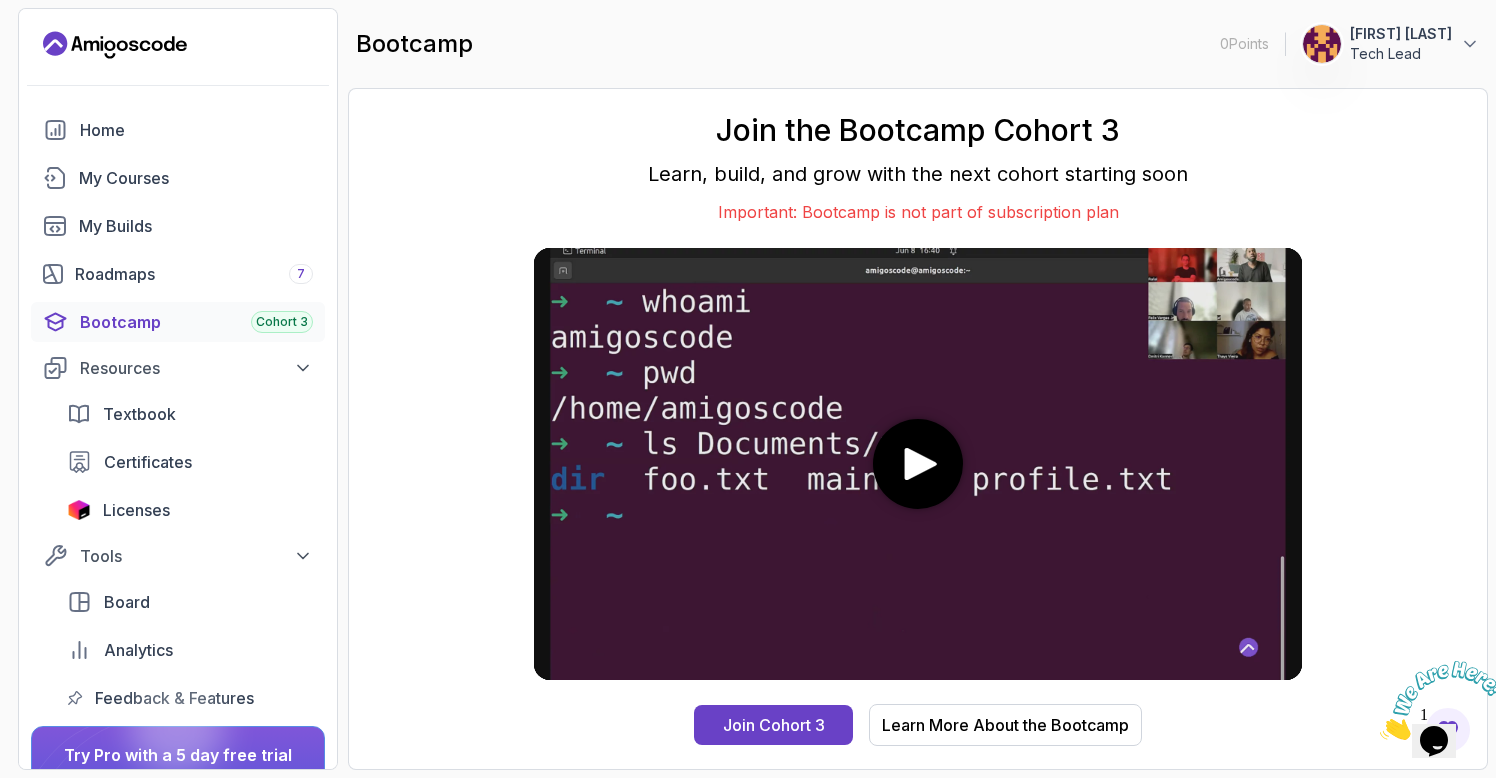 scroll, scrollTop: 0, scrollLeft: 0, axis: both 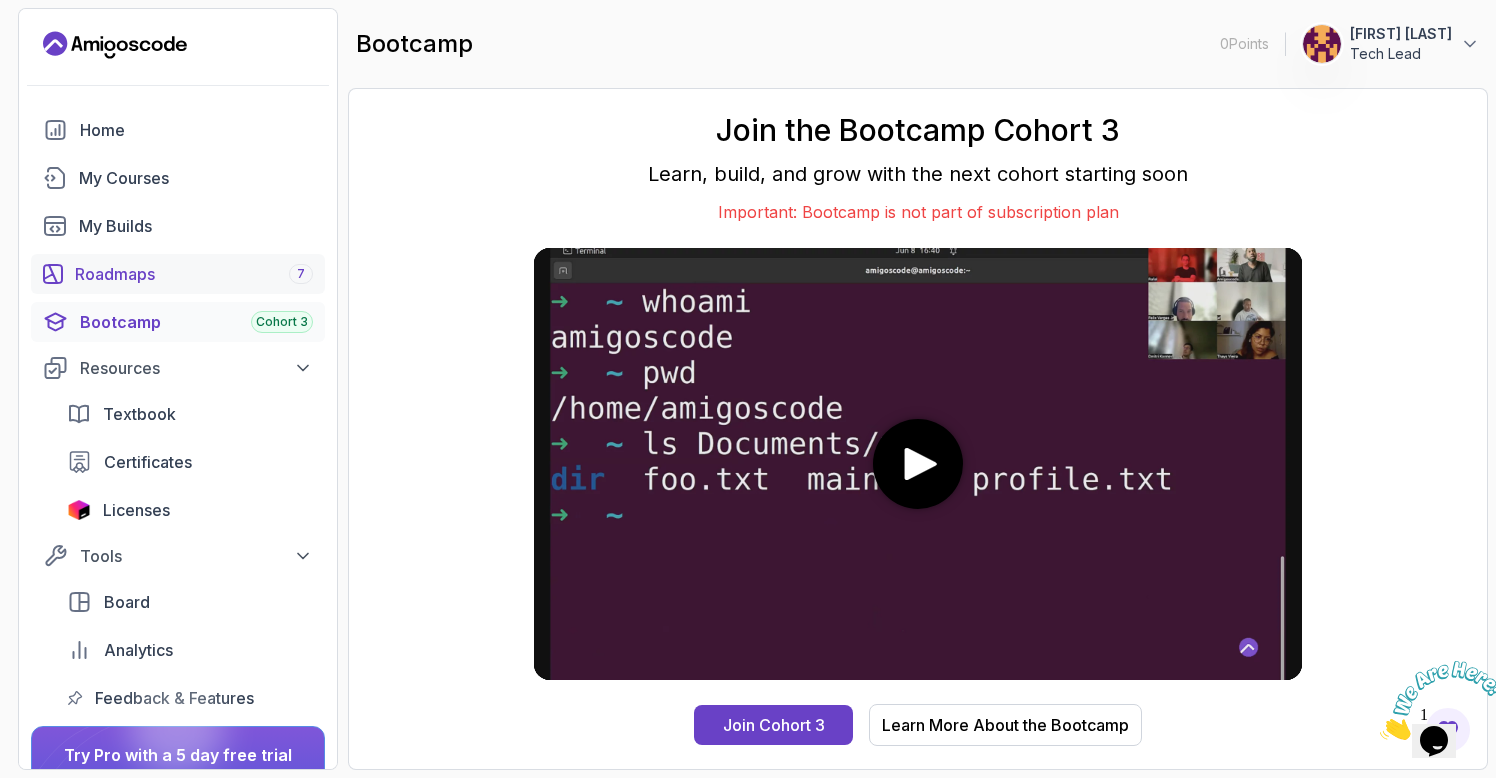 click on "Roadmaps 7" at bounding box center [194, 274] 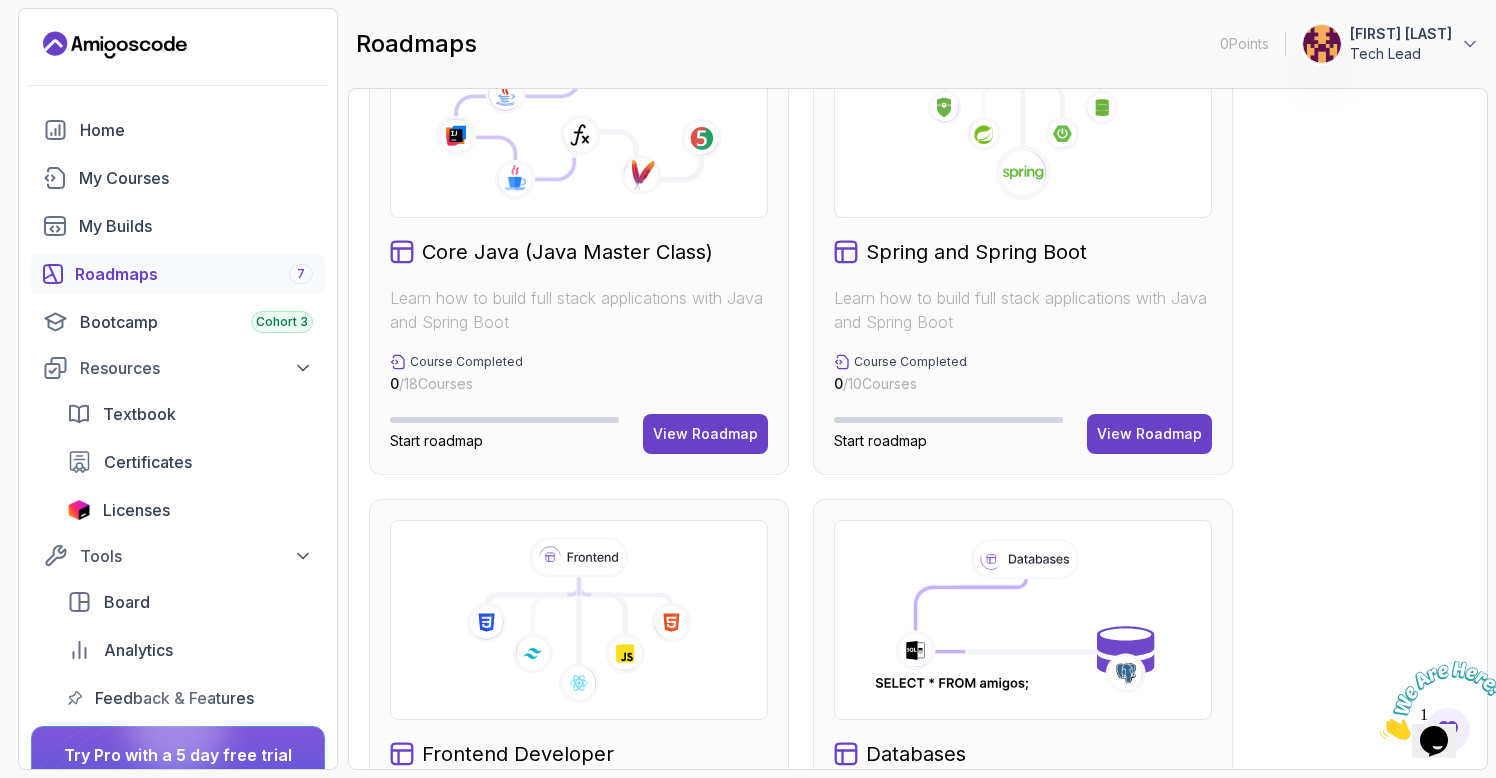 scroll, scrollTop: 800, scrollLeft: 0, axis: vertical 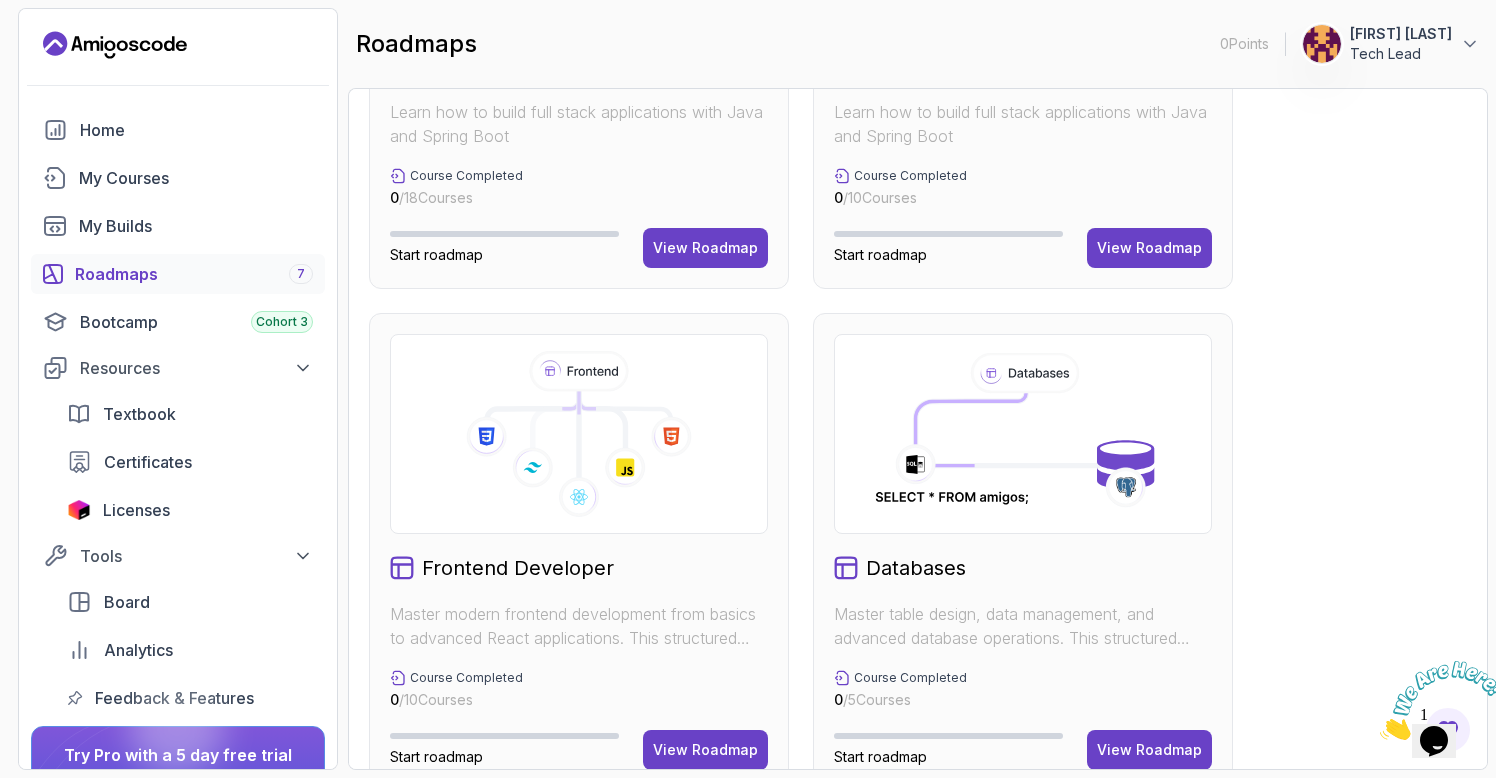click 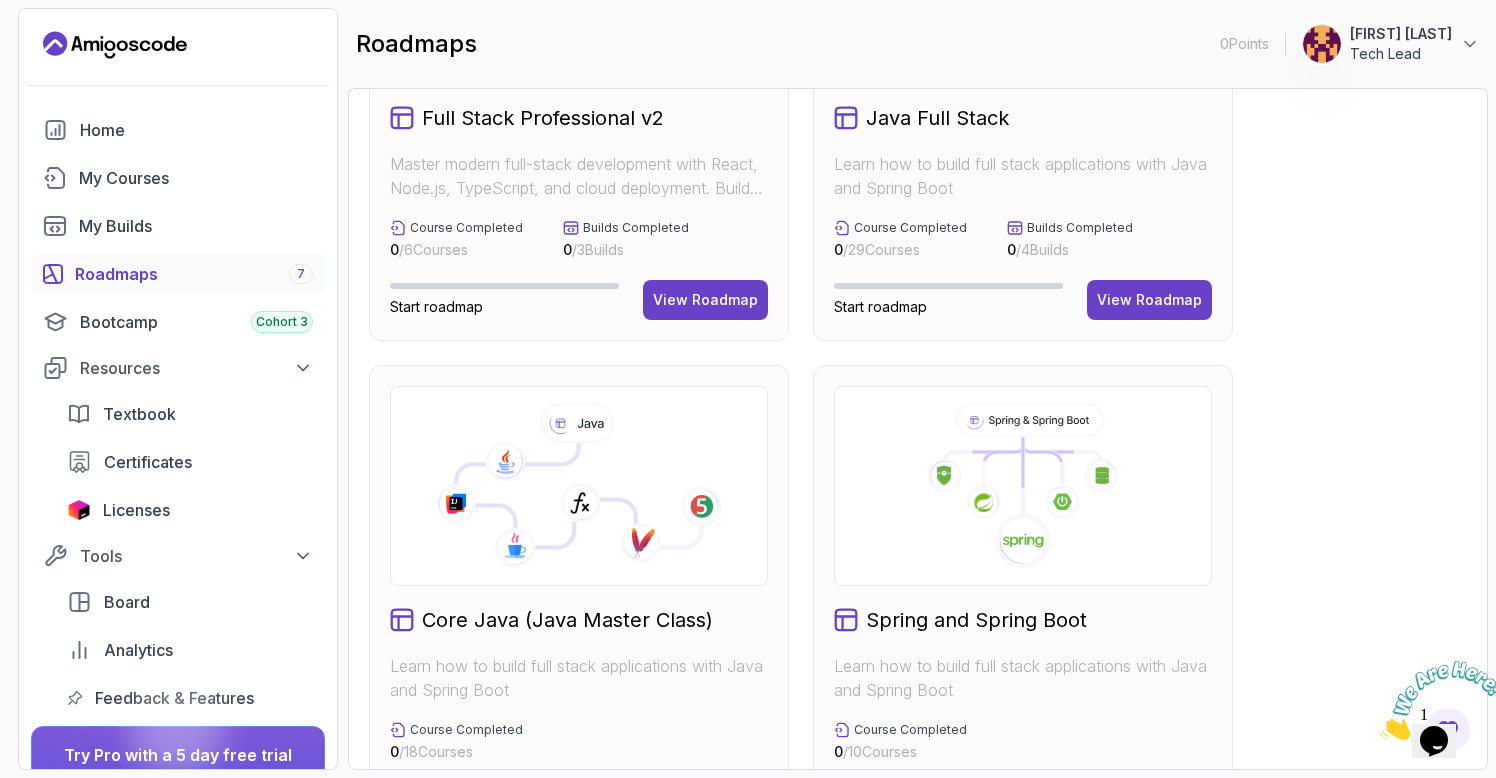 scroll, scrollTop: 445, scrollLeft: 0, axis: vertical 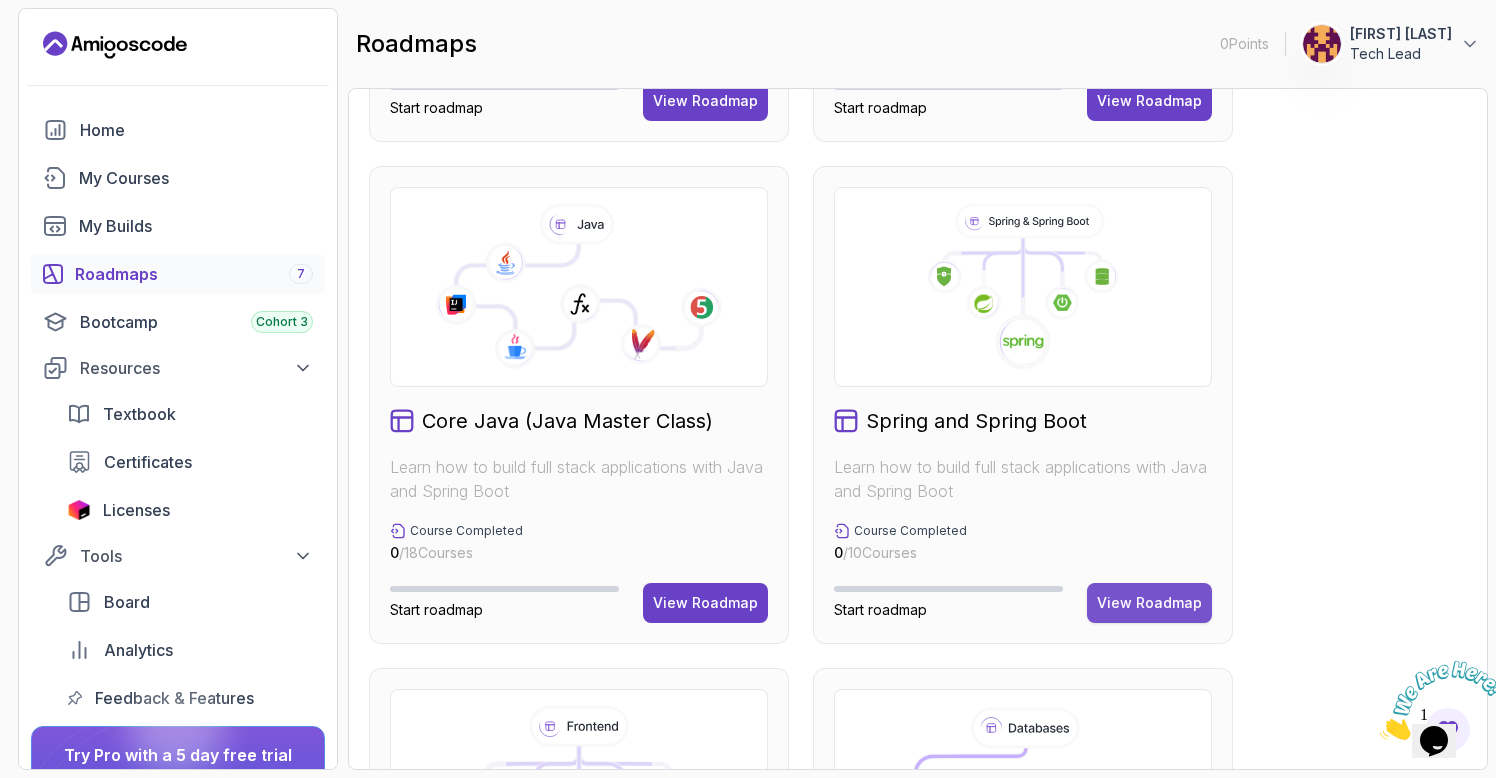 click on "View Roadmap" at bounding box center (1149, 603) 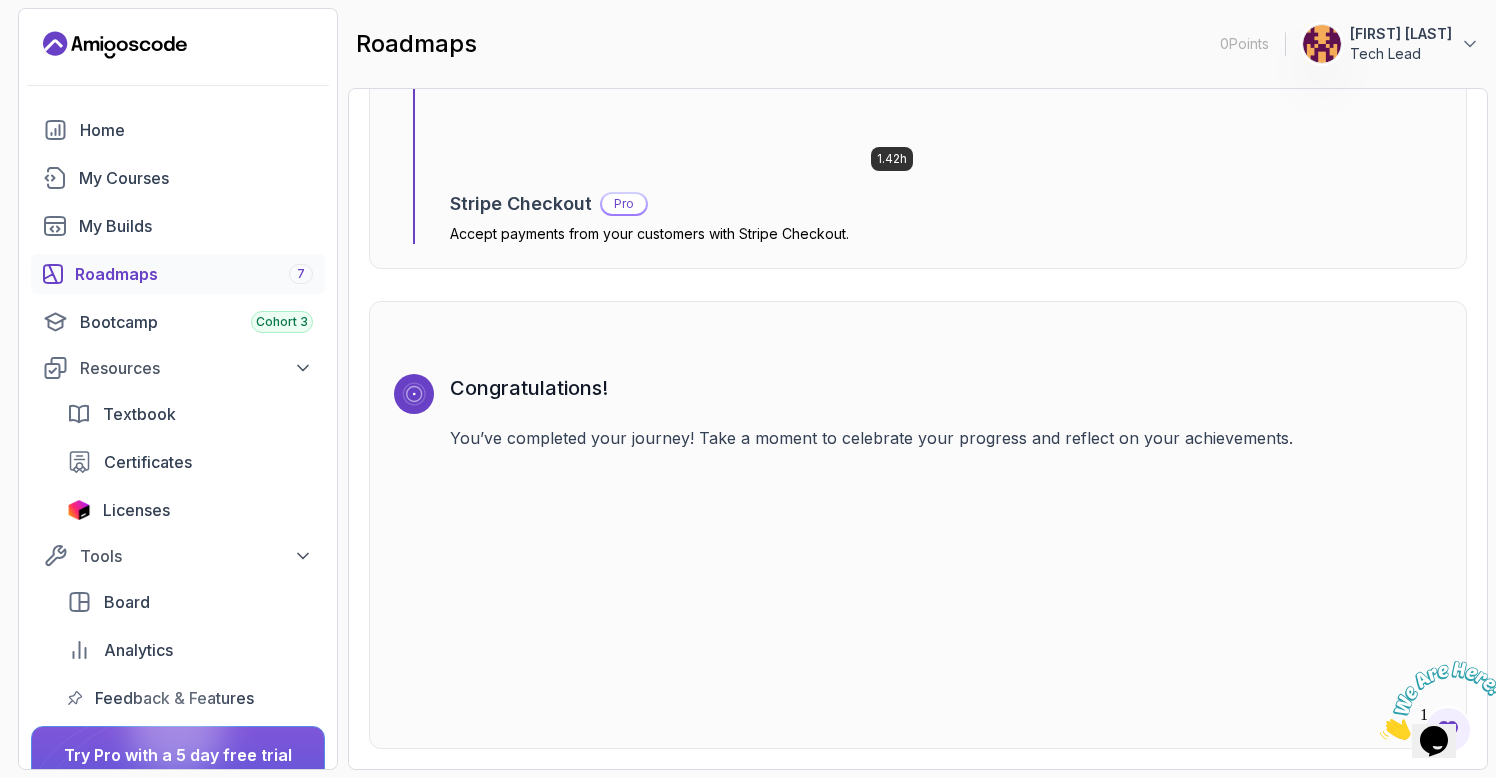 scroll, scrollTop: 6756, scrollLeft: 0, axis: vertical 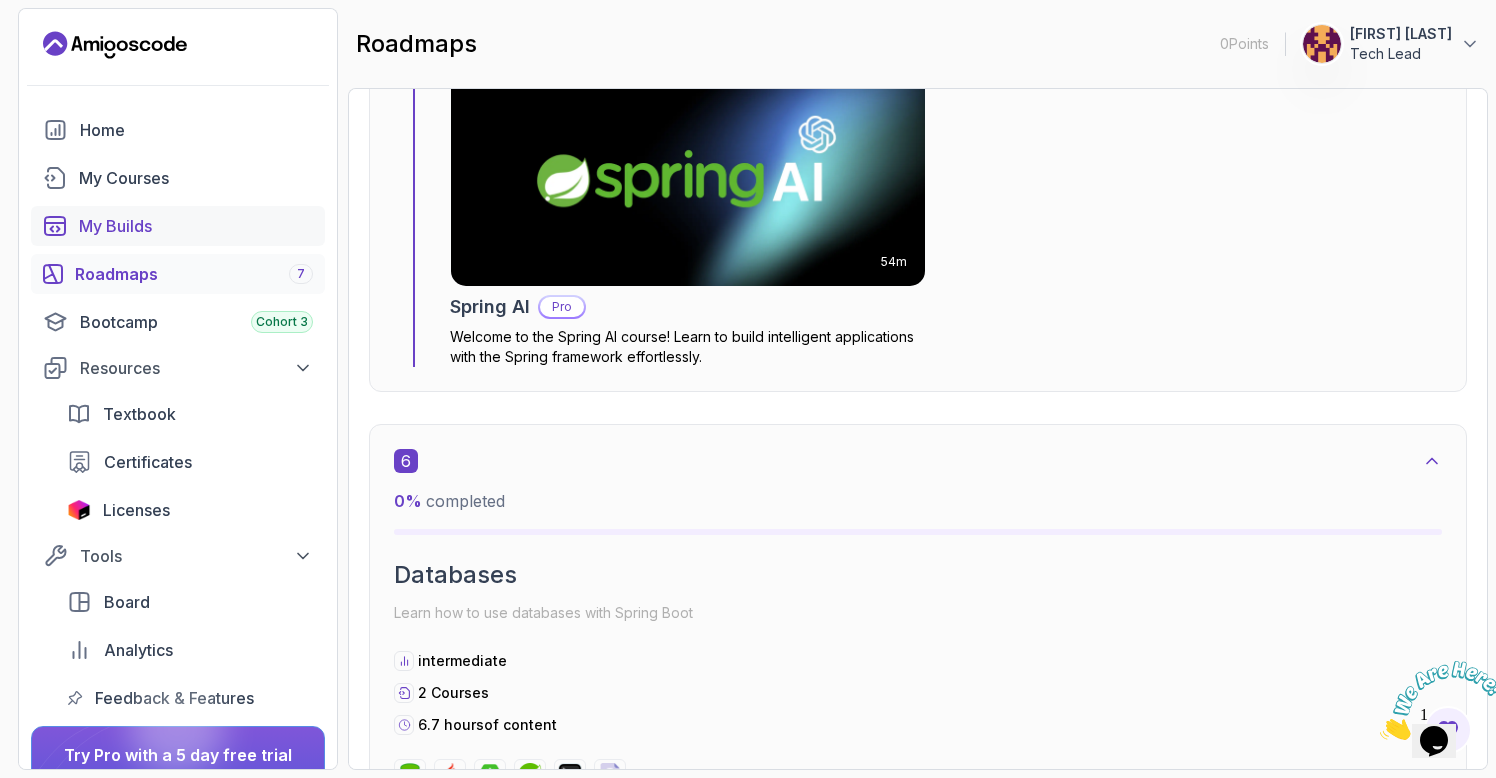 click on "My Builds" at bounding box center (178, 226) 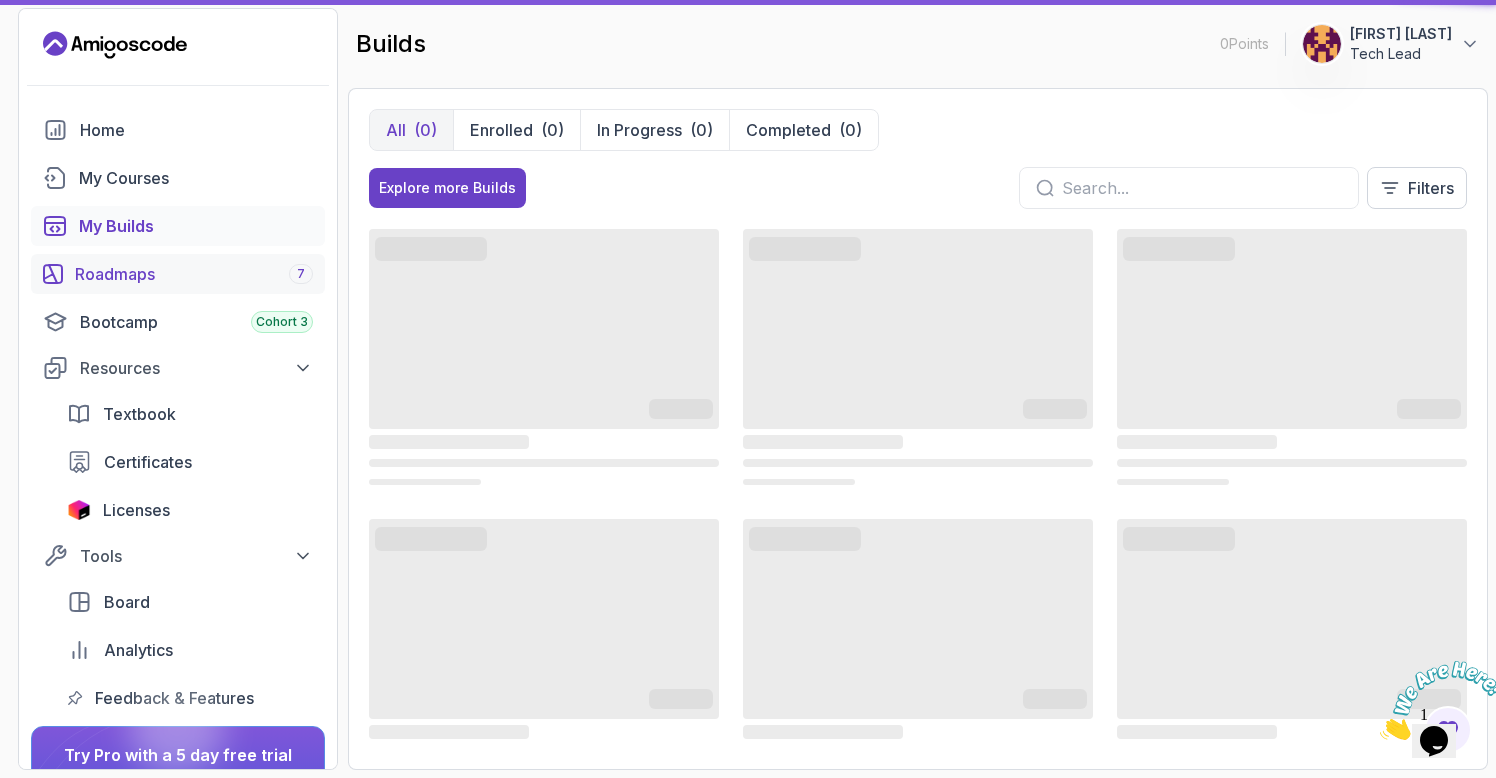 scroll, scrollTop: 0, scrollLeft: 0, axis: both 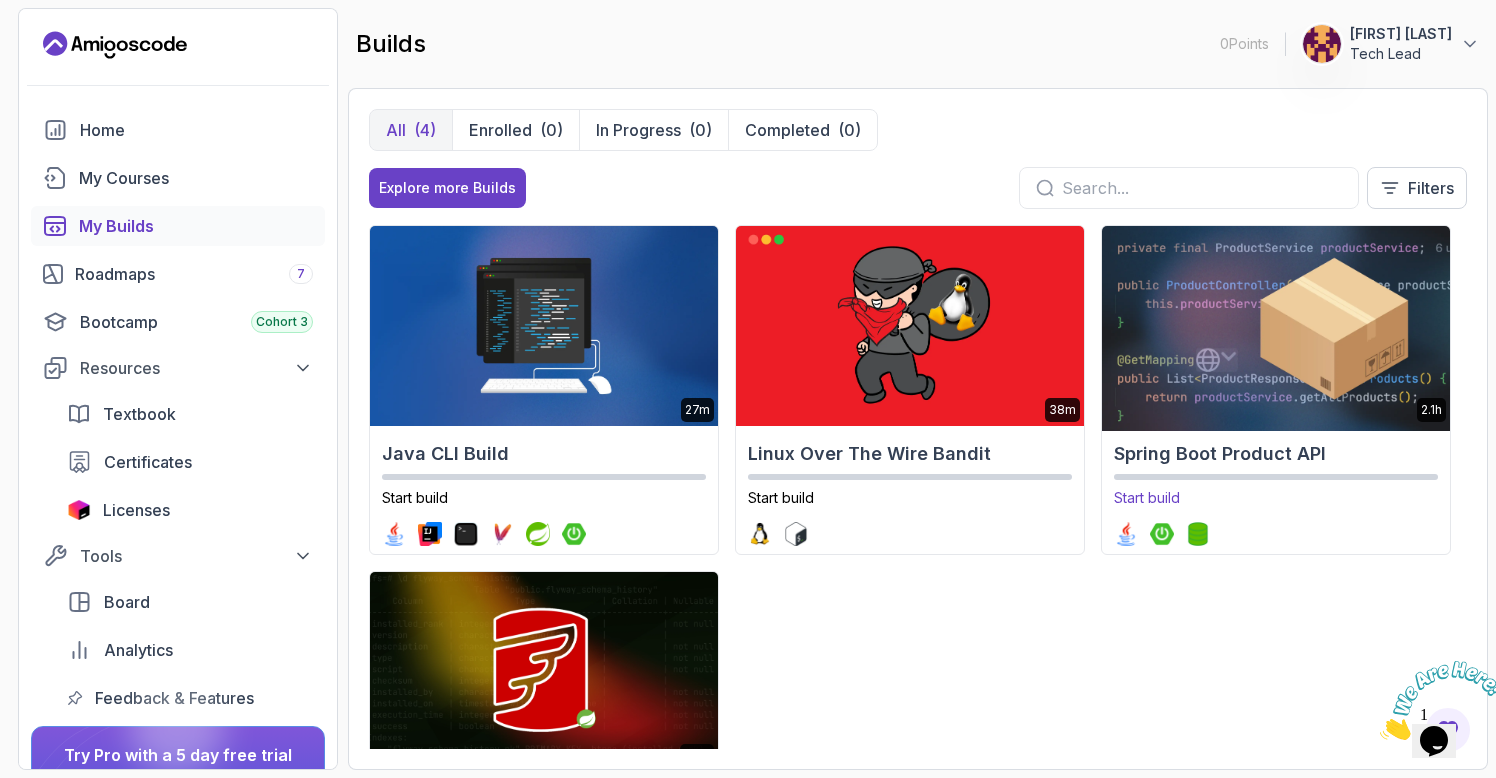 click at bounding box center [1275, 326] 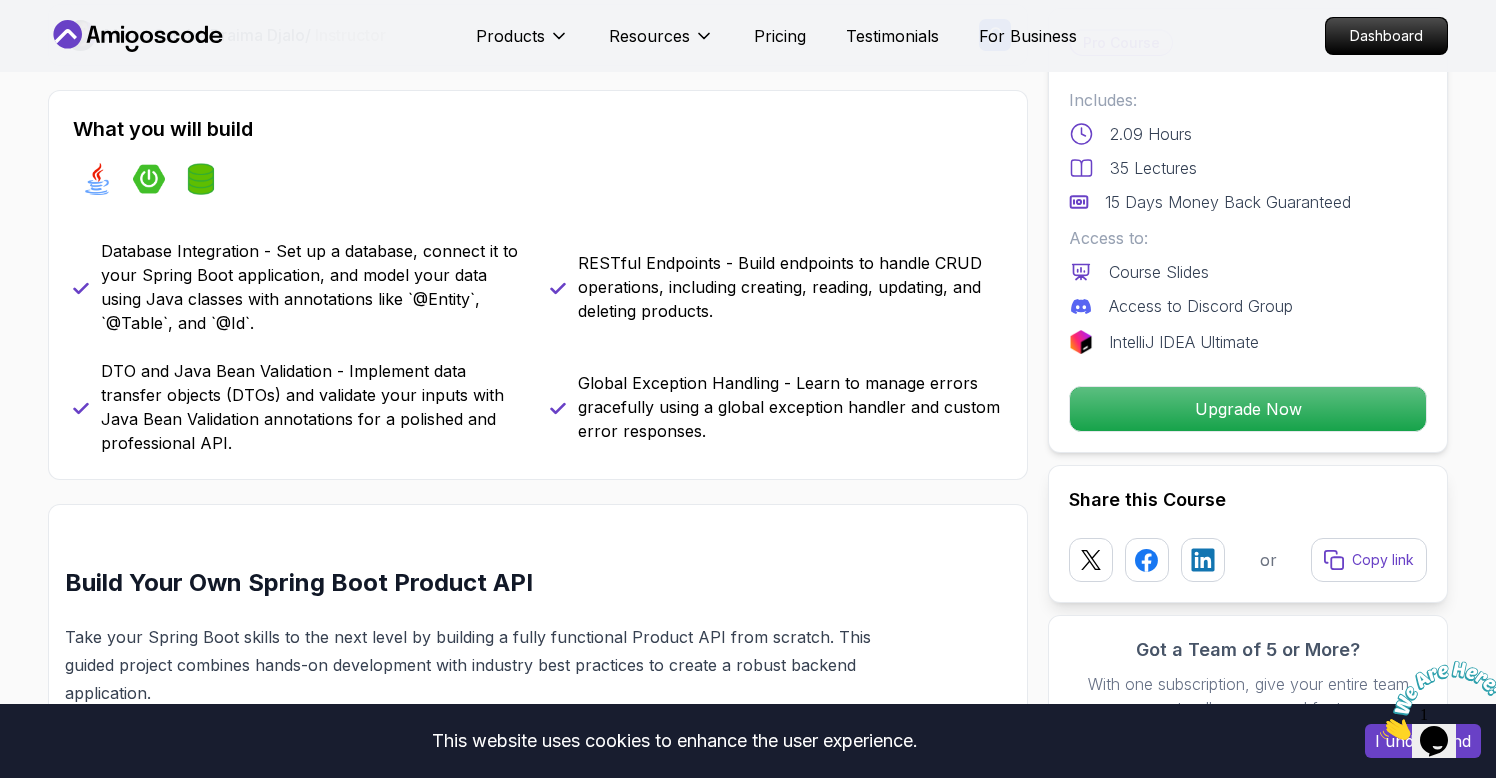 scroll, scrollTop: 783, scrollLeft: 0, axis: vertical 